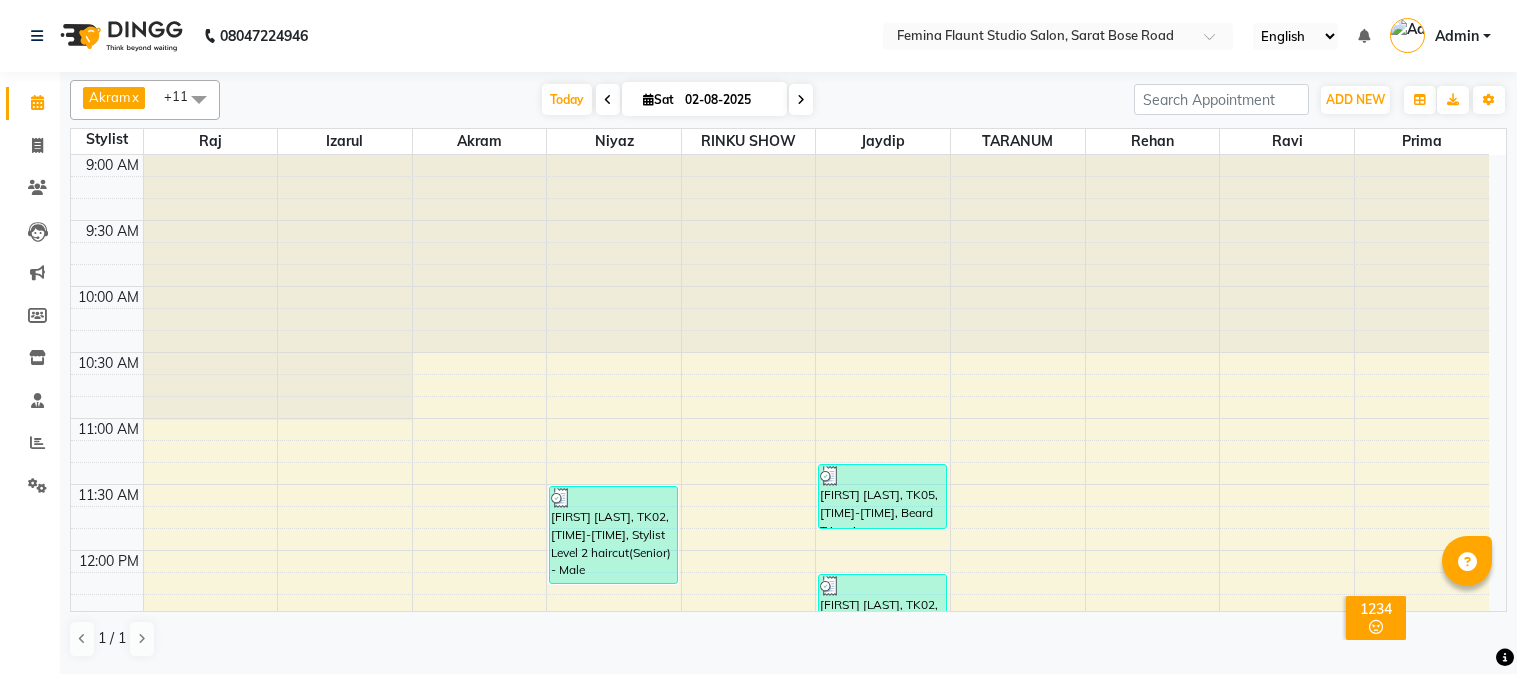 scroll, scrollTop: 0, scrollLeft: 0, axis: both 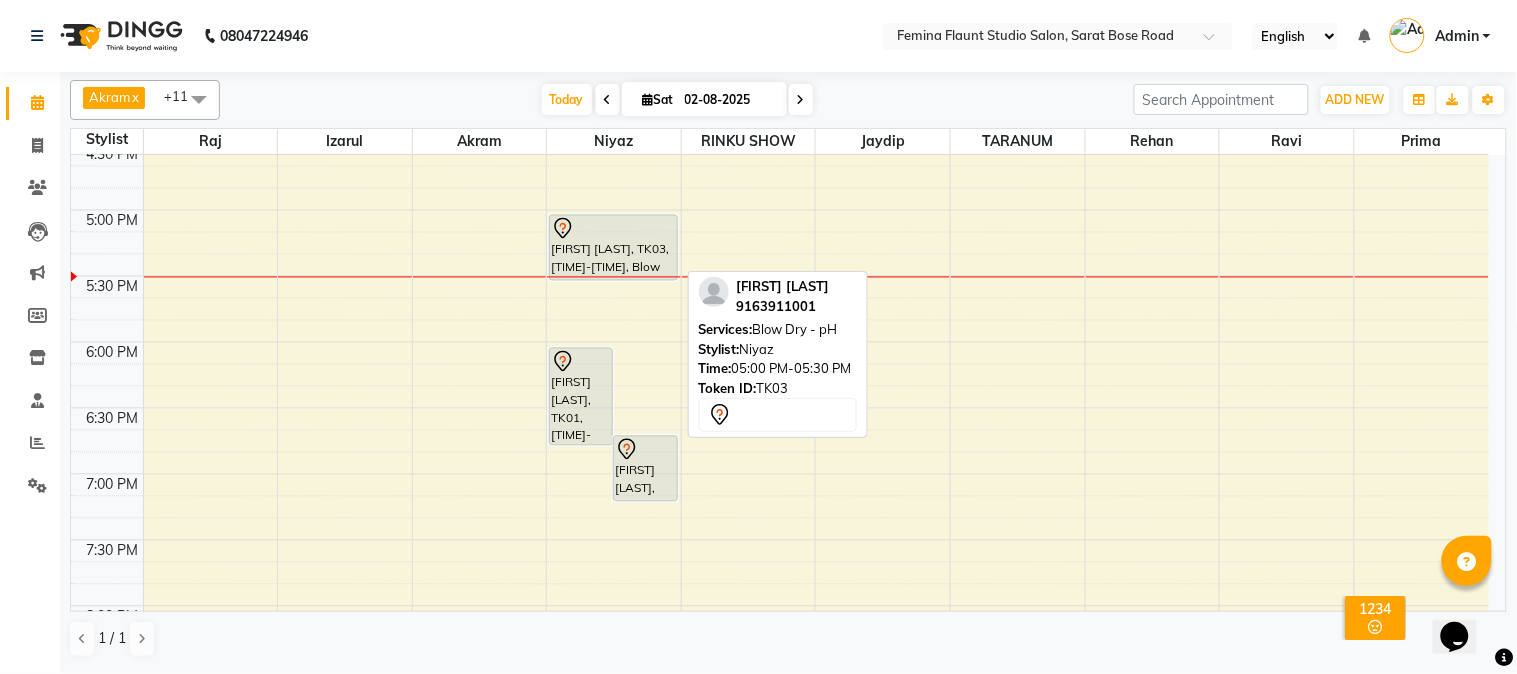 click on "[FIRST] [LAST], TK03, [TIME]-[TIME], Blow Dry - pH" at bounding box center [613, 248] 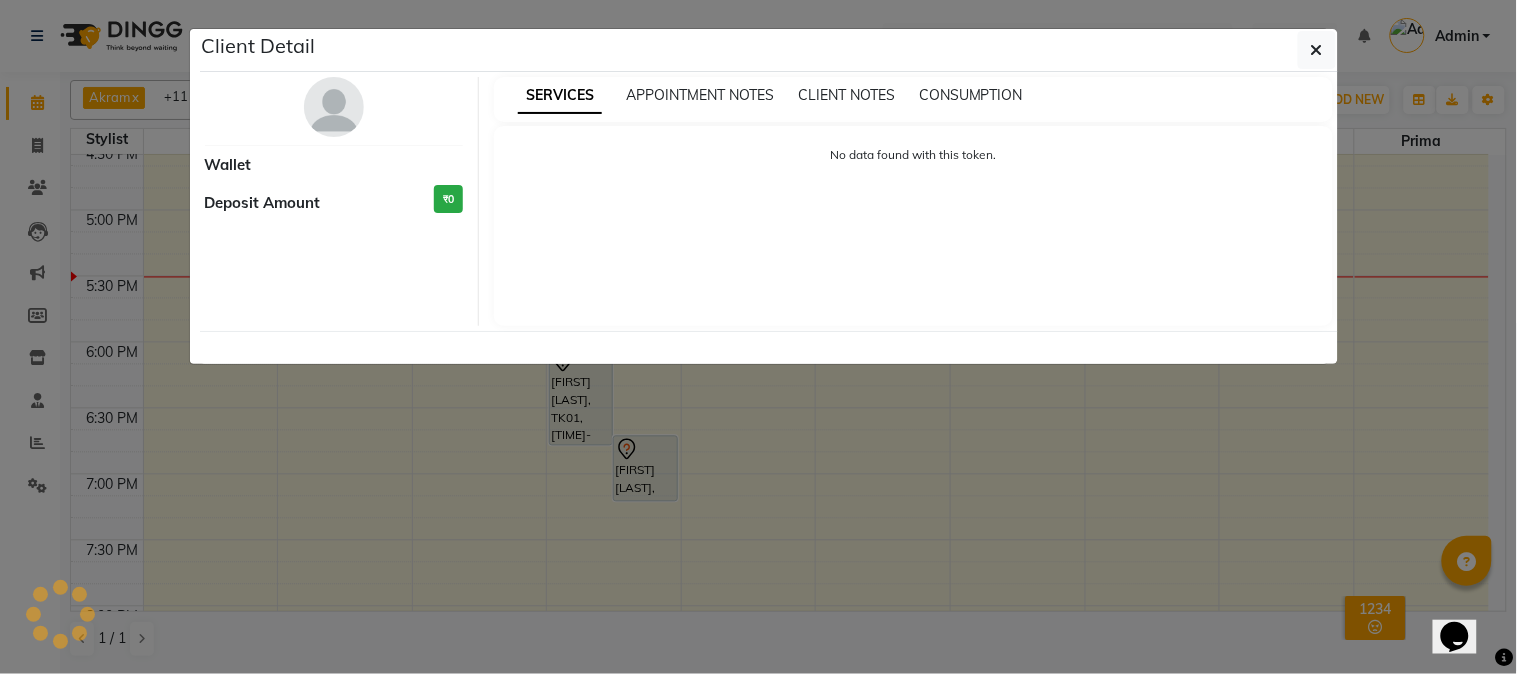 select on "7" 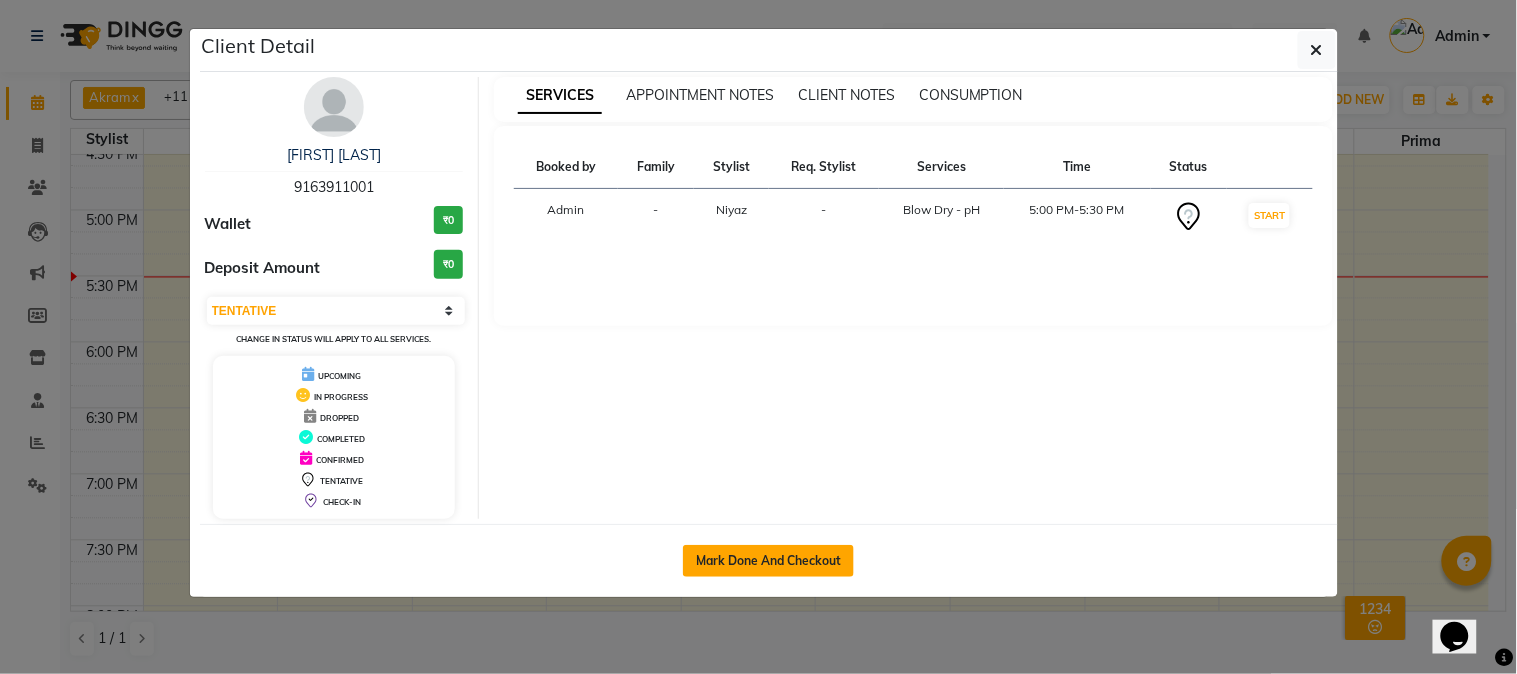 click on "Mark Done And Checkout" 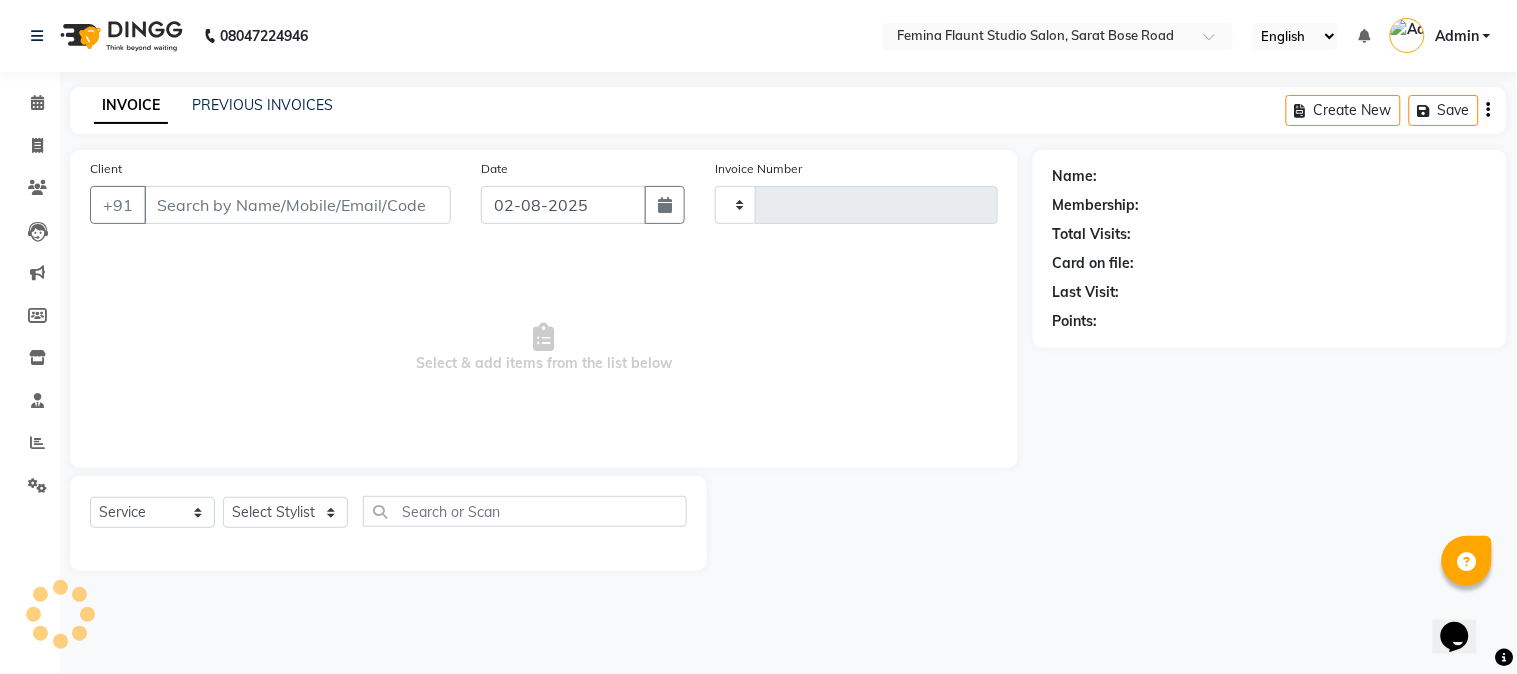 type on "1260" 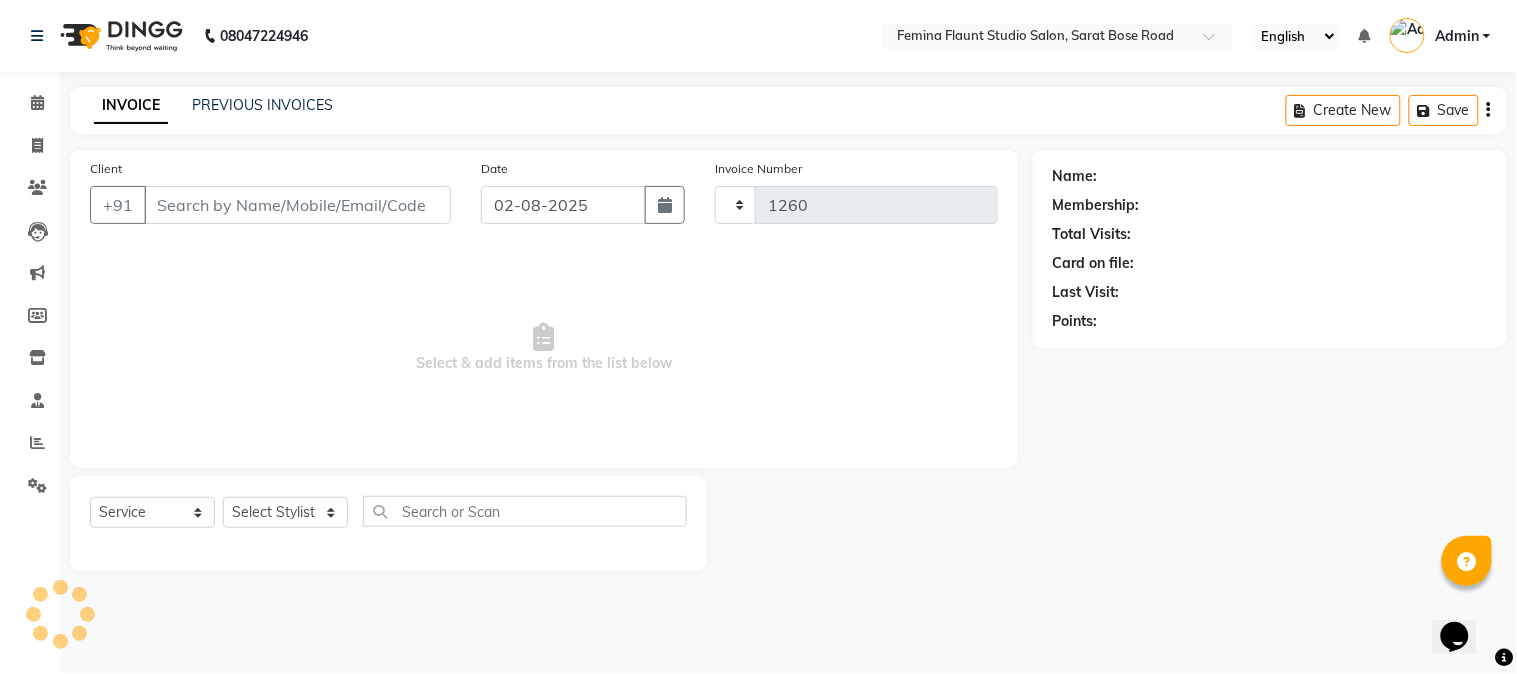 select on "5231" 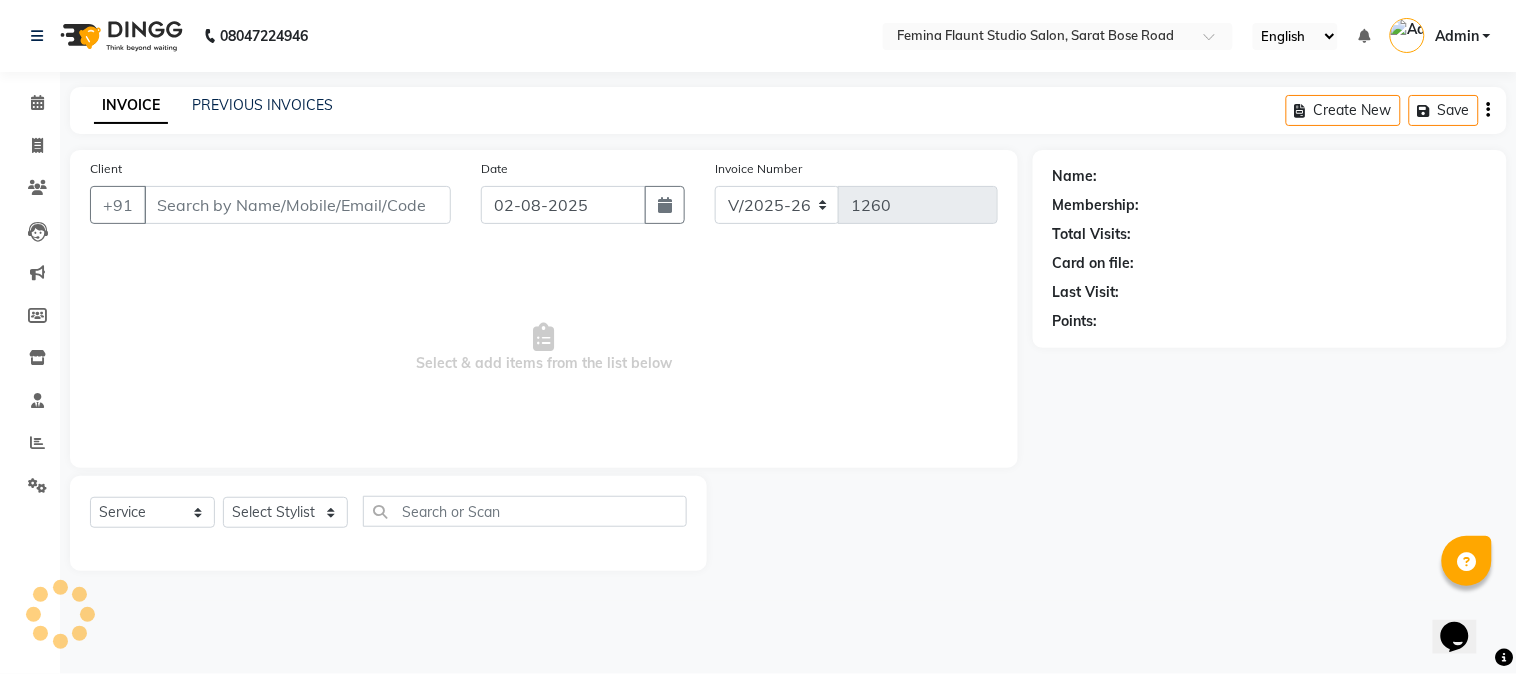 type on "9163911001" 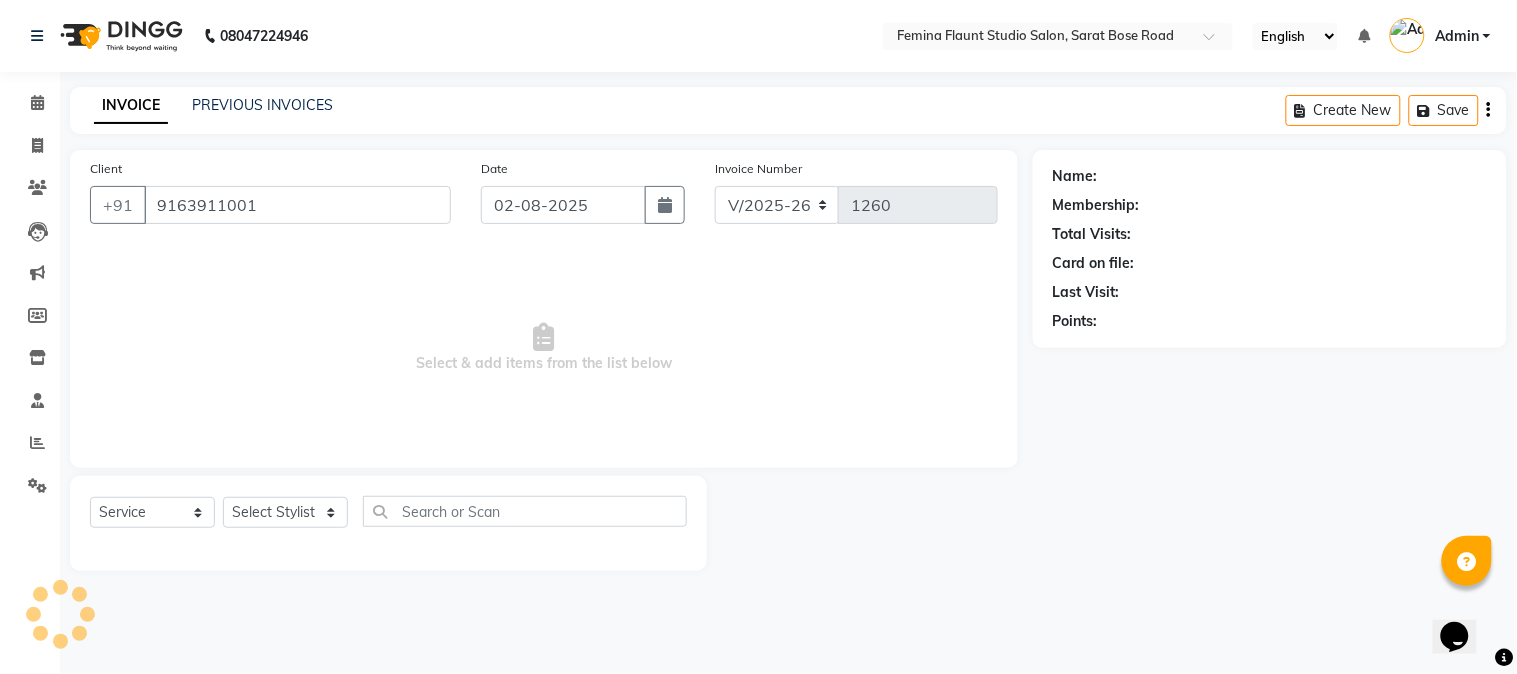 select on "83062" 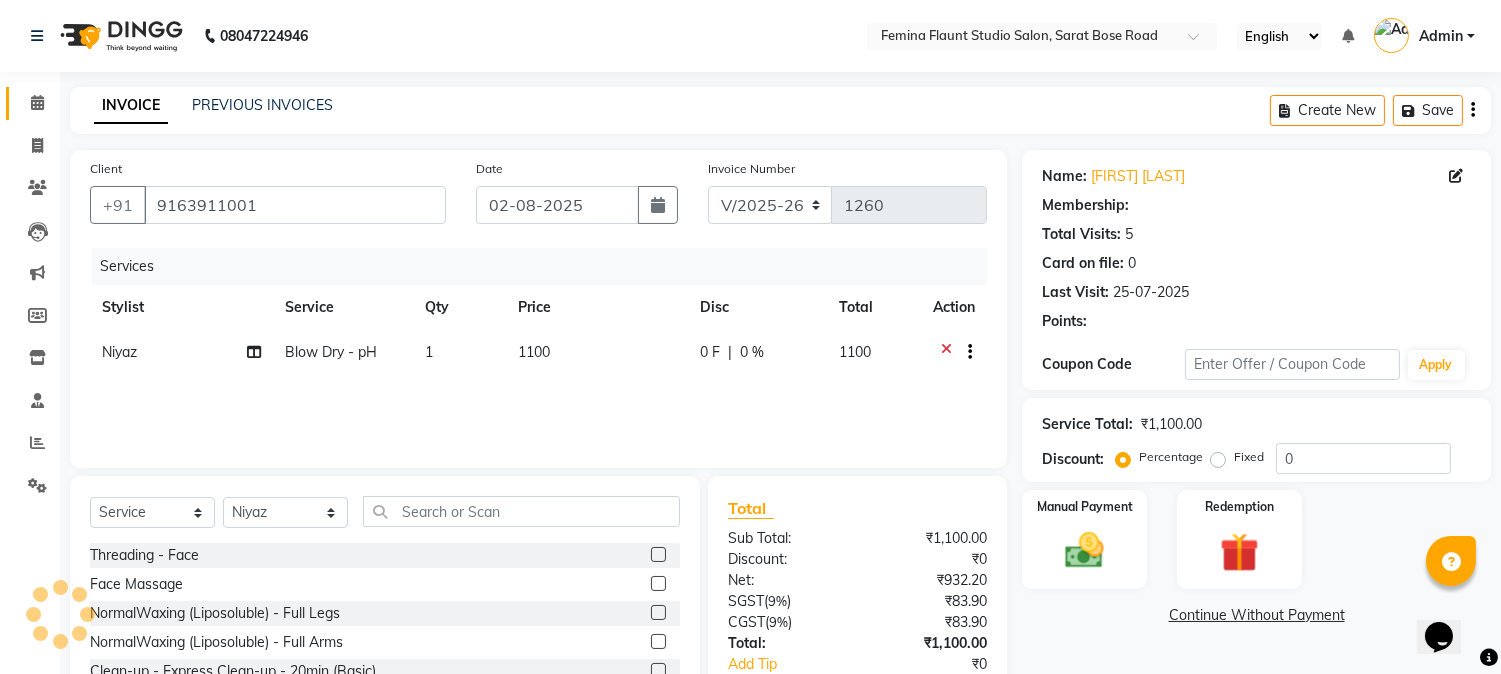 select on "1: Object" 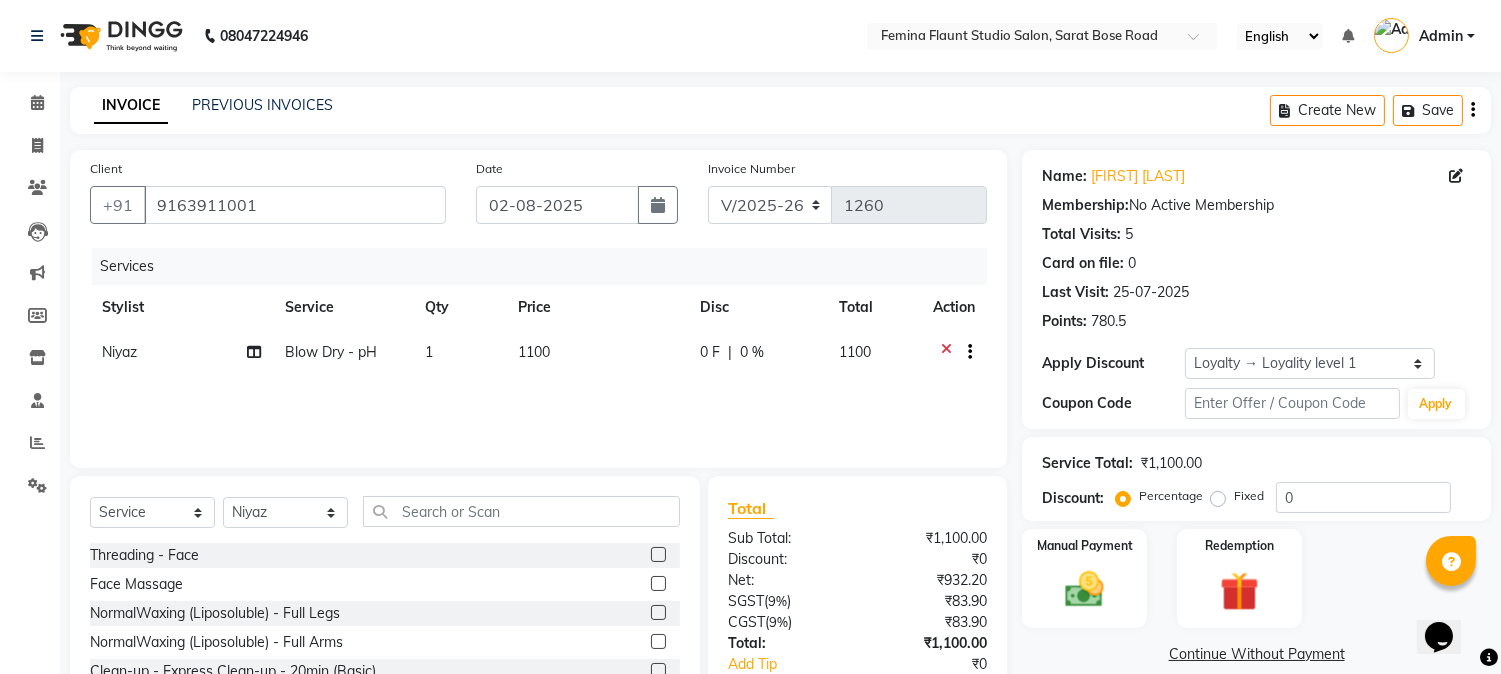 click on "1100" 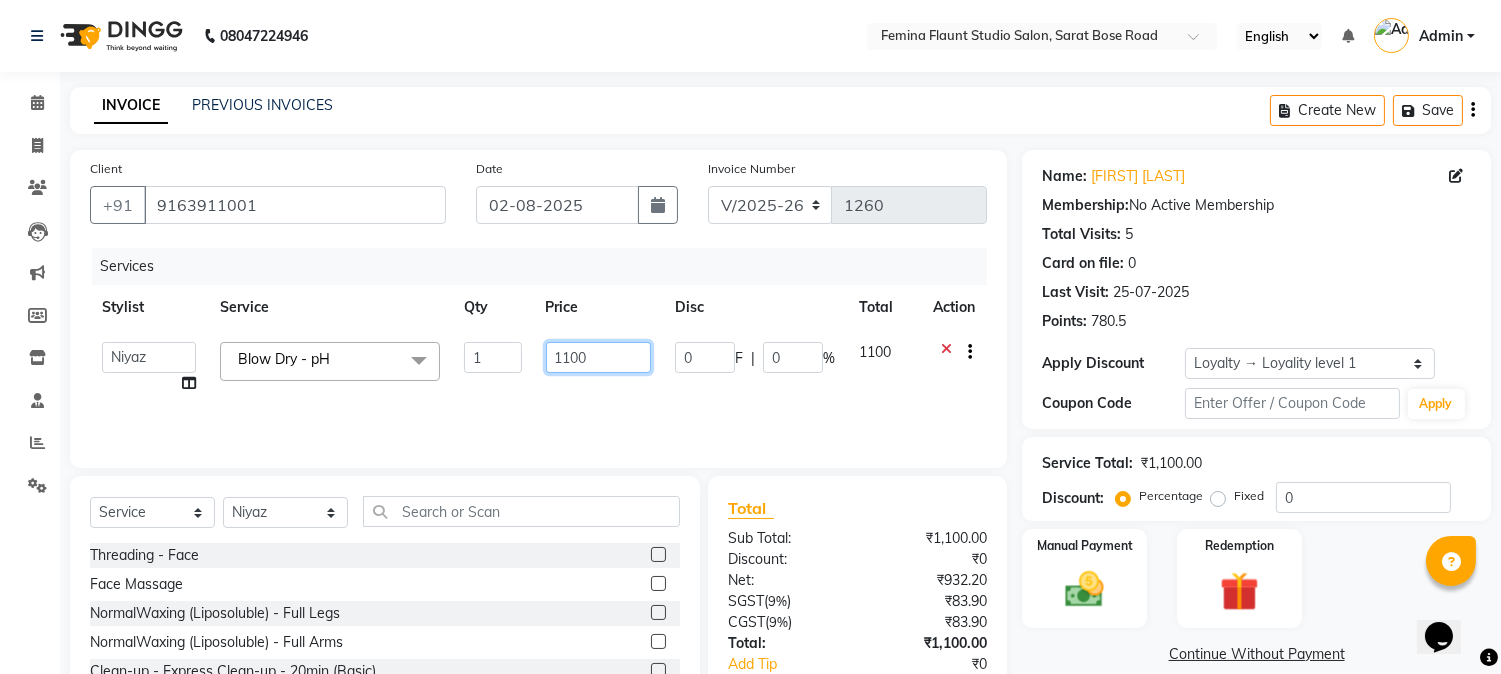 click on "1100" 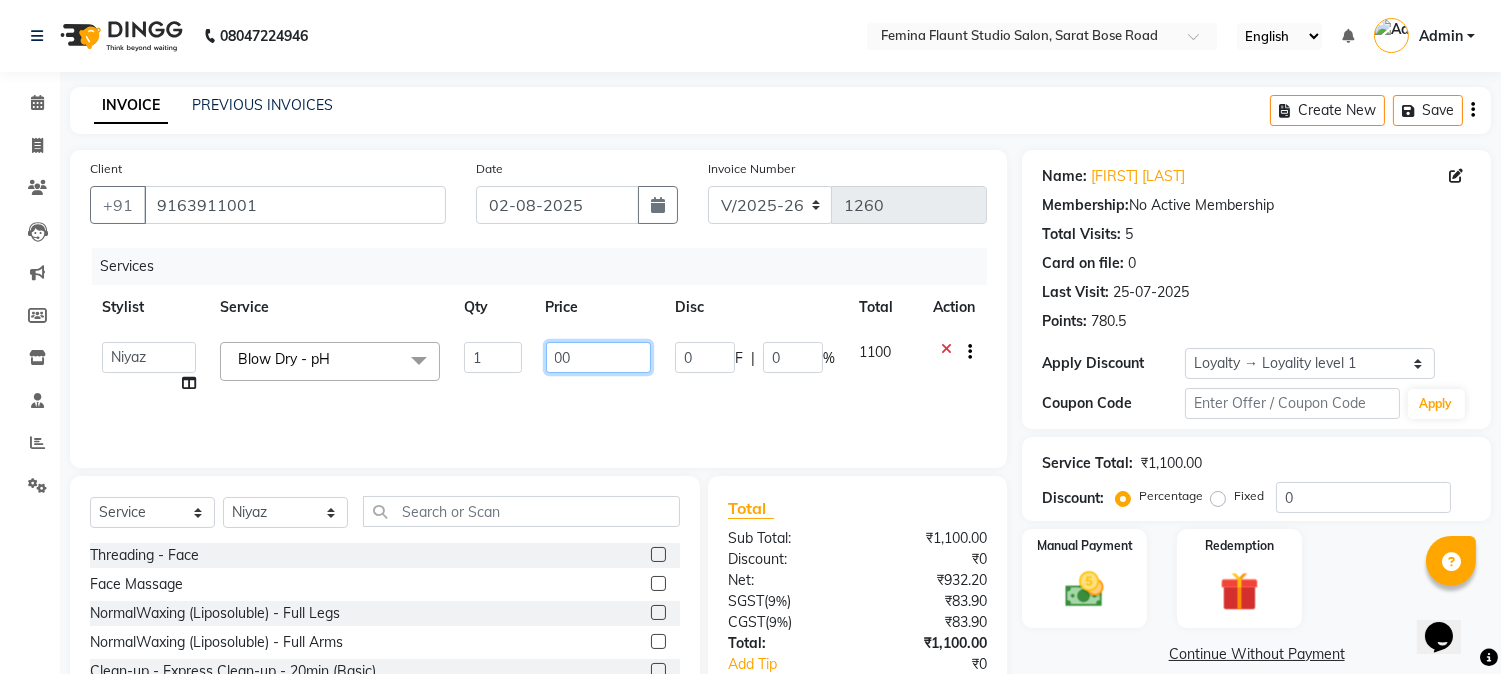 type on "900" 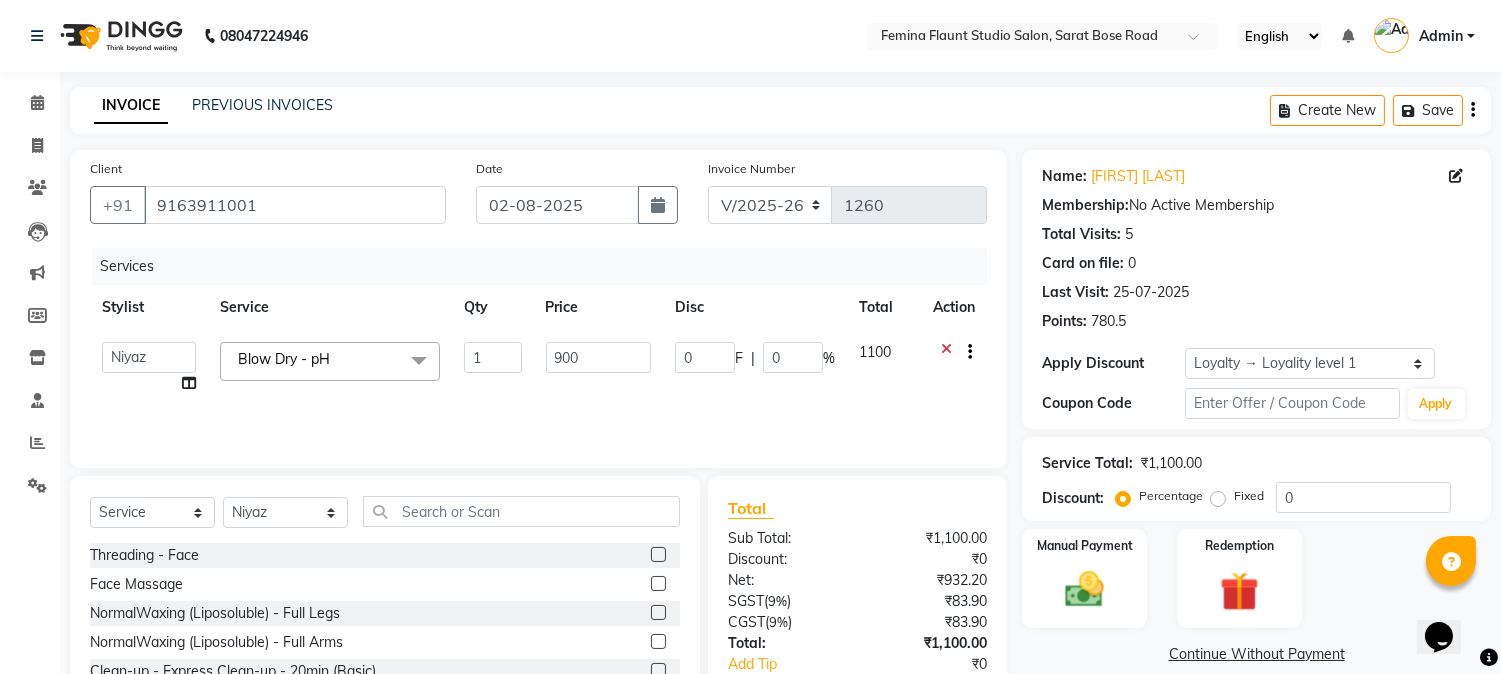click on "Services Stylist Service Qty Price Disc Total Action  Akram   Auditor   Christina   Izarul   jaydip   Niyaz   prima   raj   ravi   rehan   RINKU SHOW   TARANUM  Blow Dry - pH  x  Threading - Face Face Massage NormalWaxing (Liposoluble) - Full Legs NormalWaxing (Liposoluble) - Full Arms  Clean-up  - Express Clean-up - 20min (Basic) Haircut with Wash- Hair cut - Top ( Male ) Haircut with Wash- Hair cut - Top (Female) Haircut with Wash- Hair cut - Star ( Male ) Beard Trim  Nails - Gel Polish Application (Basic) Nails - Gel Polish Removal (Basic) Nails - Gel Extension Removal (Basic) Nails - Nail Art- Basic(10 Tips) (Basic) Nails - Nail Art Per Tip (Basic) 1 Nails - Refill Extension Gel/Acrylic (Advanced) Nails - Nail Extension Gel (Advanced) Nails - Nail Extension Acrylic (Advanced) Nails - Inbuild Extension Gel (Advanced) Nails - Inbuild Extension Acrylic (Advanced) Nails - 3D Nail Art(10 Tips) (Advanced) Nails - Cat Eye Design Gel Polish(10 Tips) (Advanced) Nails - Chrome Gel Polish(10 Tips) (Advanced) Tong 1" 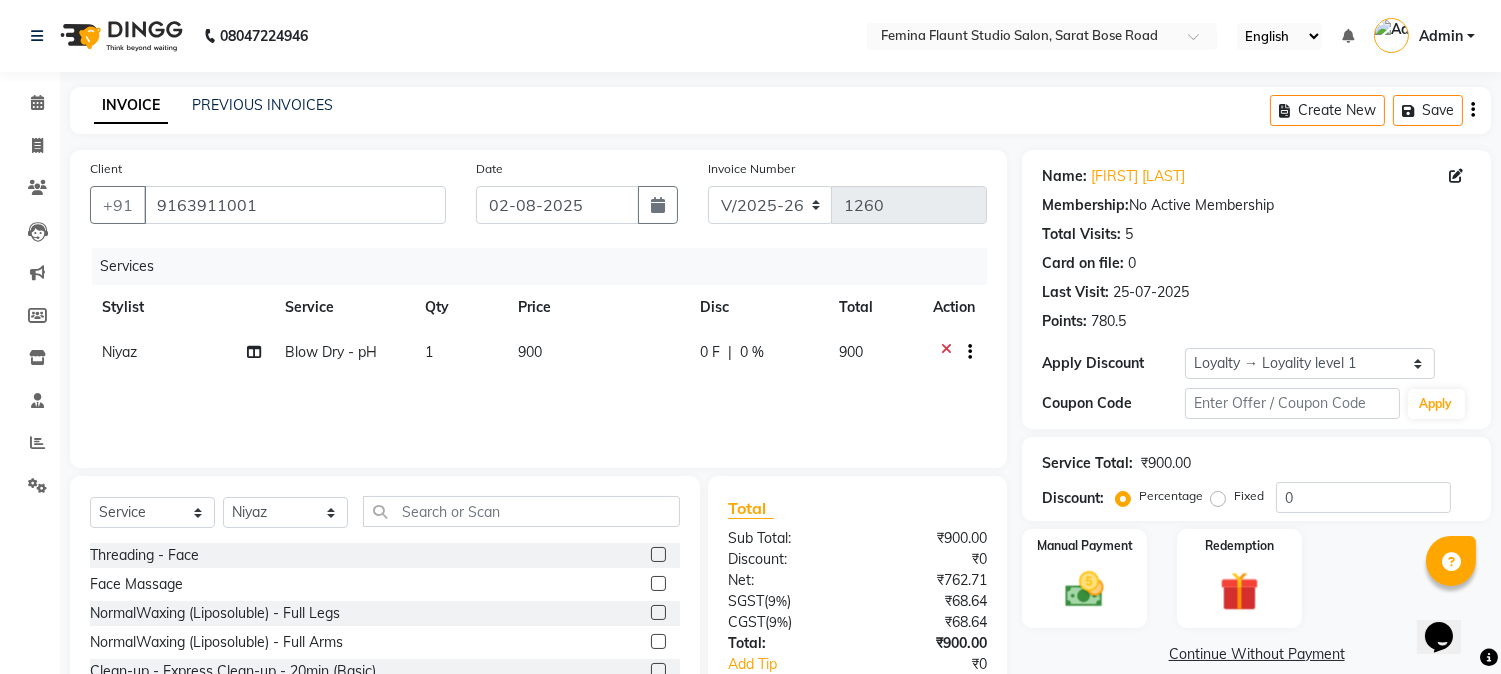 scroll, scrollTop: 126, scrollLeft: 0, axis: vertical 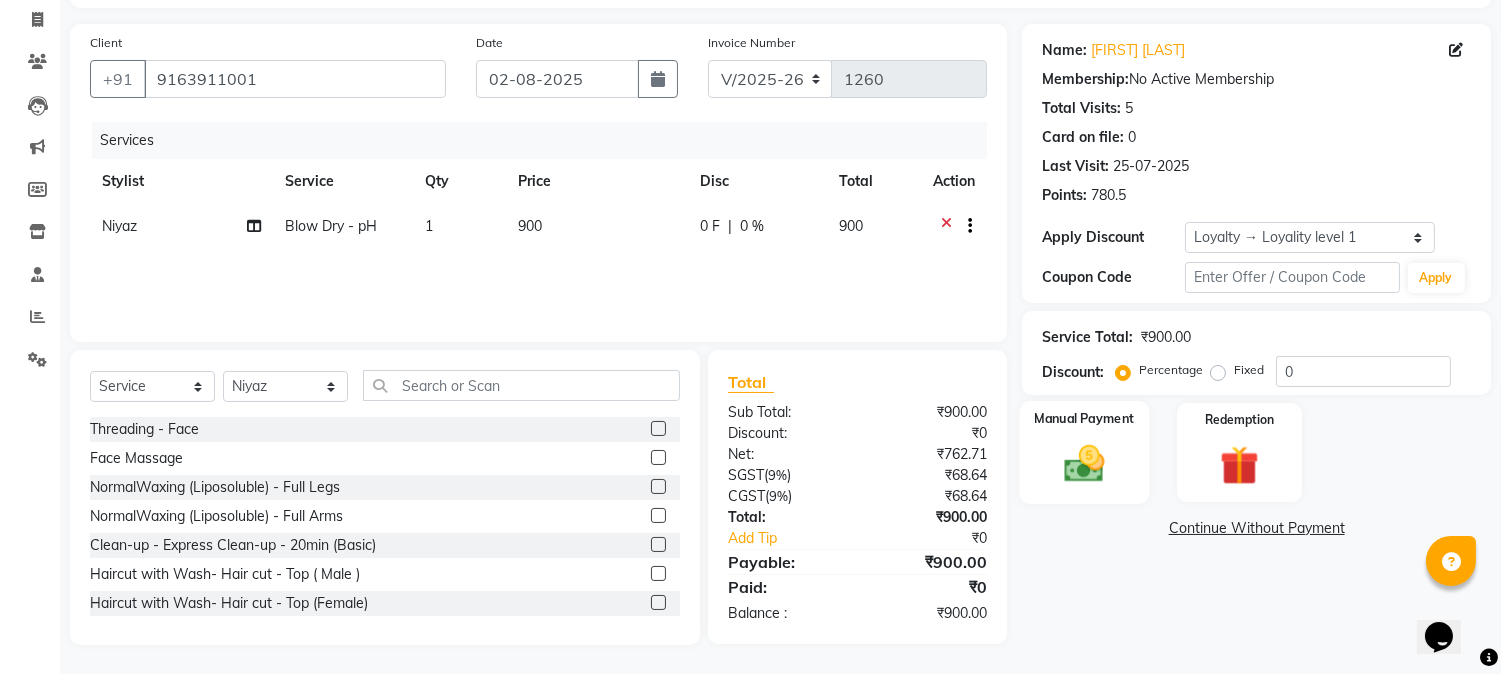click 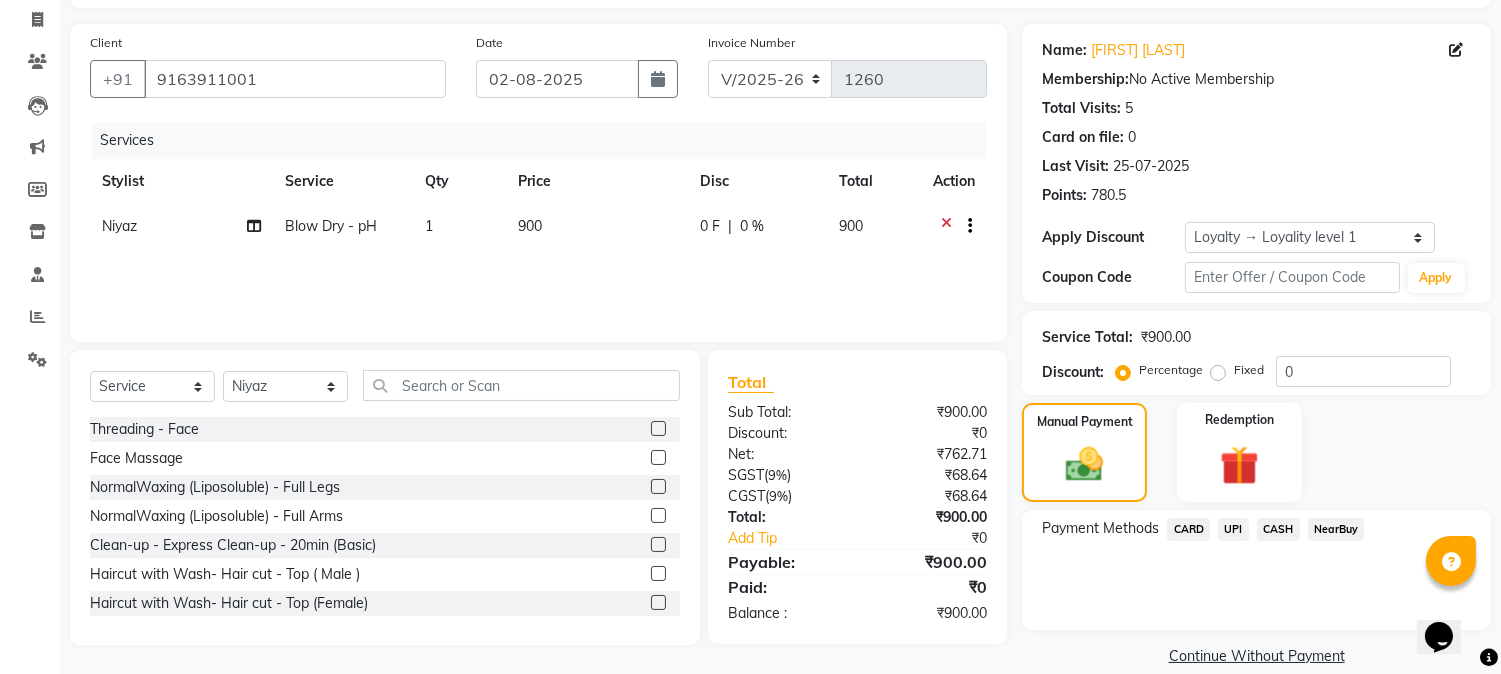 click on "CASH" 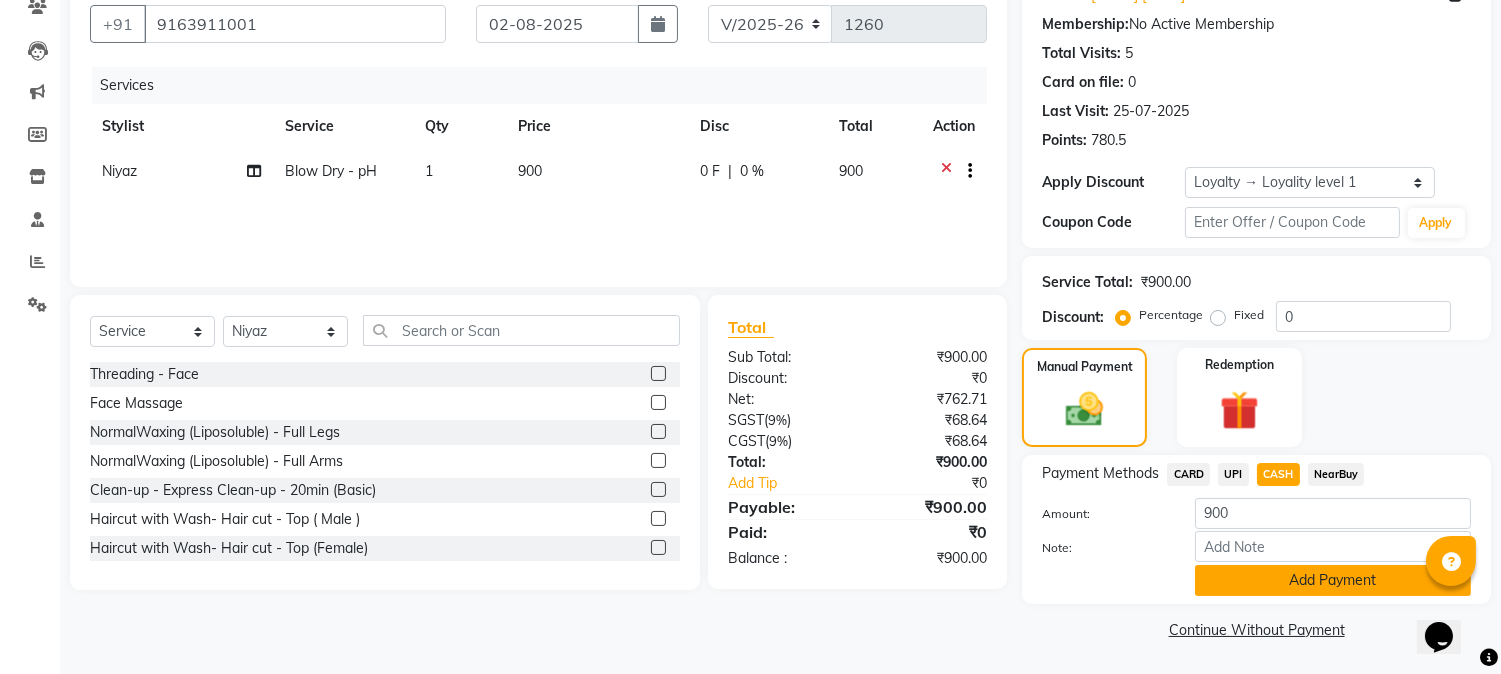 click on "Add Payment" 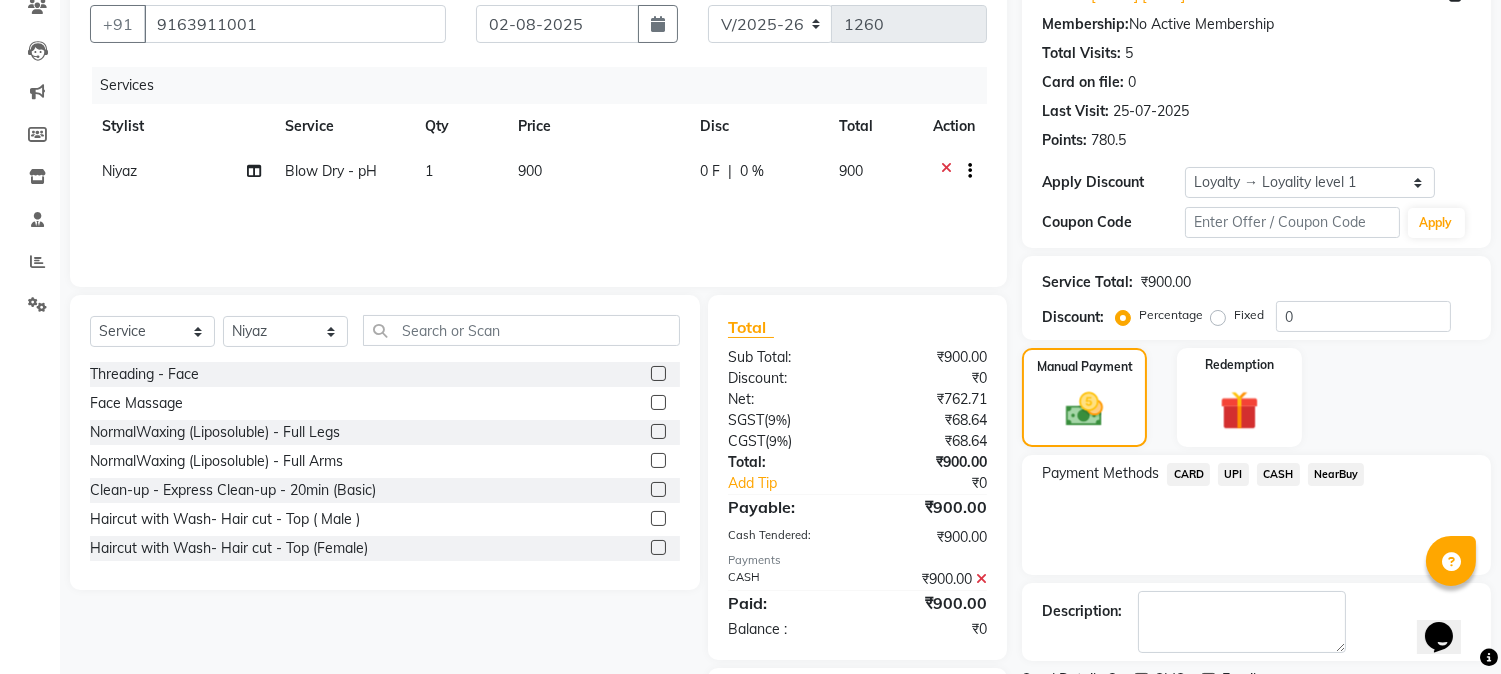 scroll, scrollTop: 295, scrollLeft: 0, axis: vertical 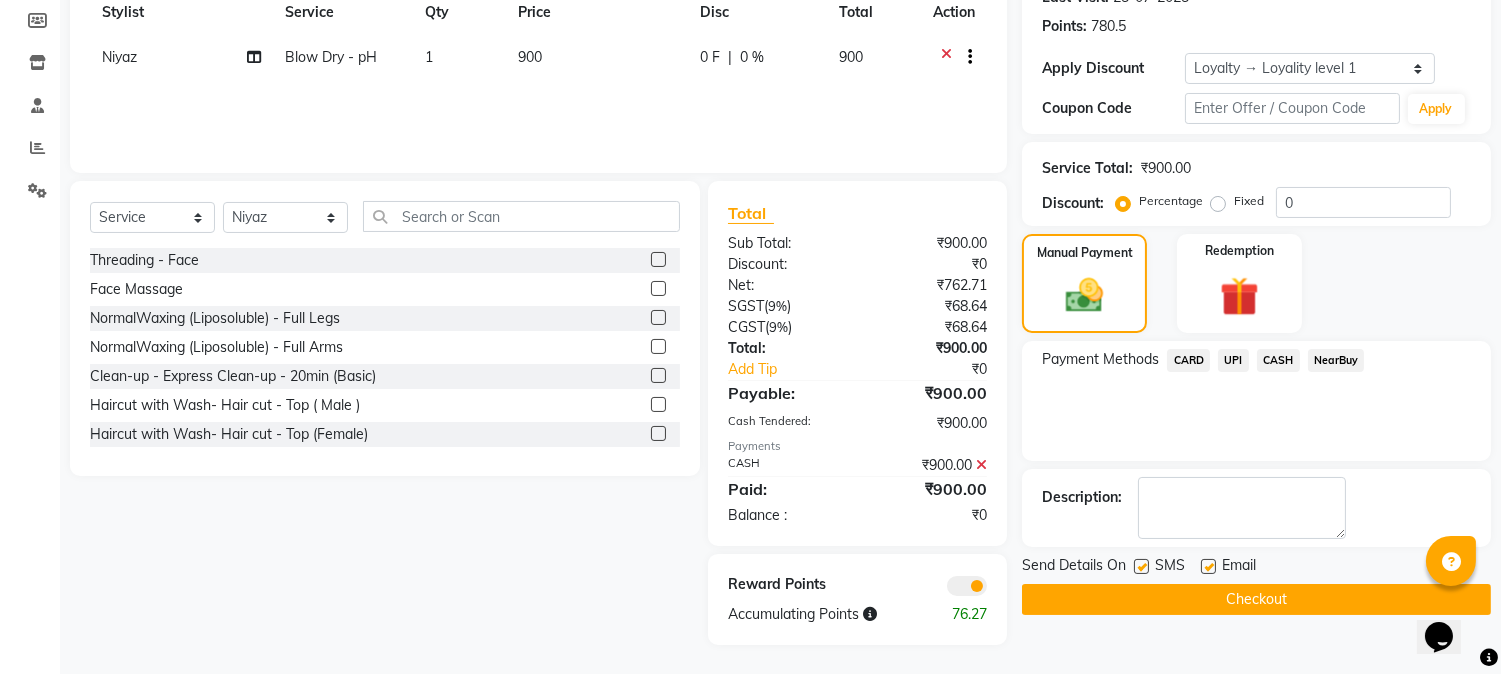 click on "Checkout" 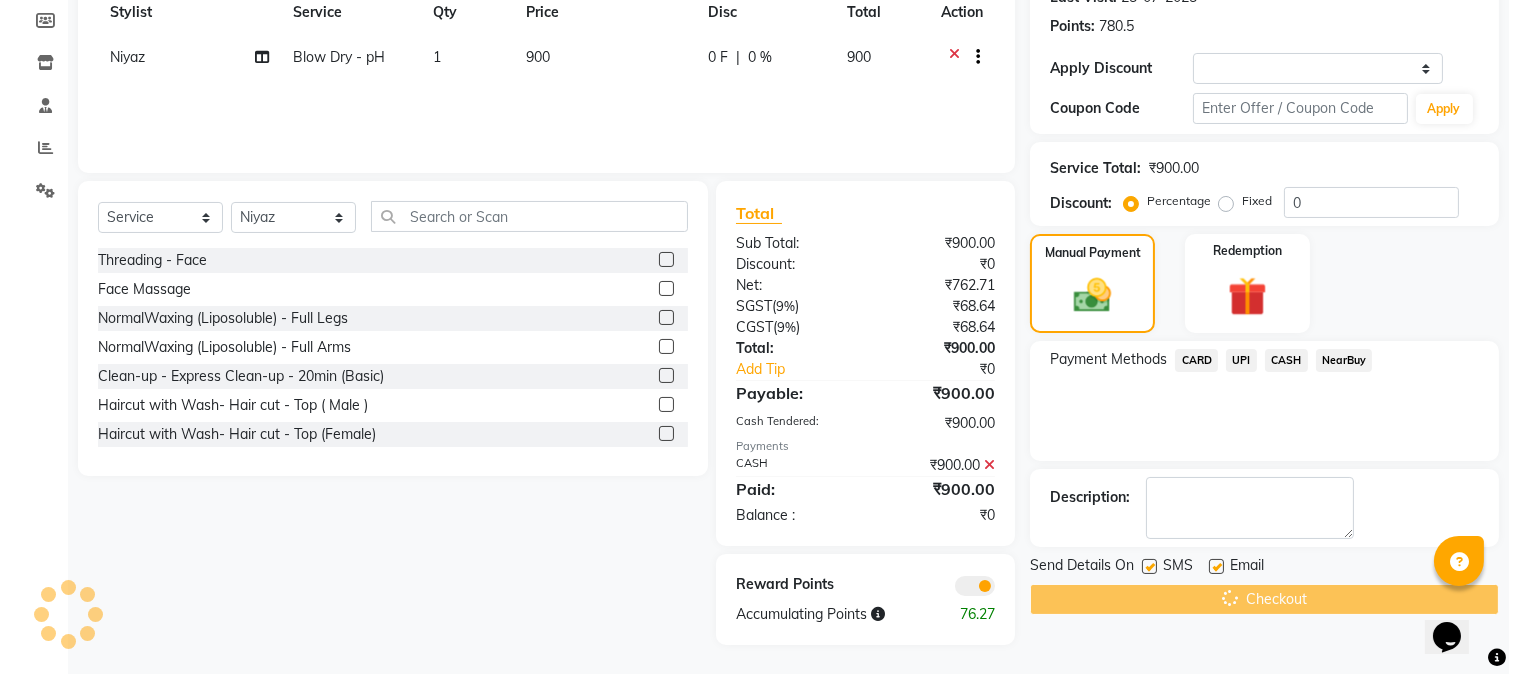 scroll, scrollTop: 0, scrollLeft: 0, axis: both 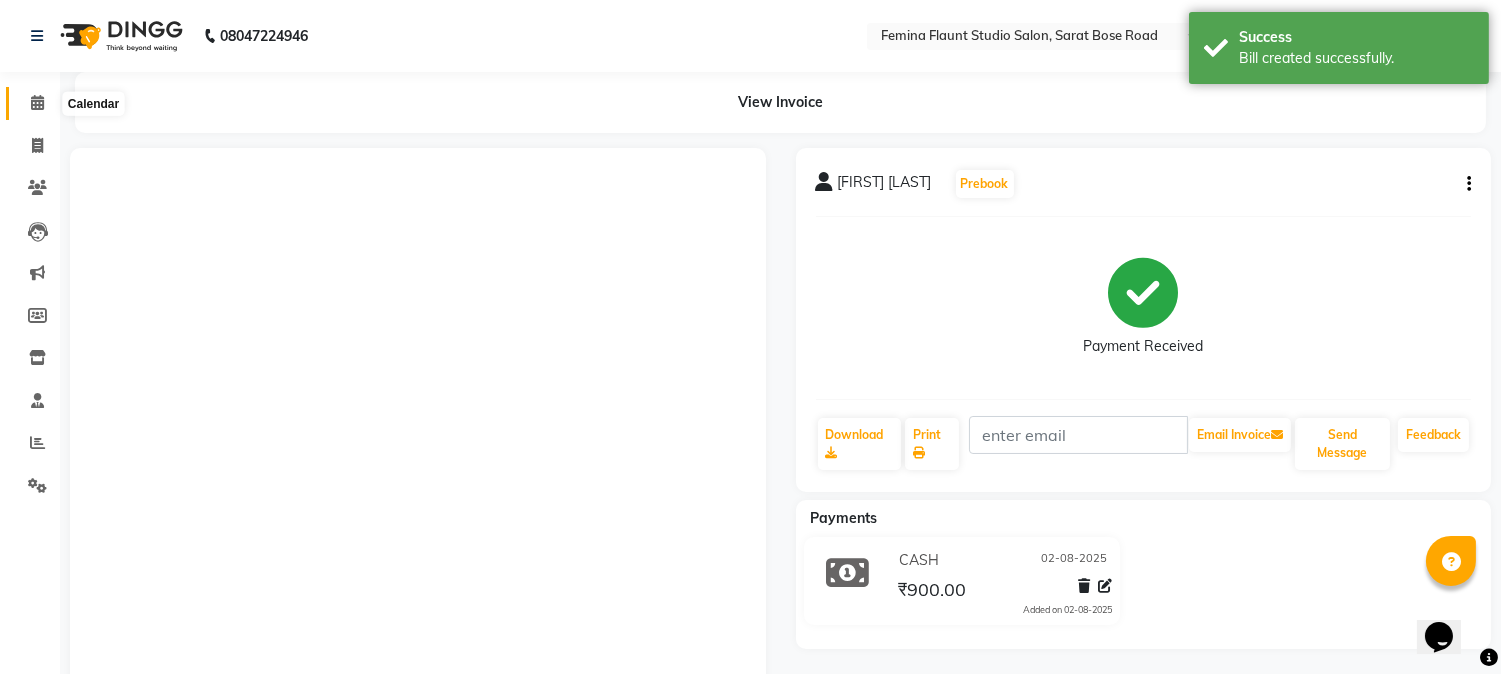 click 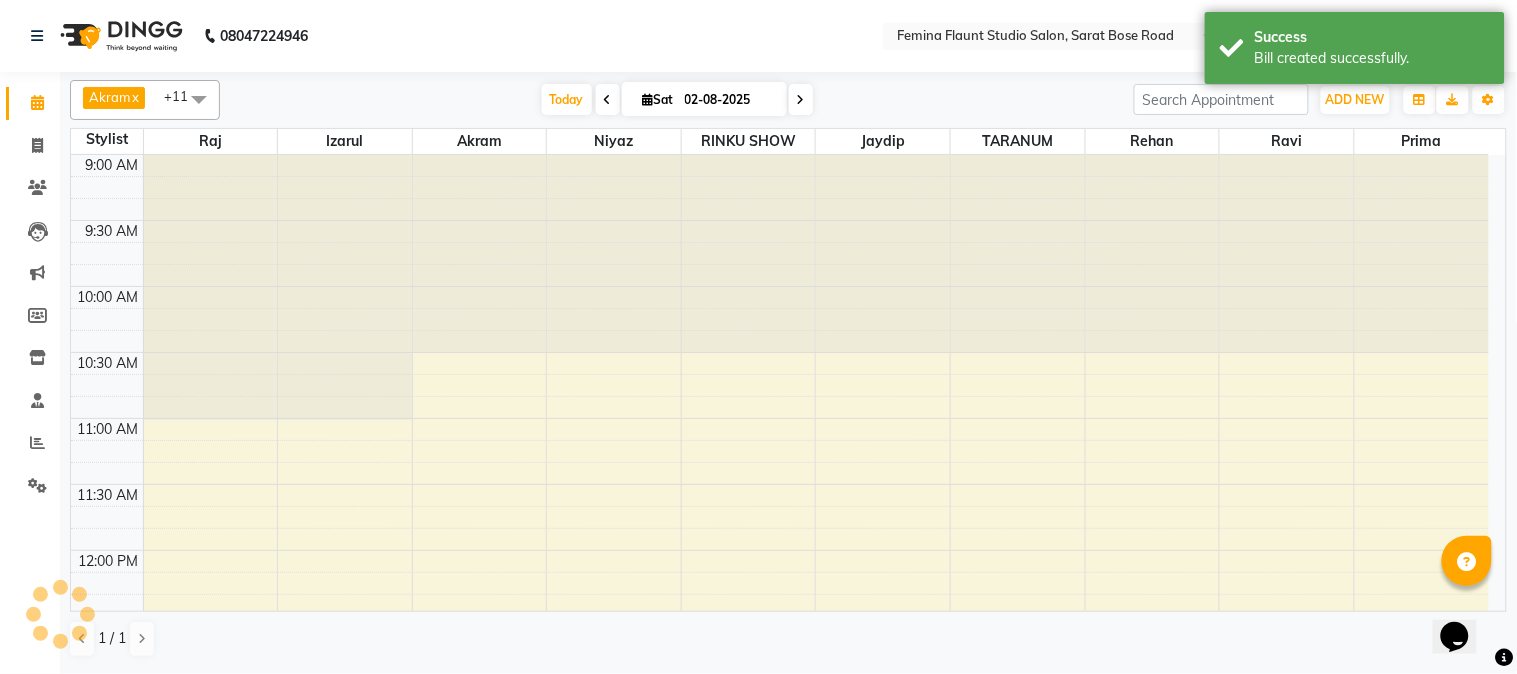 scroll, scrollTop: 0, scrollLeft: 0, axis: both 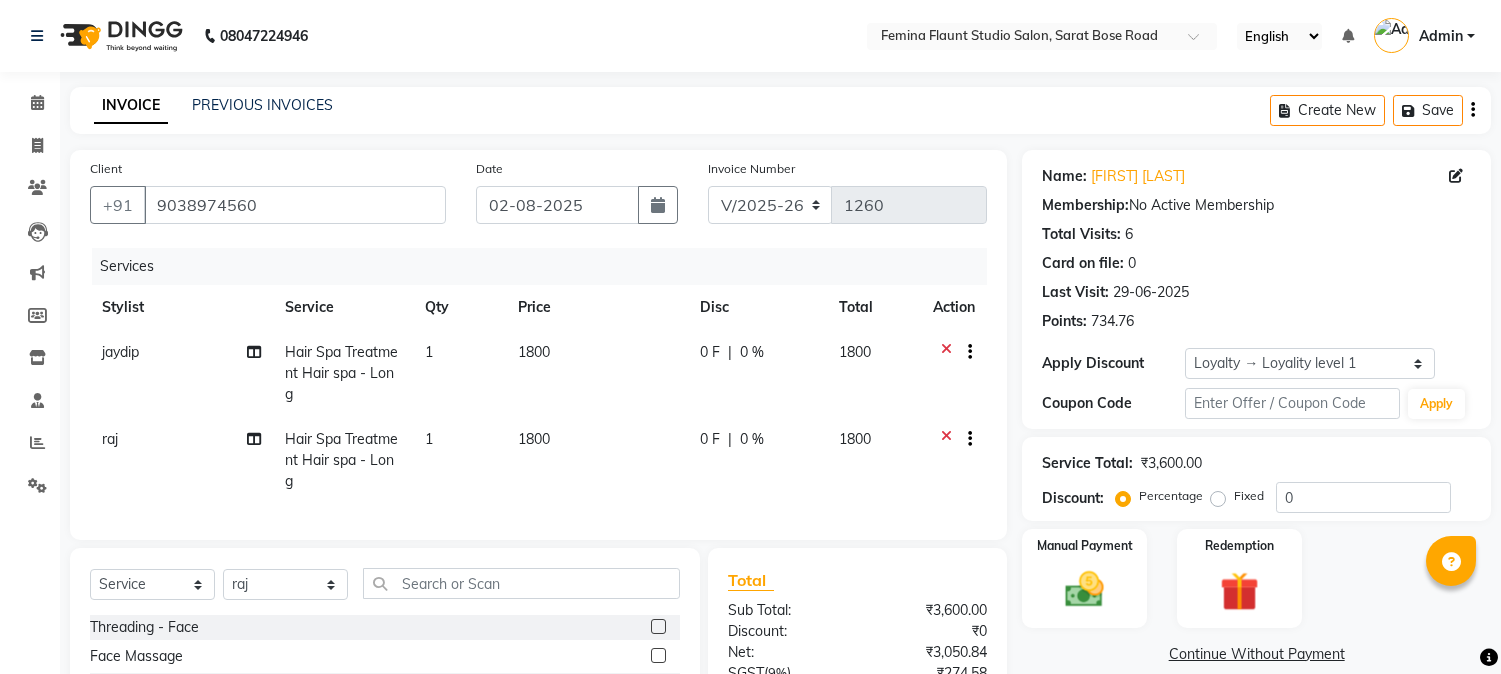 select on "5231" 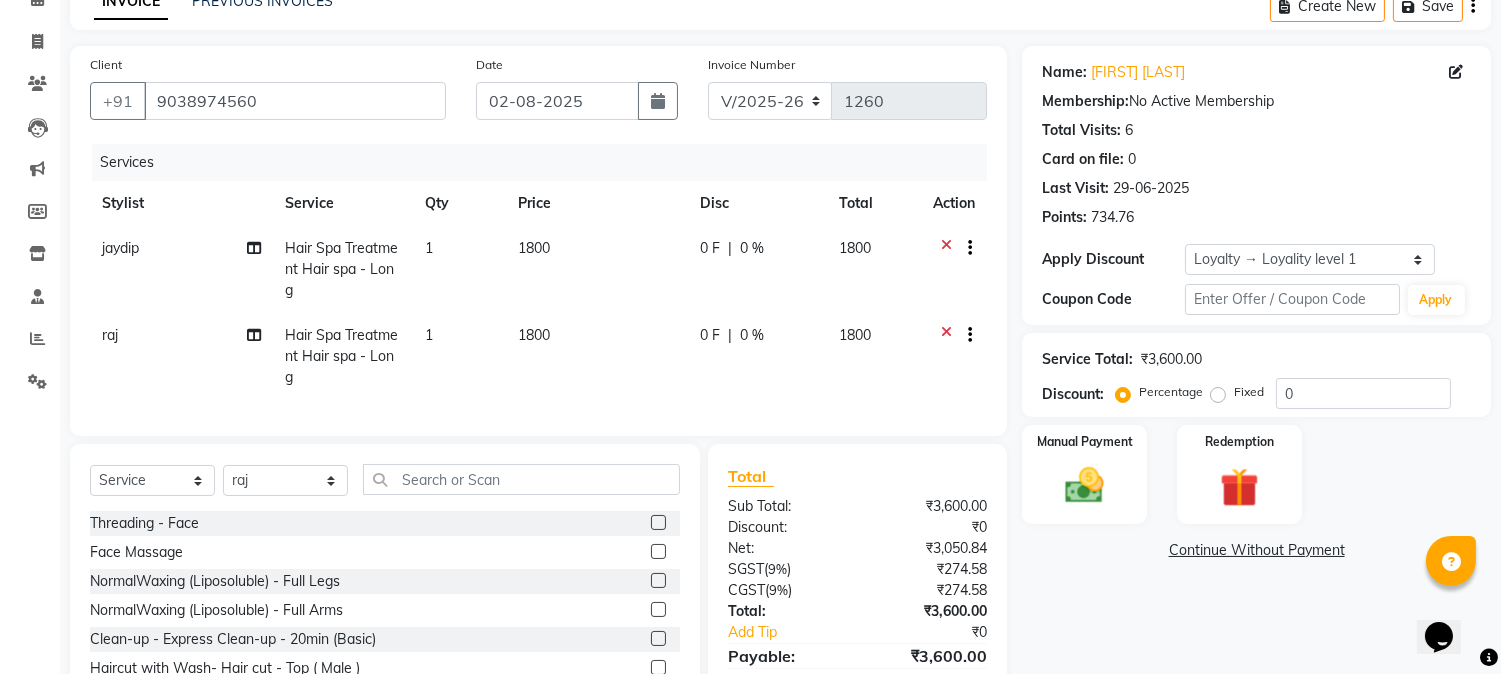 scroll, scrollTop: 0, scrollLeft: 0, axis: both 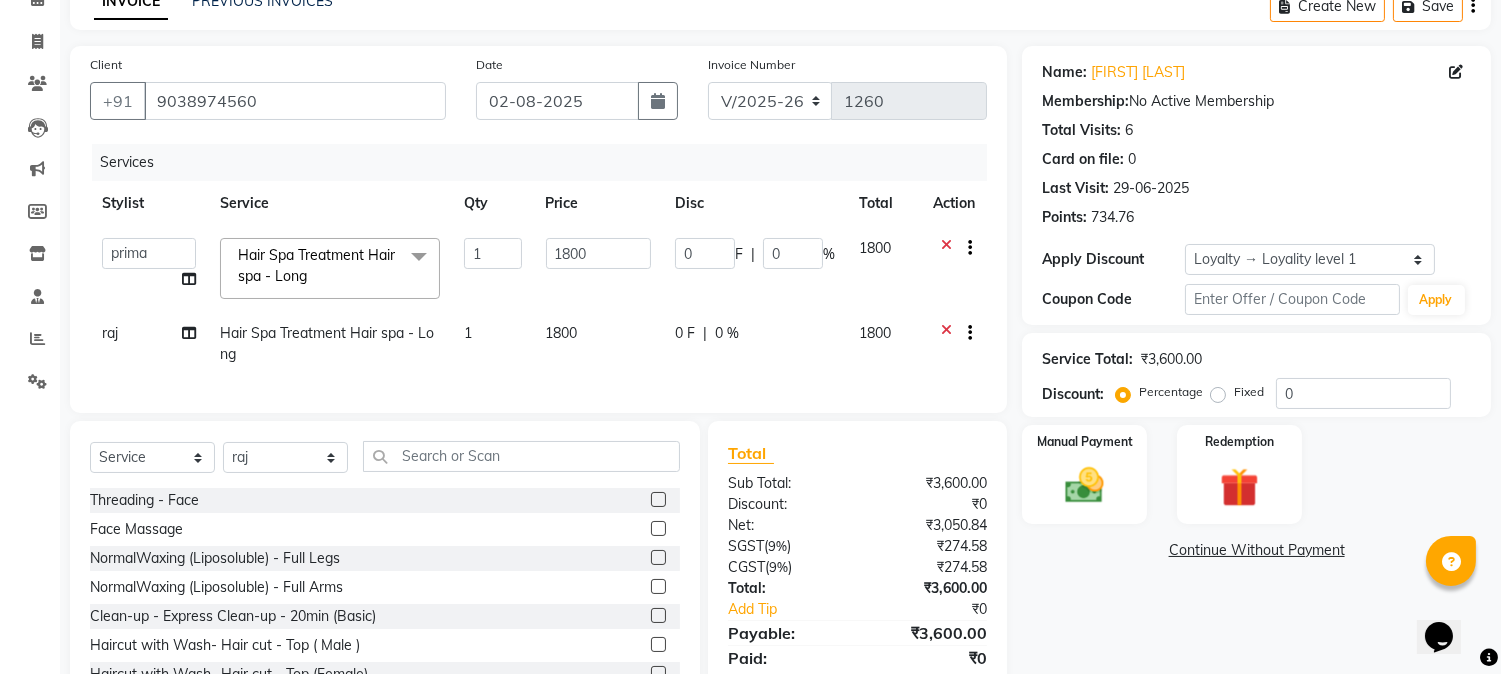 select on "86234" 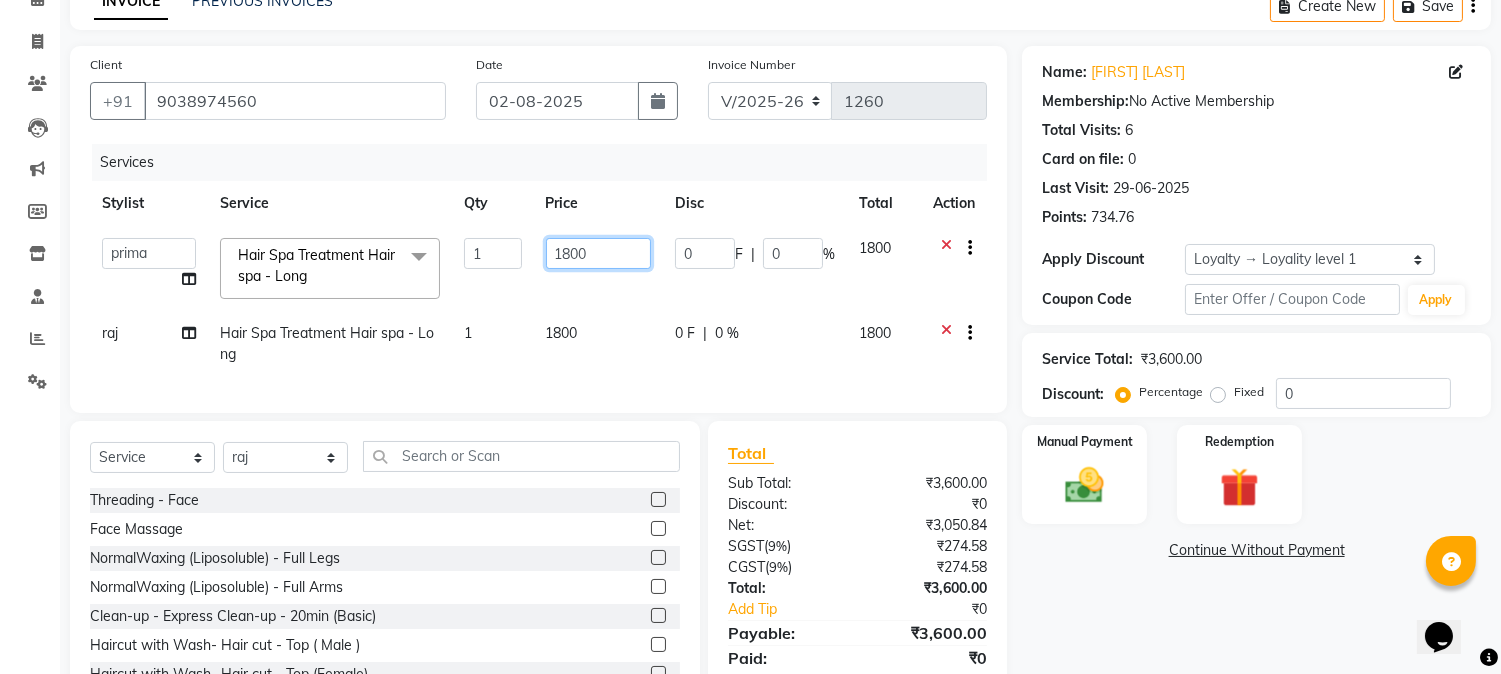 click on "1800" 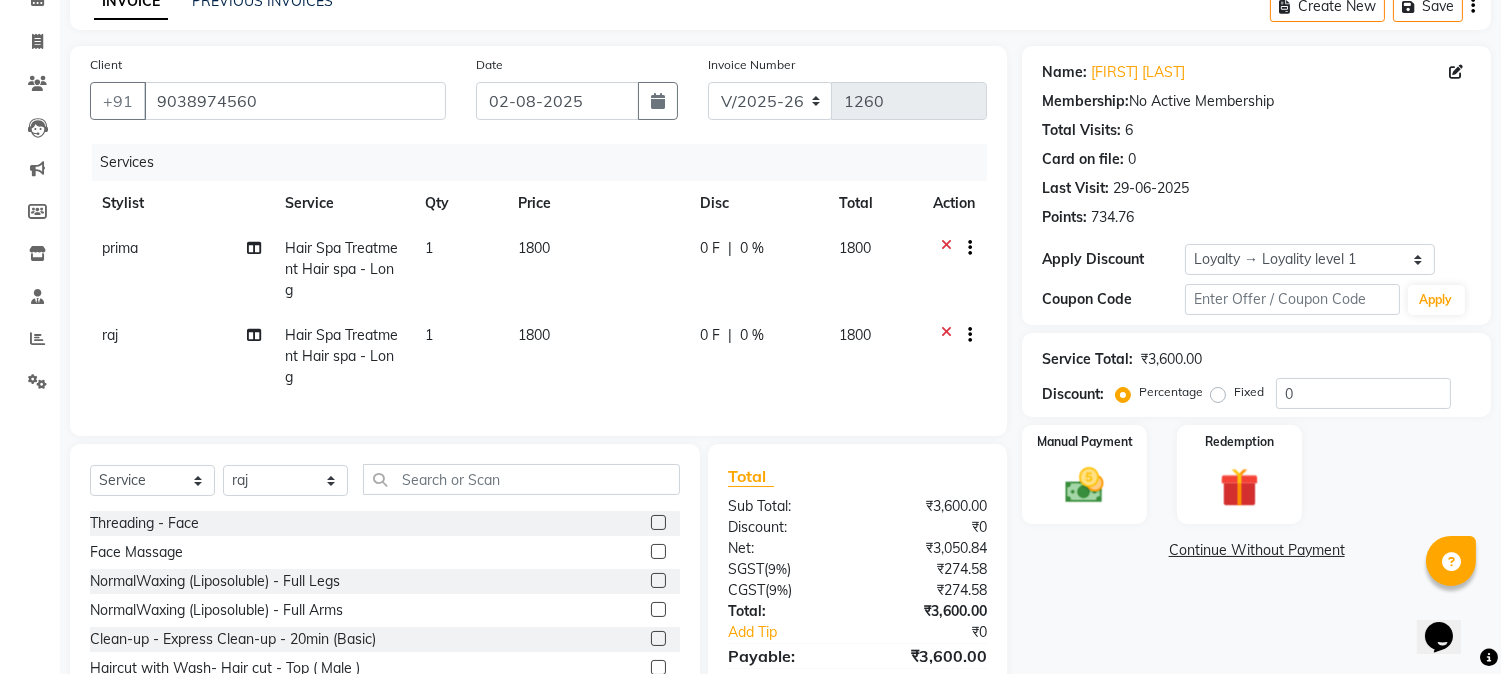 click on "prima Hair Spa Treatment Hair spa - Long  1 1800 0 F | 0 % 1800" 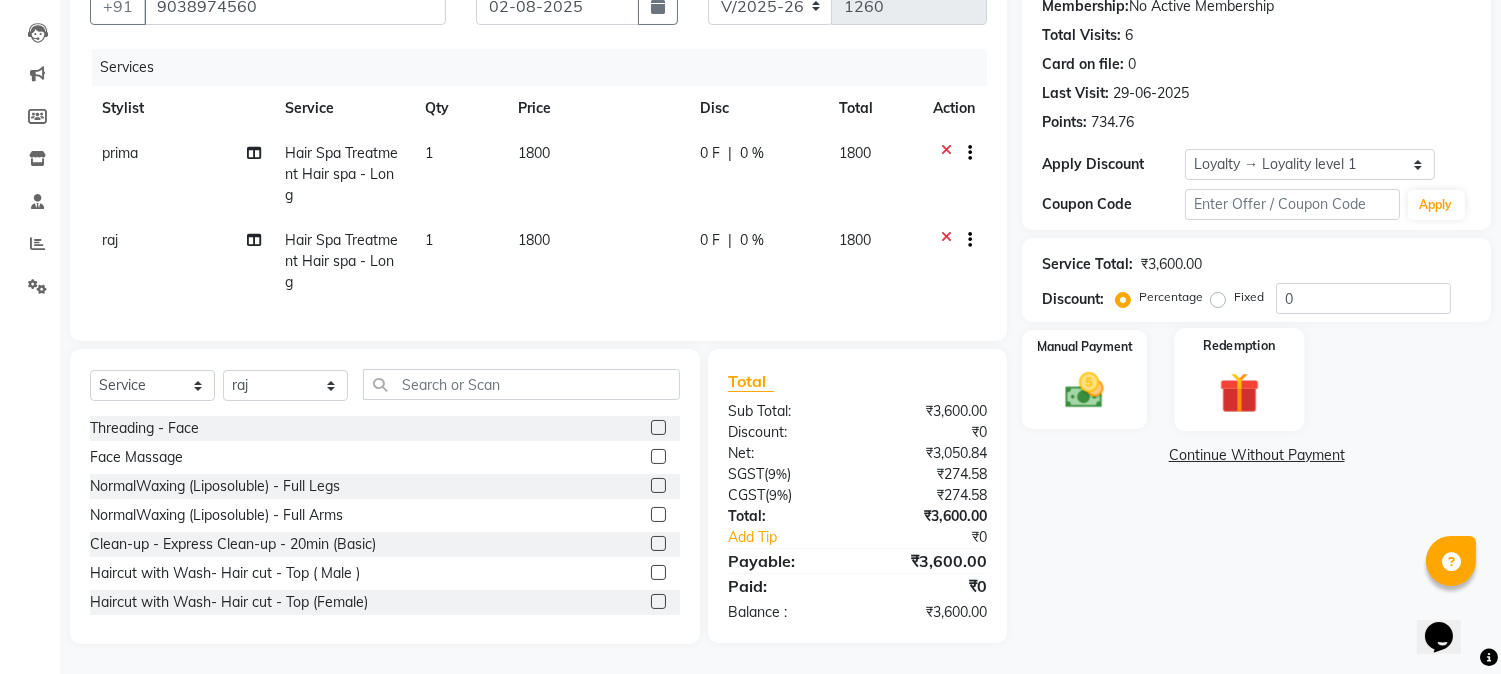 click 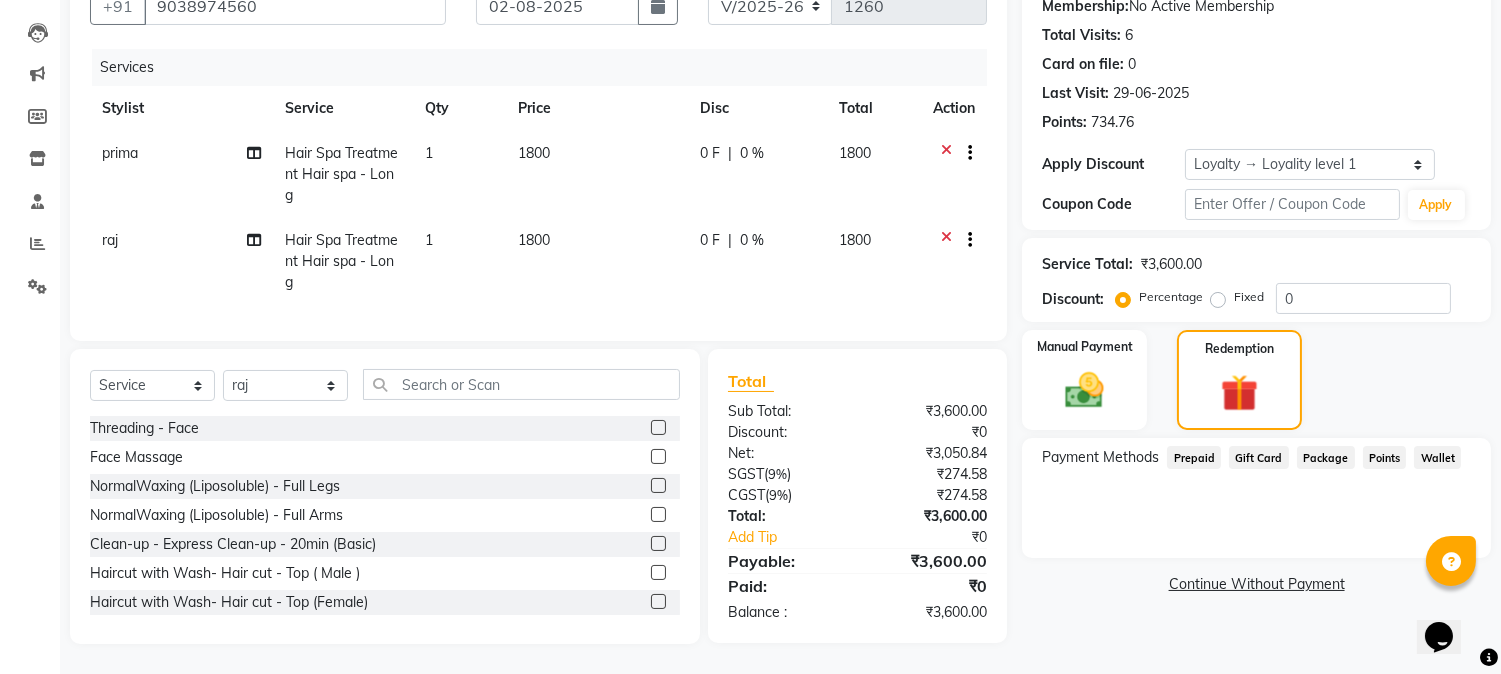 click on "Points" 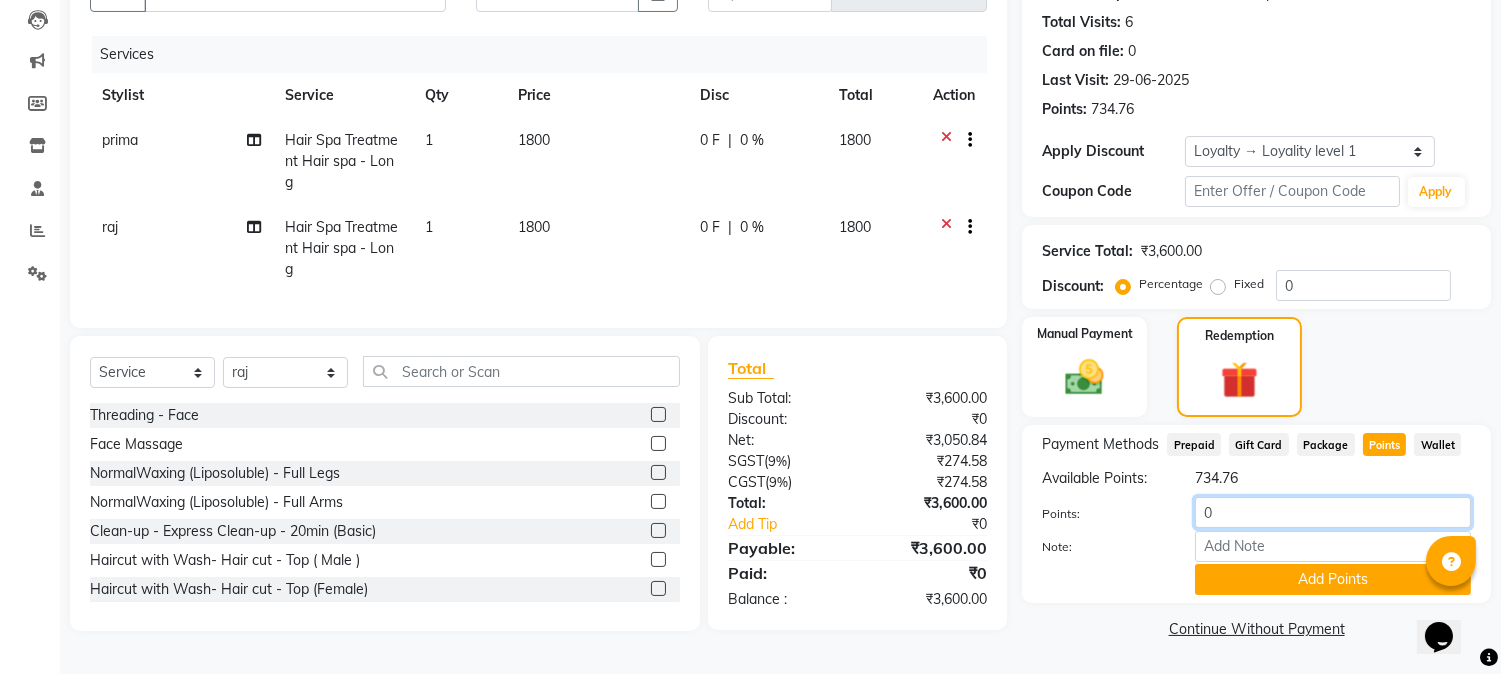 drag, startPoint x: 1223, startPoint y: 504, endPoint x: 1172, endPoint y: 508, distance: 51.156624 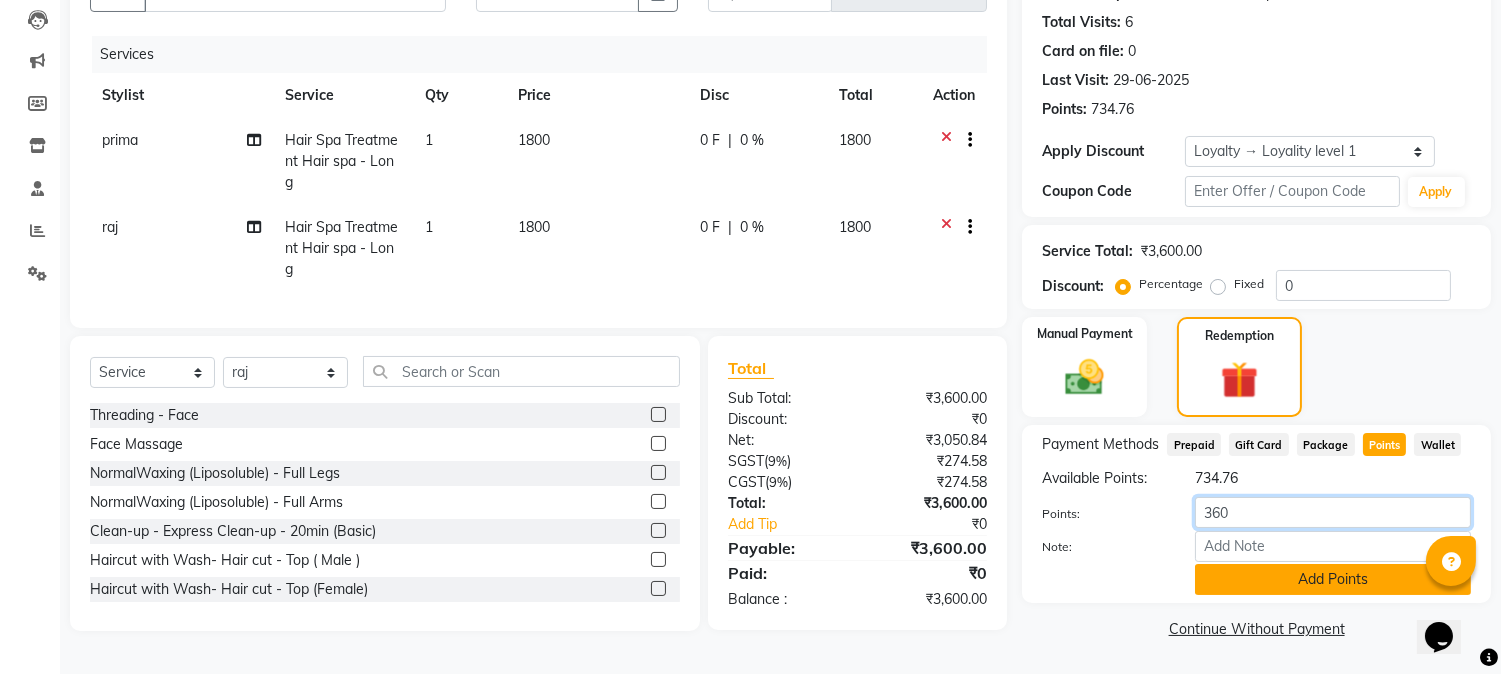 type on "360" 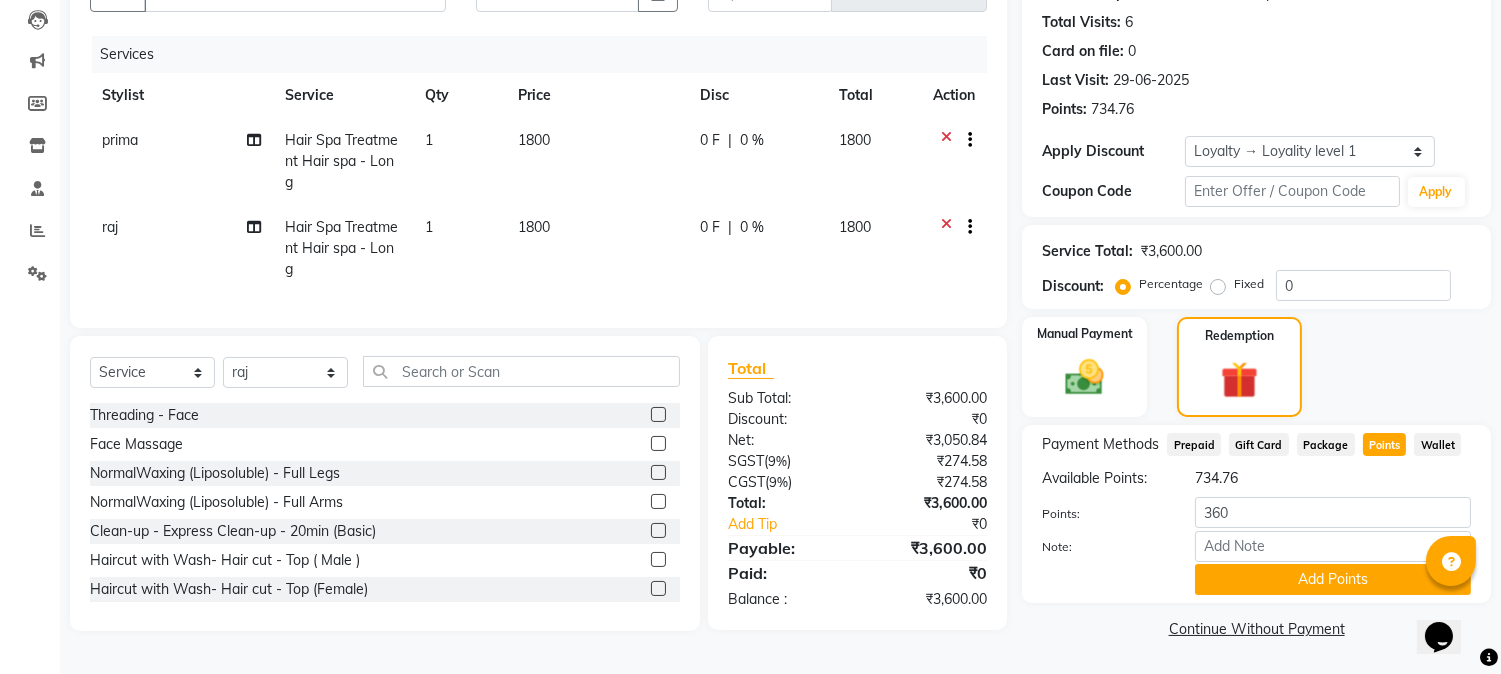 click on "Add Points" 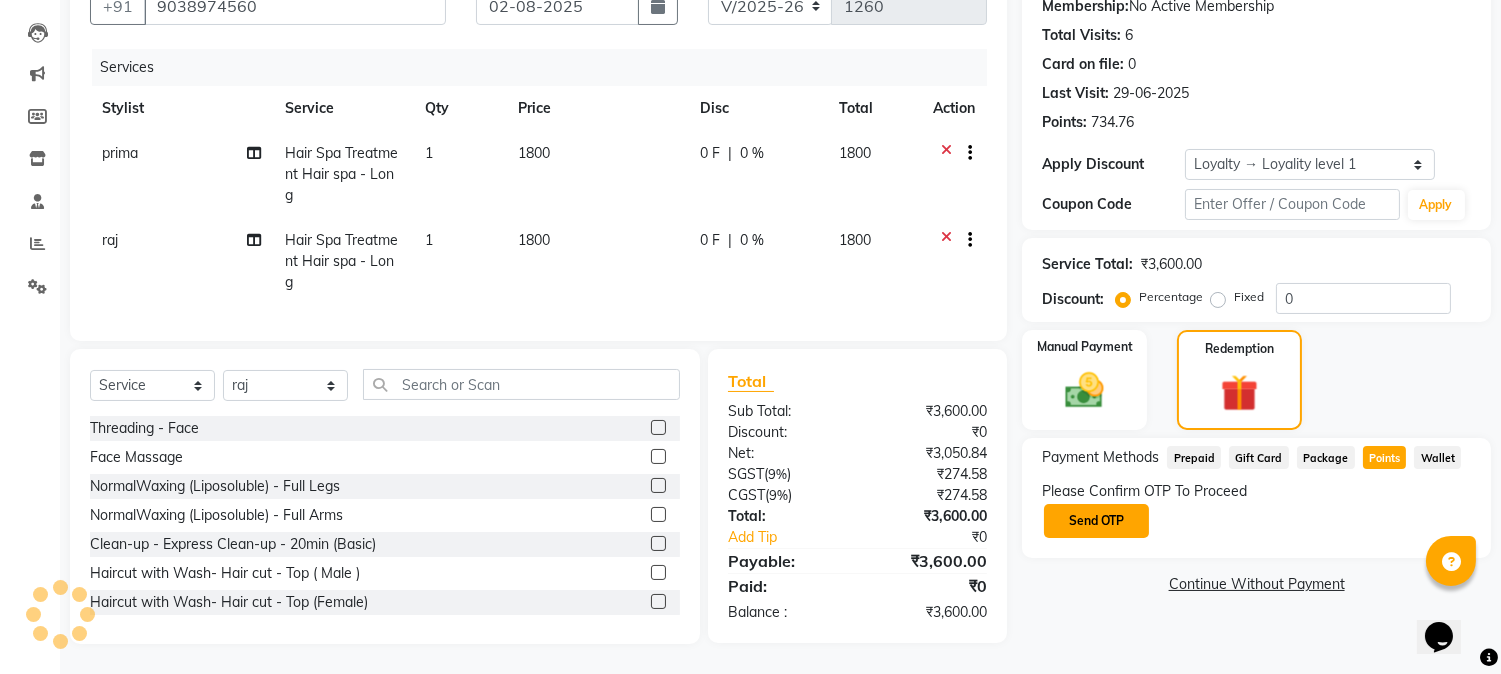 click on "Send OTP" 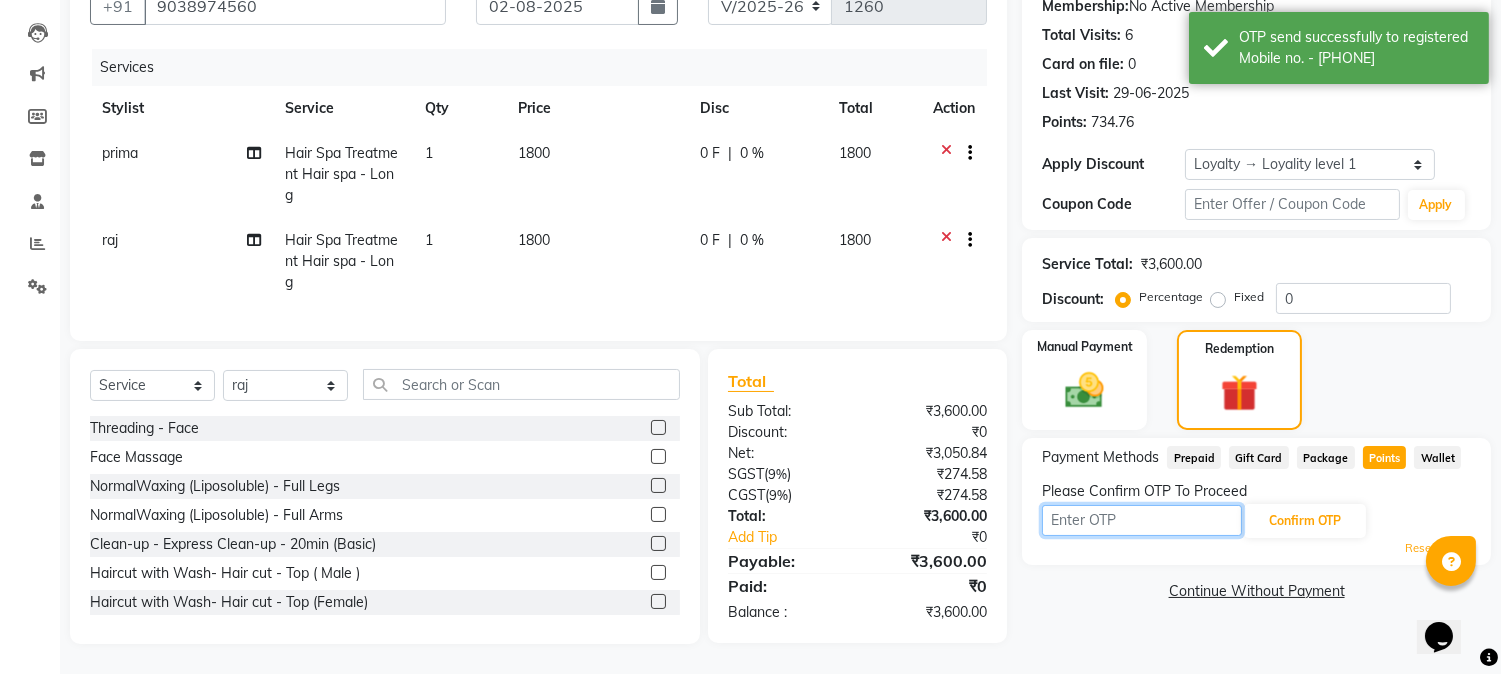 click at bounding box center (1142, 520) 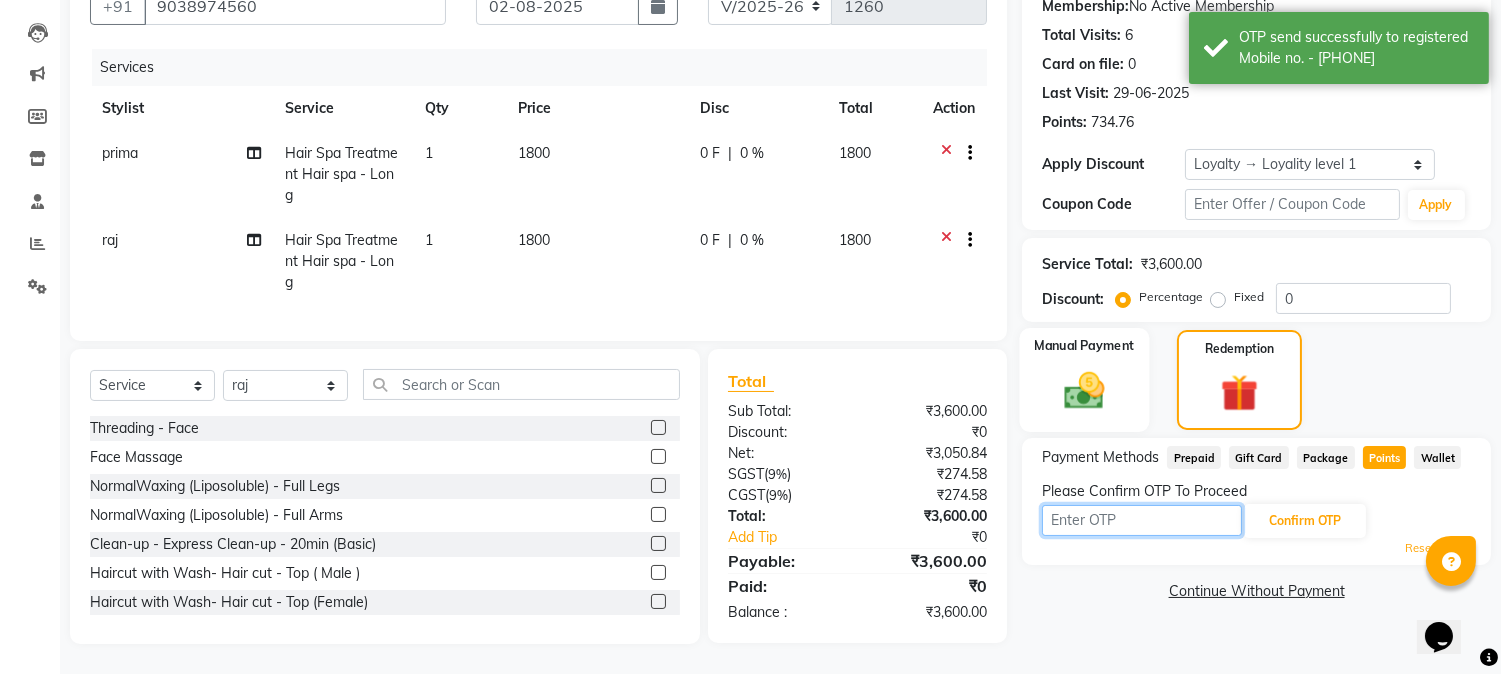 type on "3440" 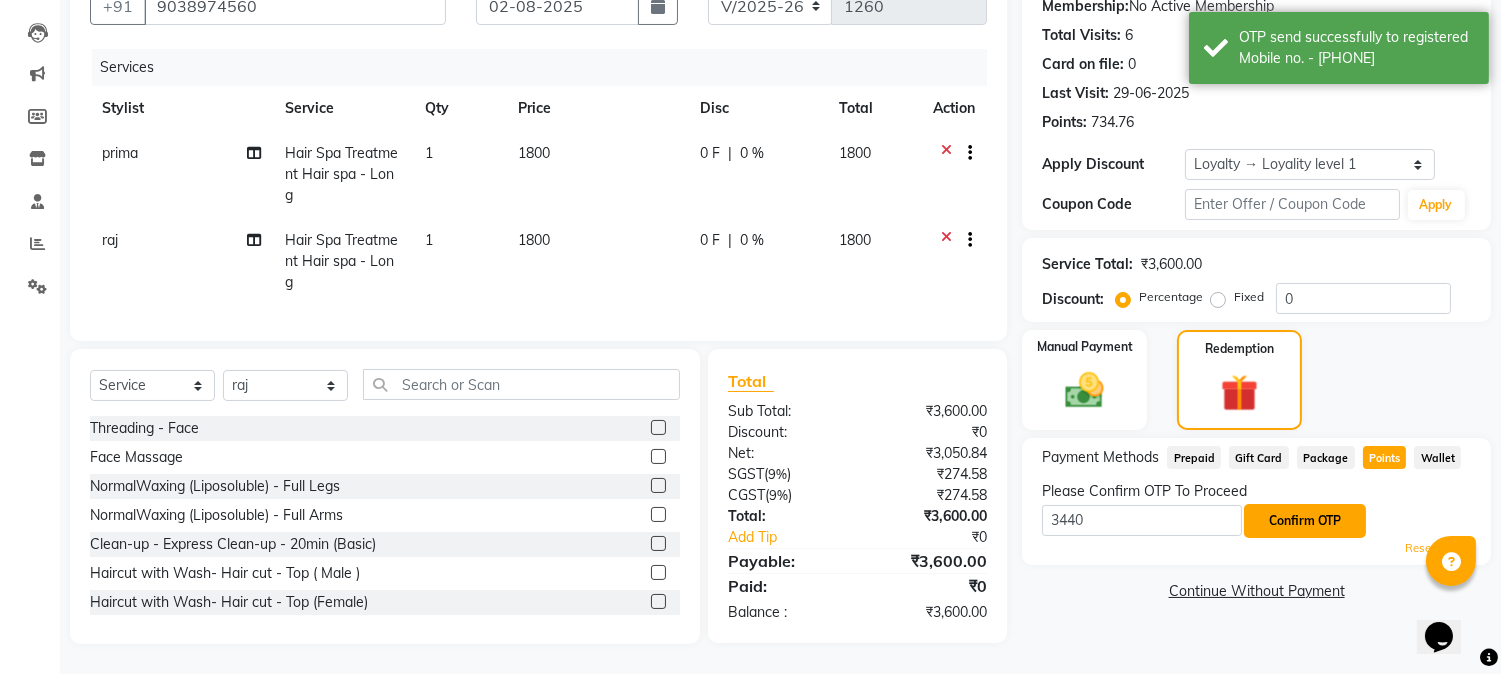 click on "Confirm OTP" 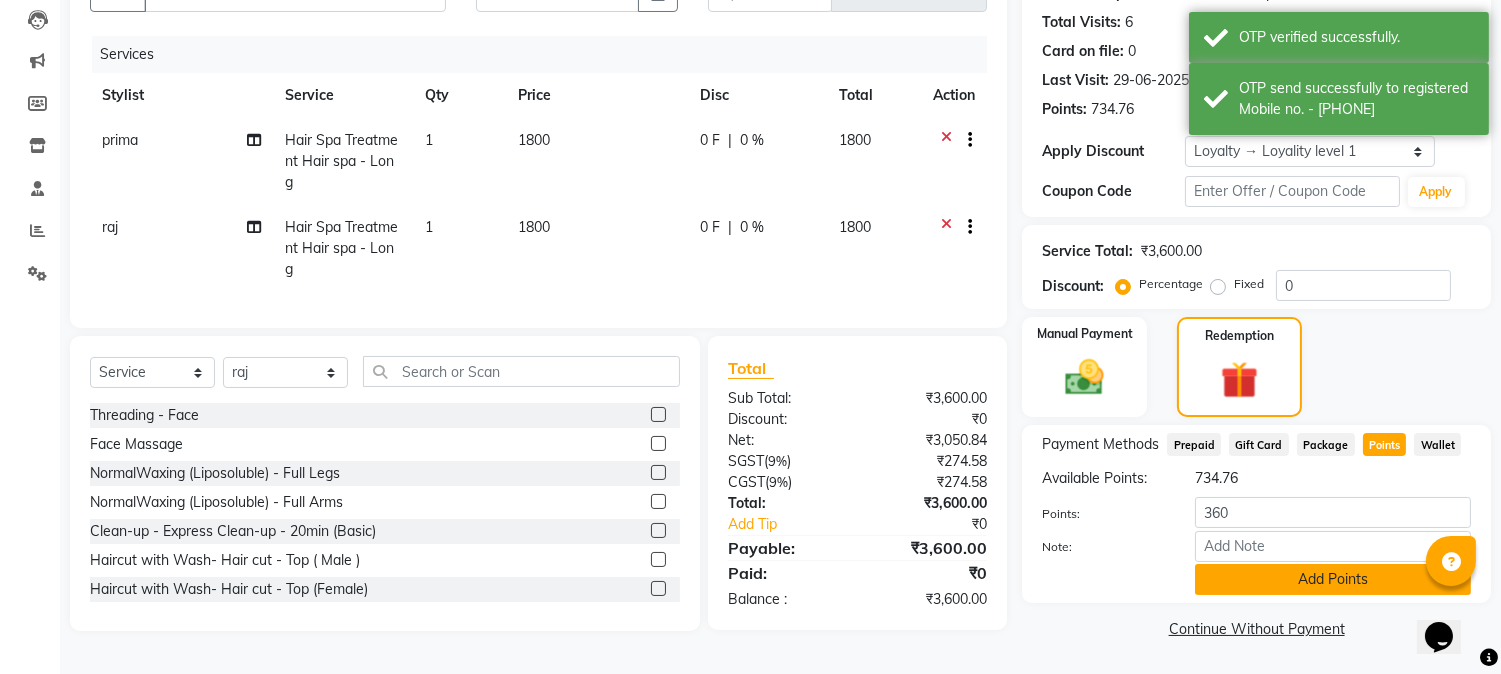 click on "Add Points" 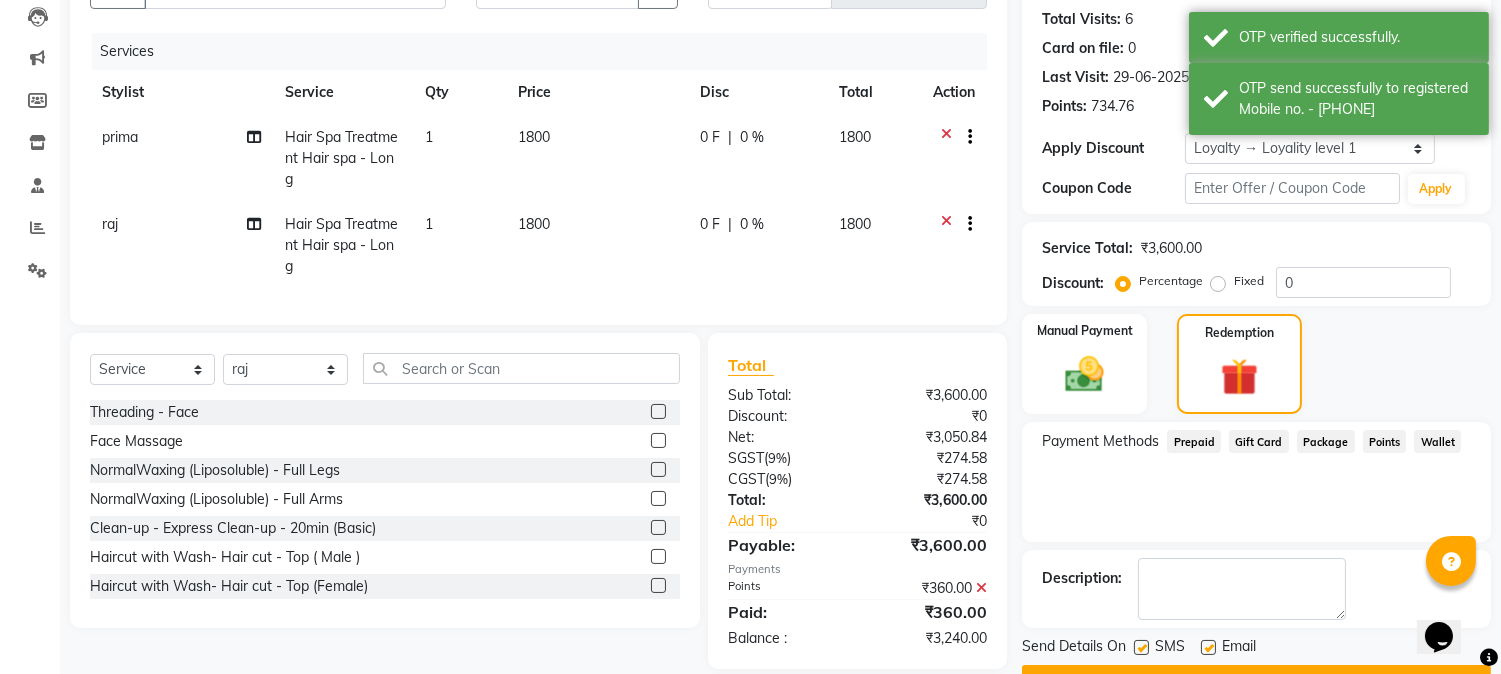 scroll, scrollTop: 355, scrollLeft: 0, axis: vertical 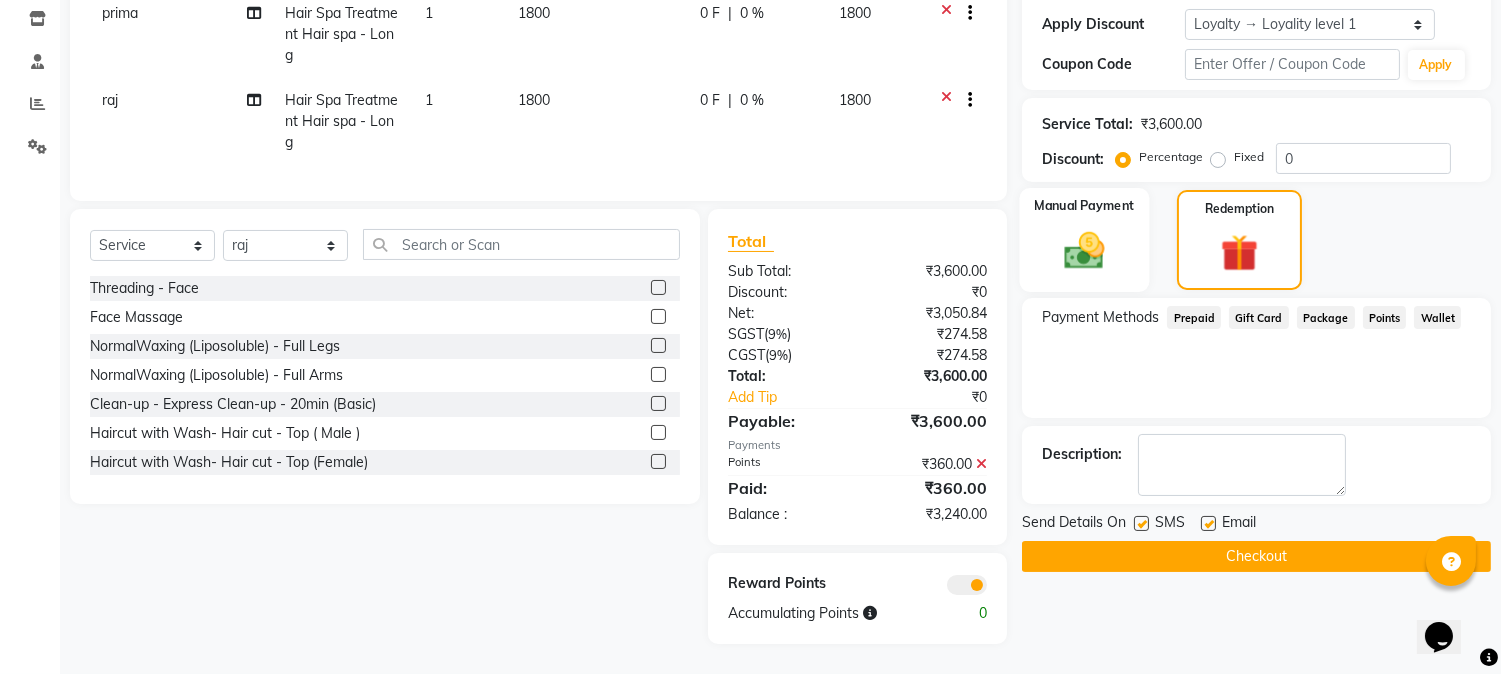 click on "Manual Payment" 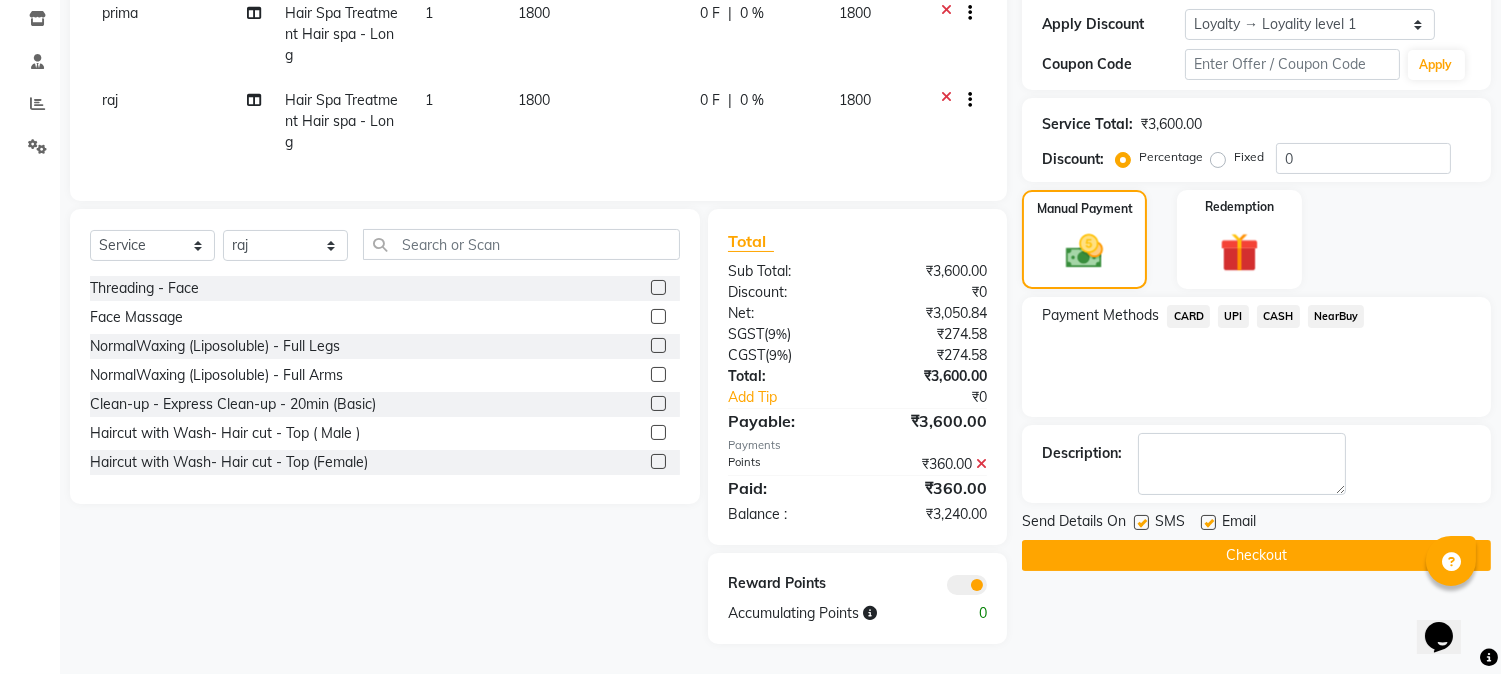 click on "CASH" 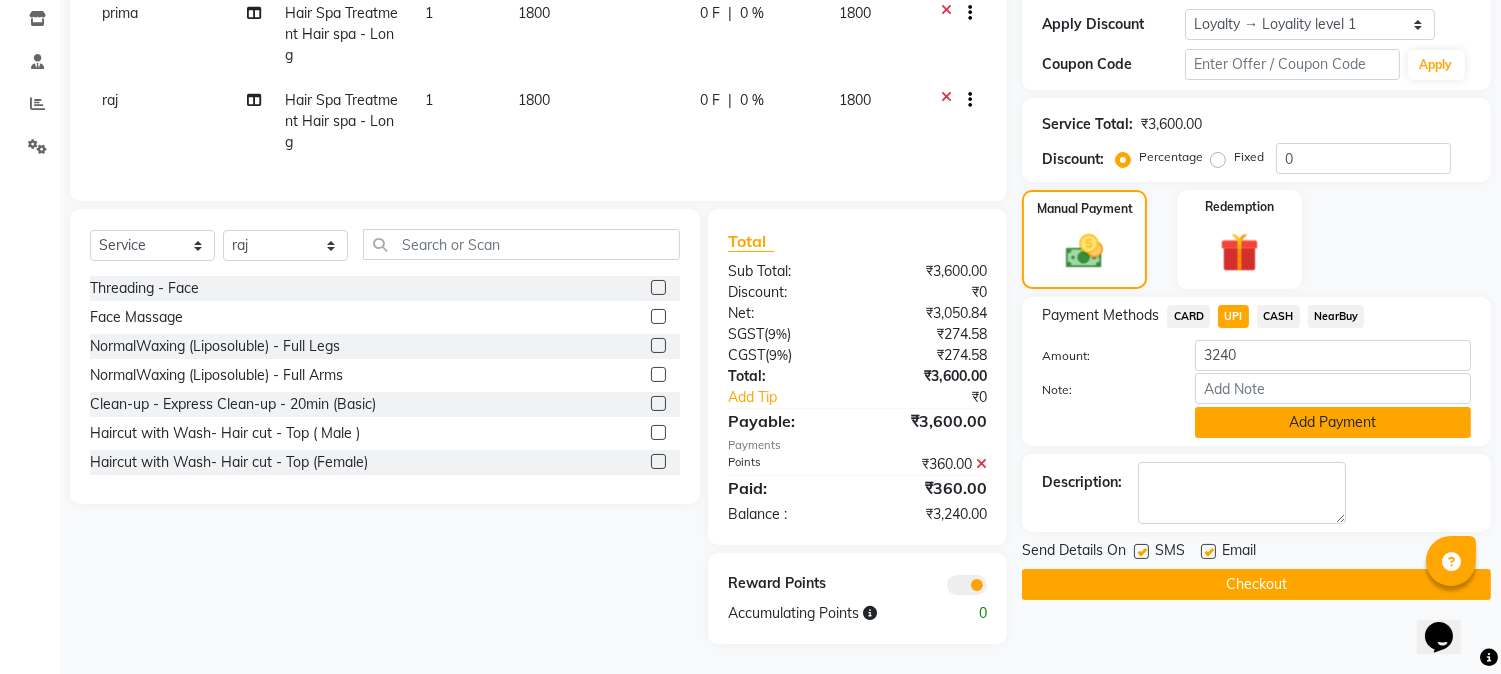 click on "Add Payment" 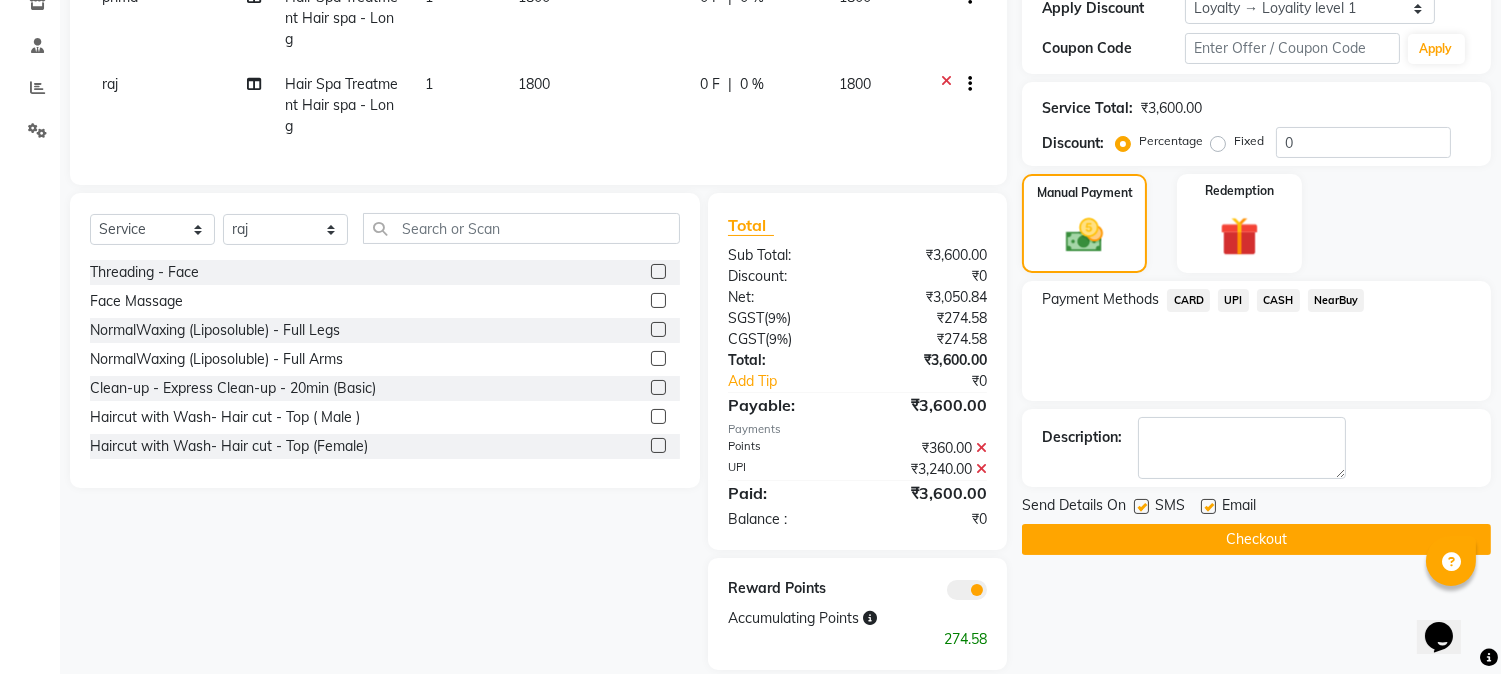 scroll, scrollTop: 397, scrollLeft: 0, axis: vertical 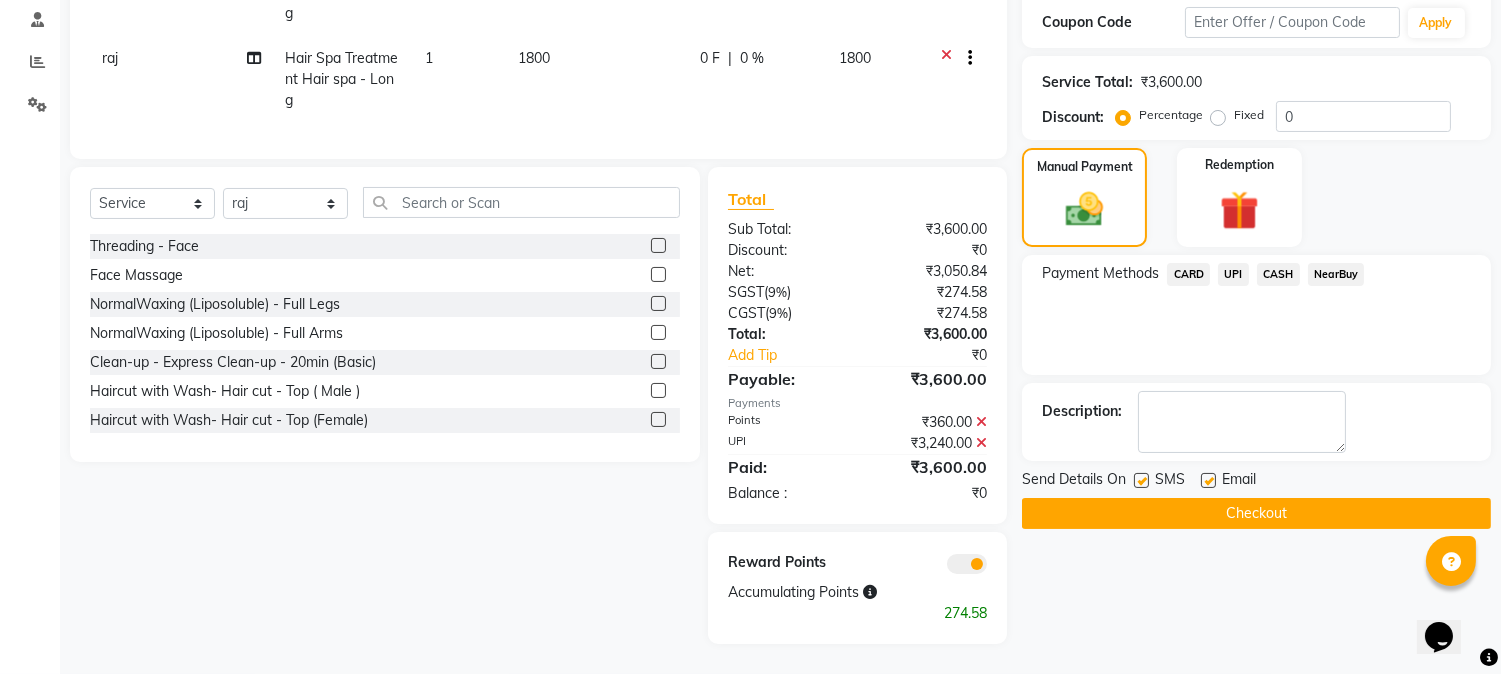 click on "Checkout" 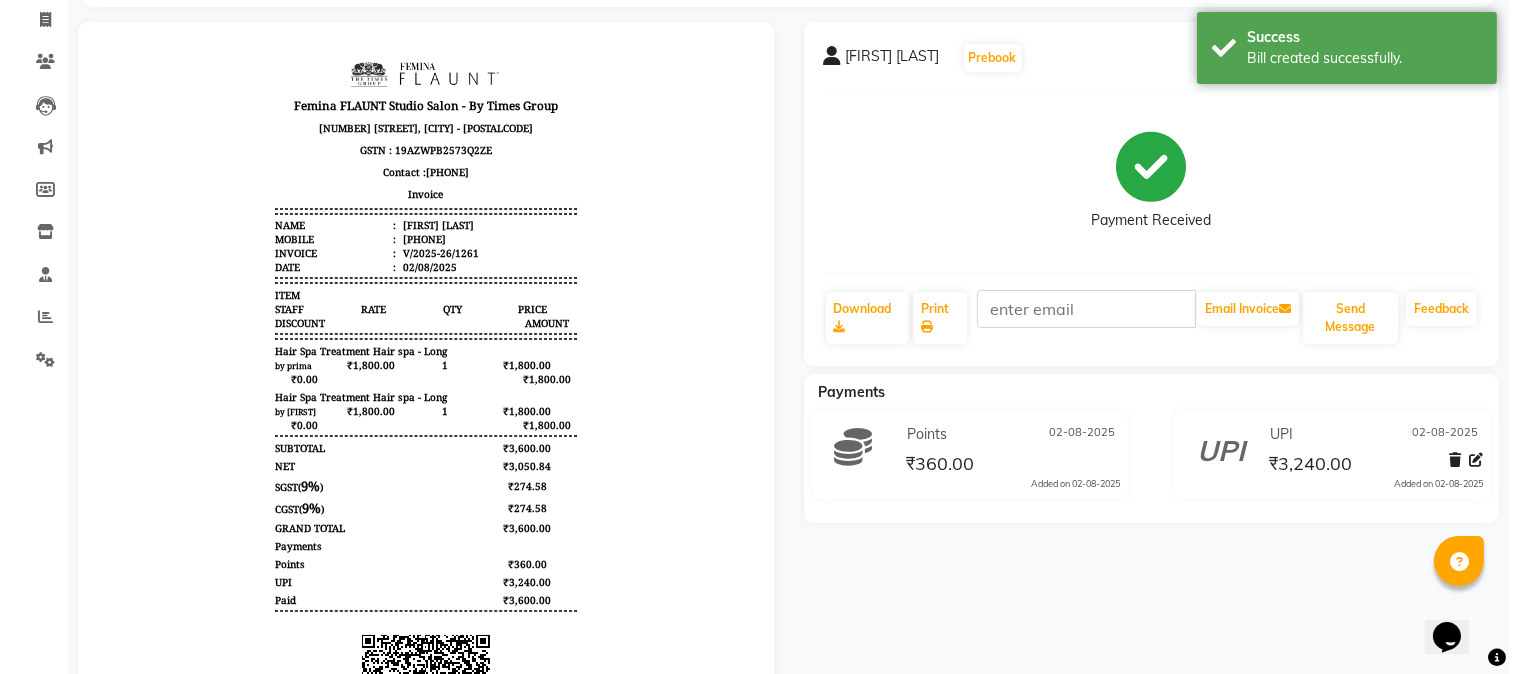 scroll, scrollTop: 0, scrollLeft: 0, axis: both 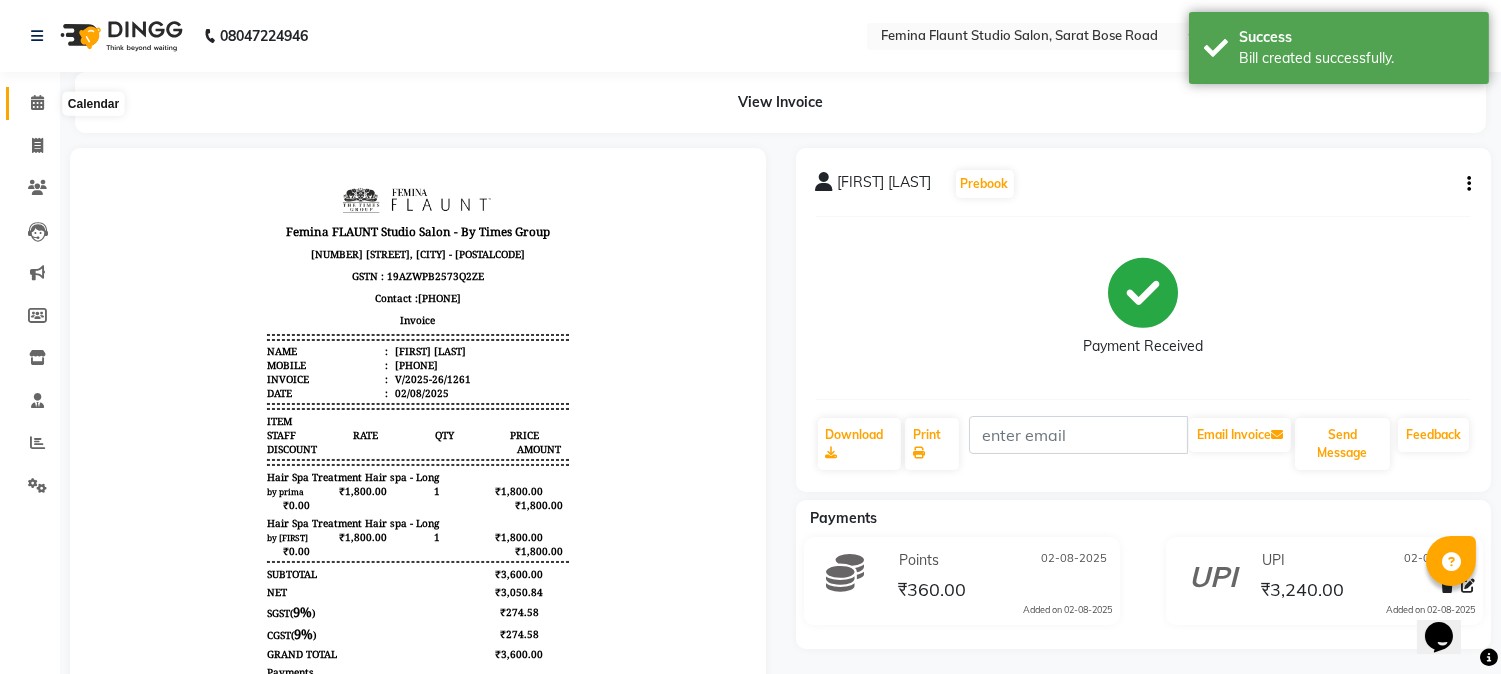 click 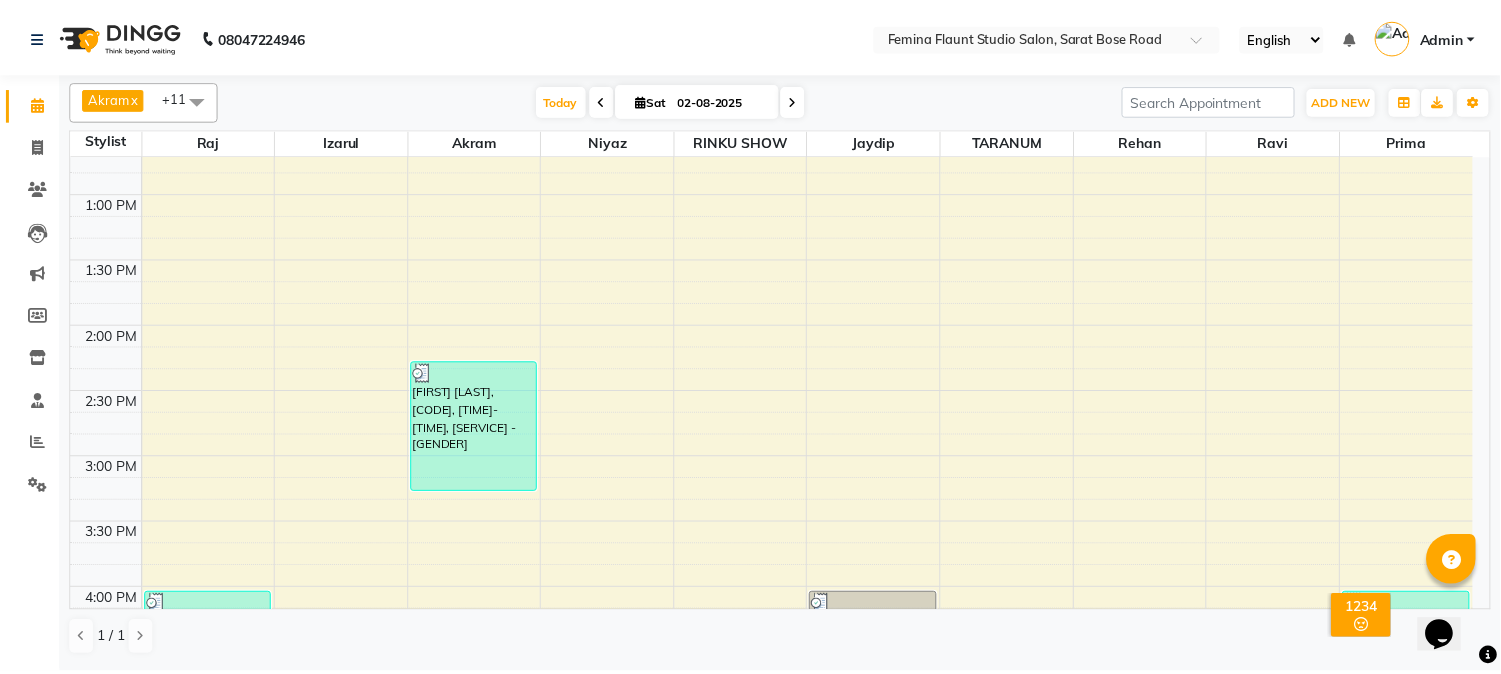 scroll, scrollTop: 823, scrollLeft: 0, axis: vertical 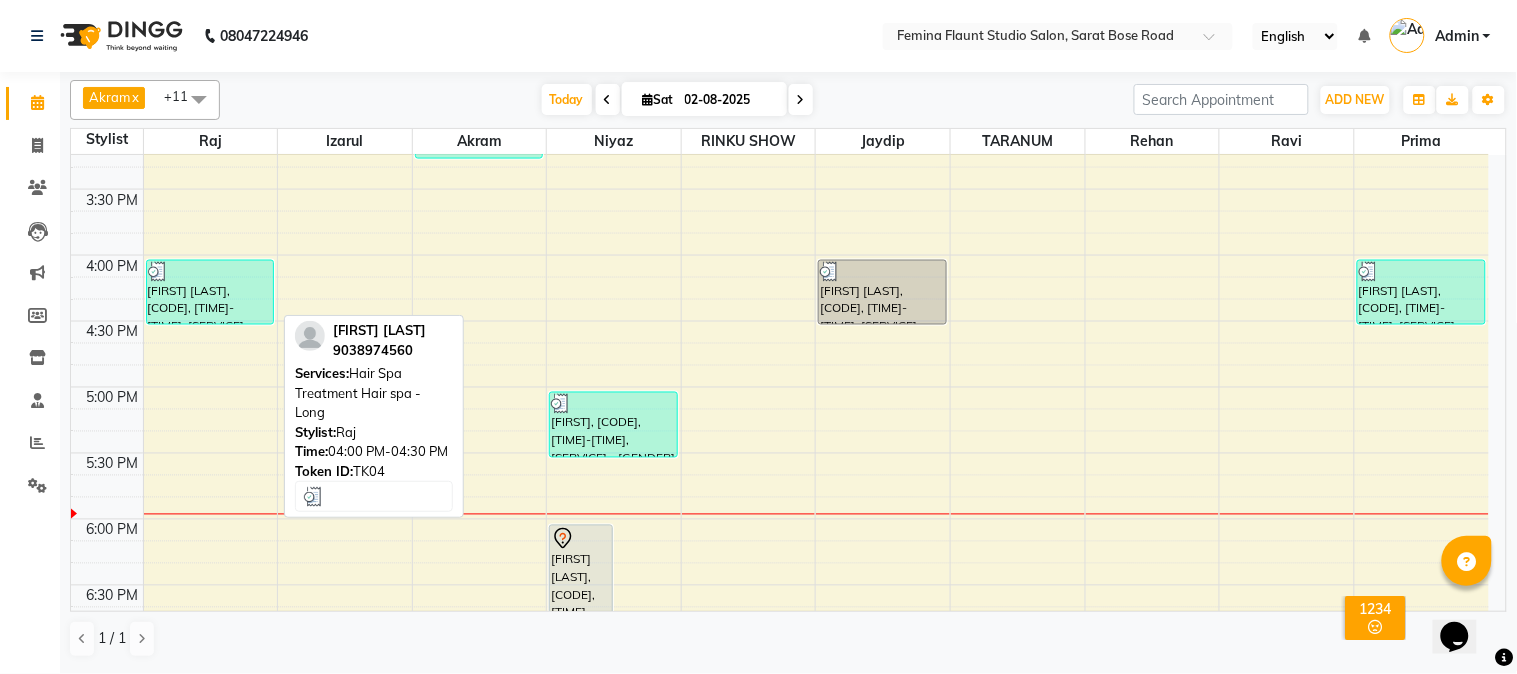 click on "[FIRST] [LAST], [CODE], [TIME]-[TIME], [SERVICE] [GENDER]" at bounding box center (210, 292) 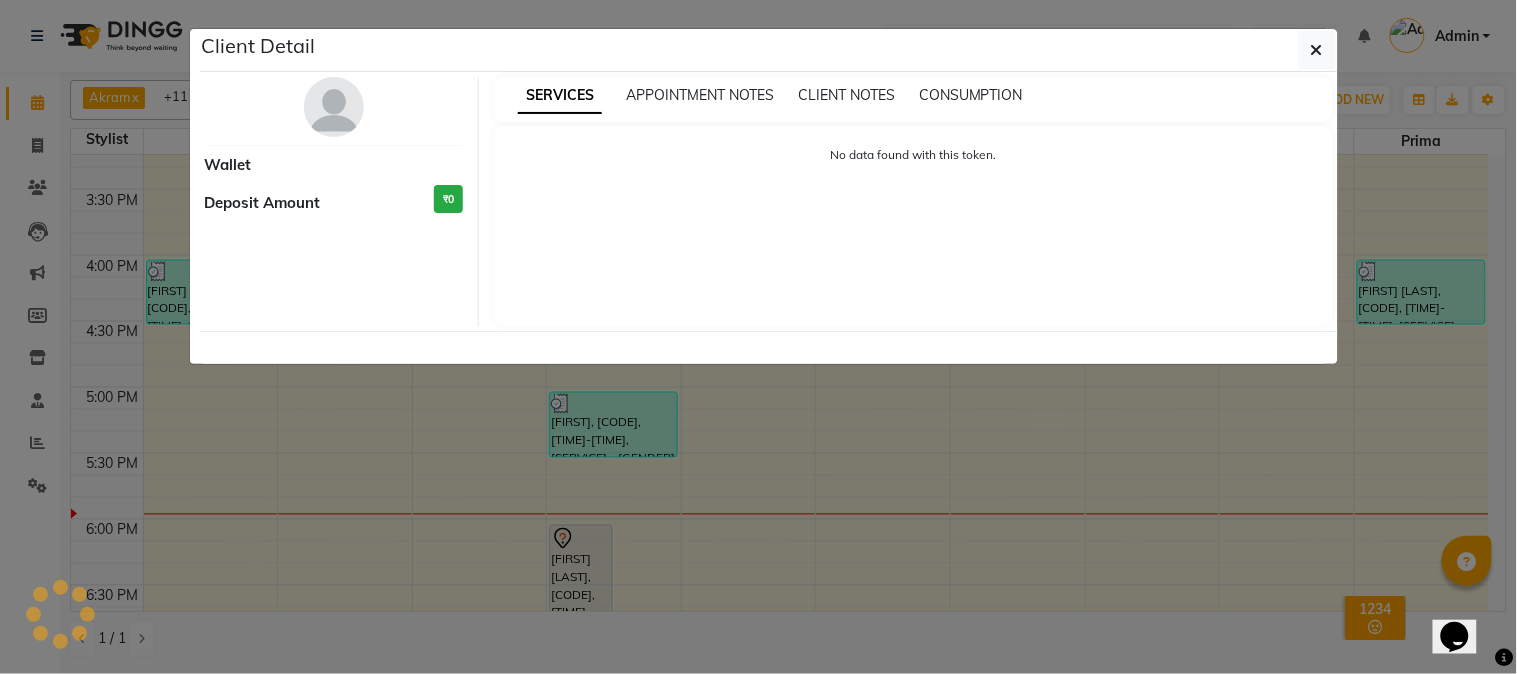 select on "3" 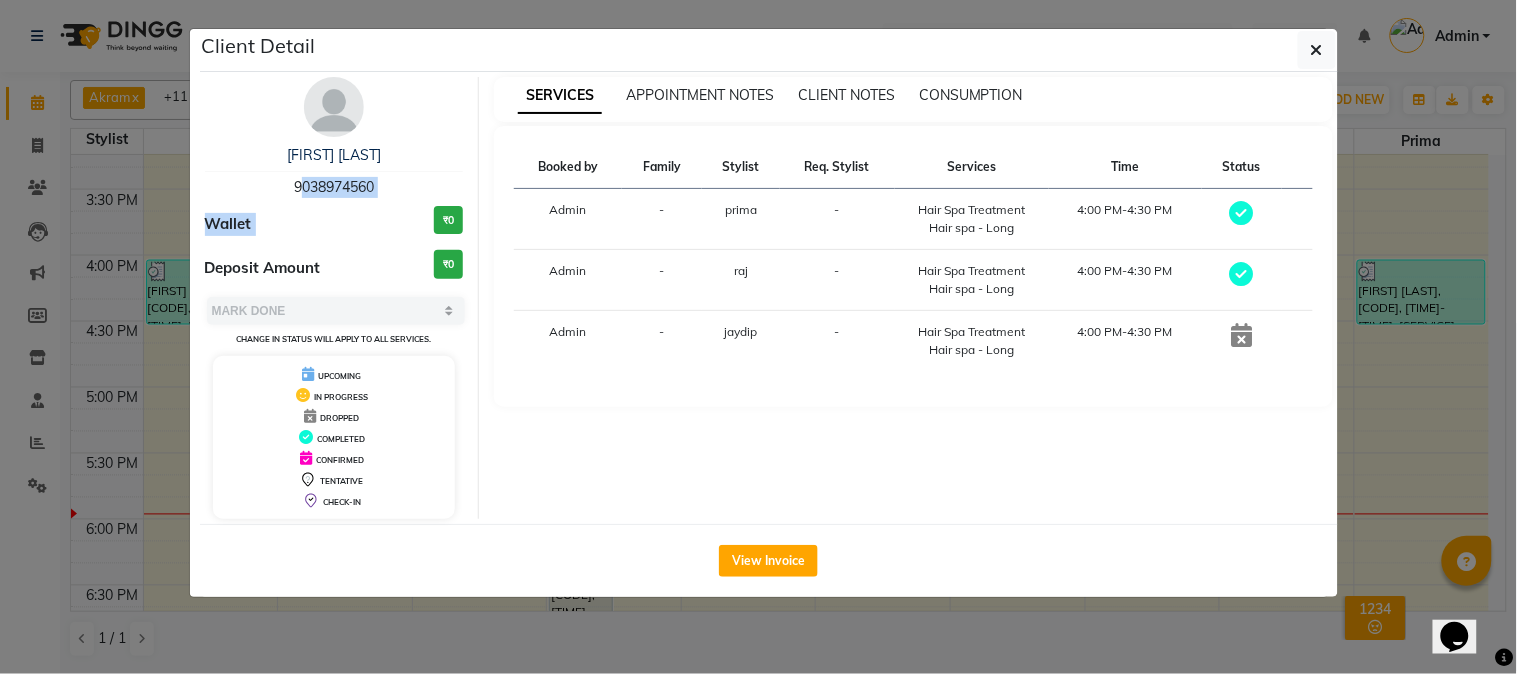 drag, startPoint x: 285, startPoint y: 180, endPoint x: 407, endPoint y: 201, distance: 123.79418 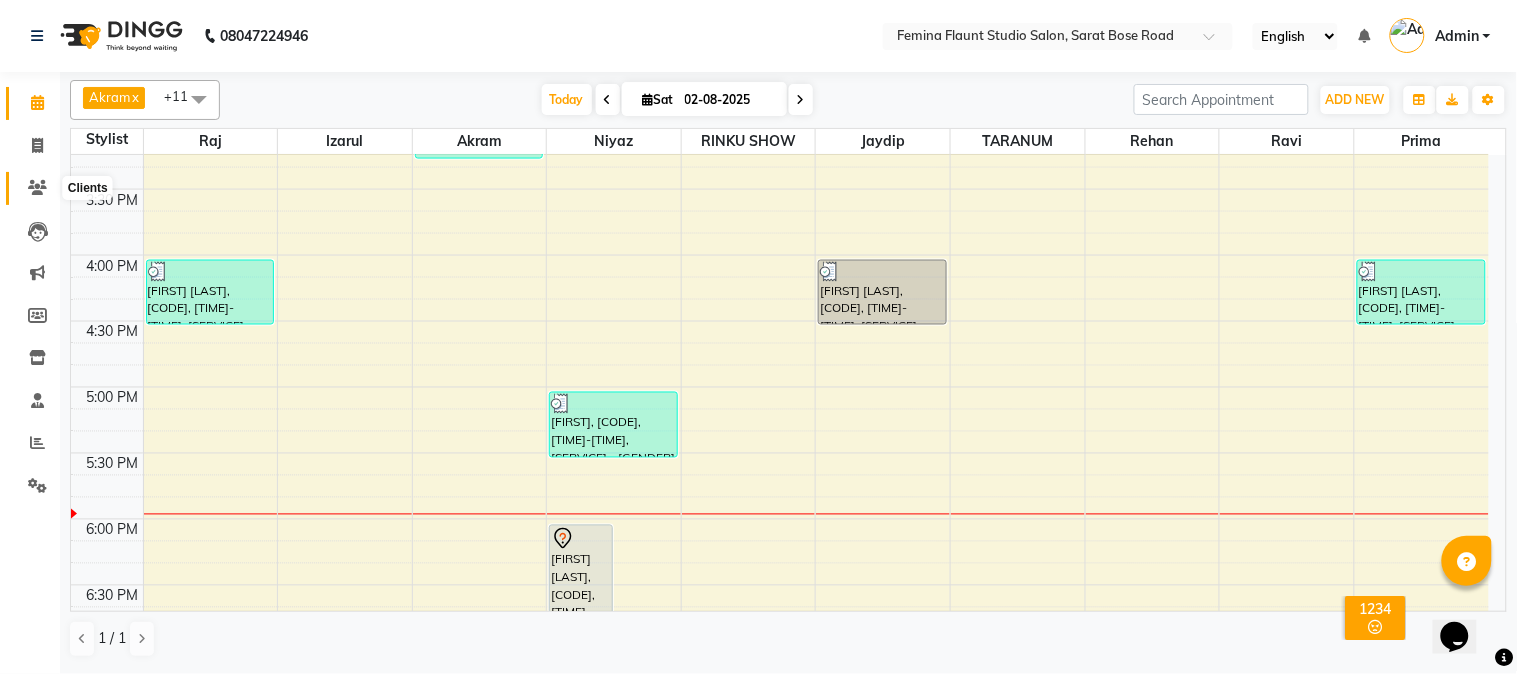 click 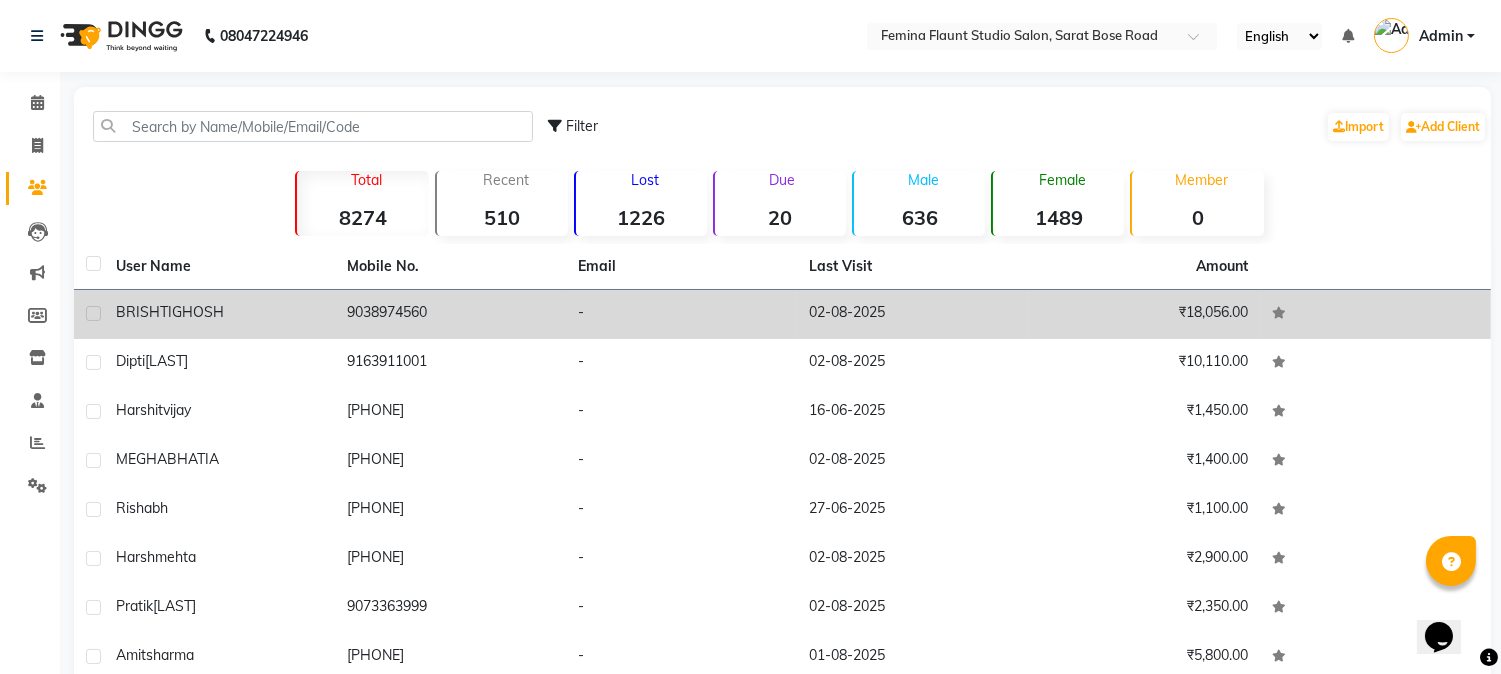 click on "[FIRST] [LAST]" 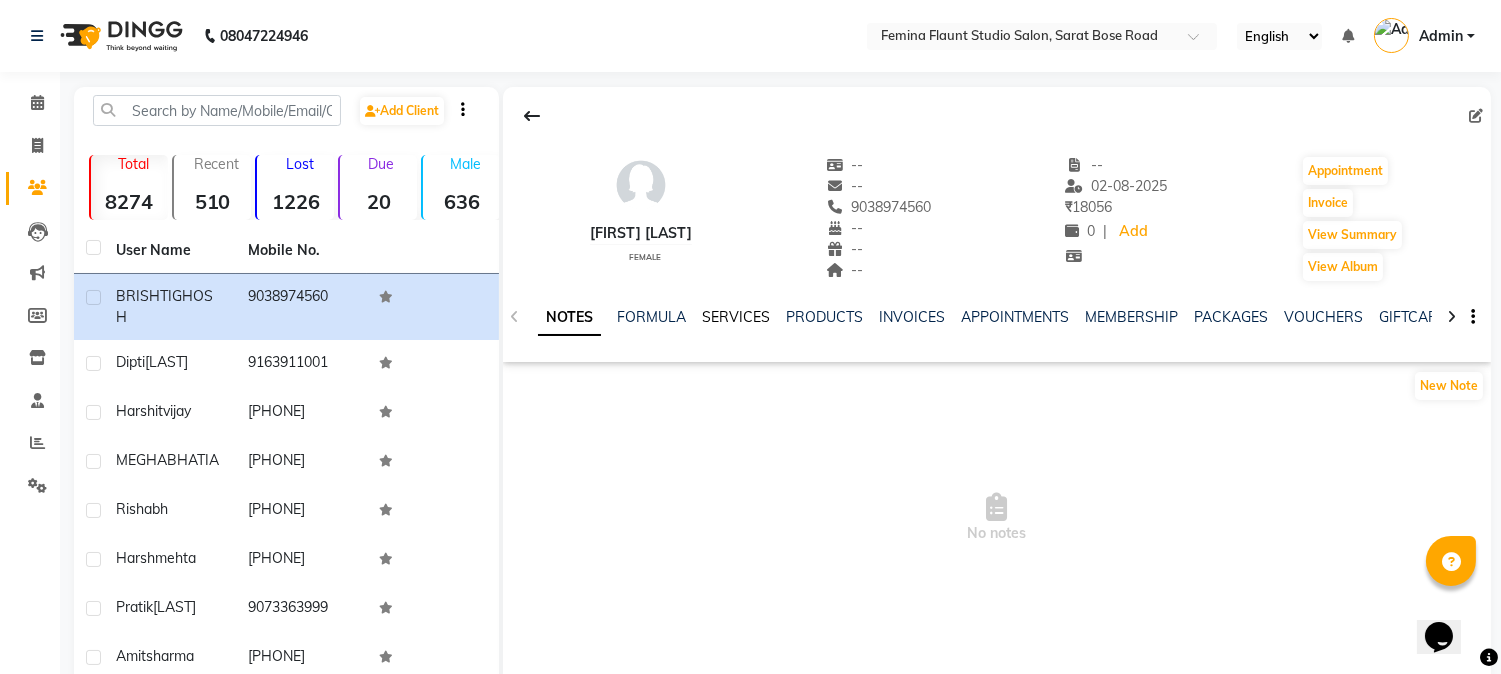 click on "SERVICES" 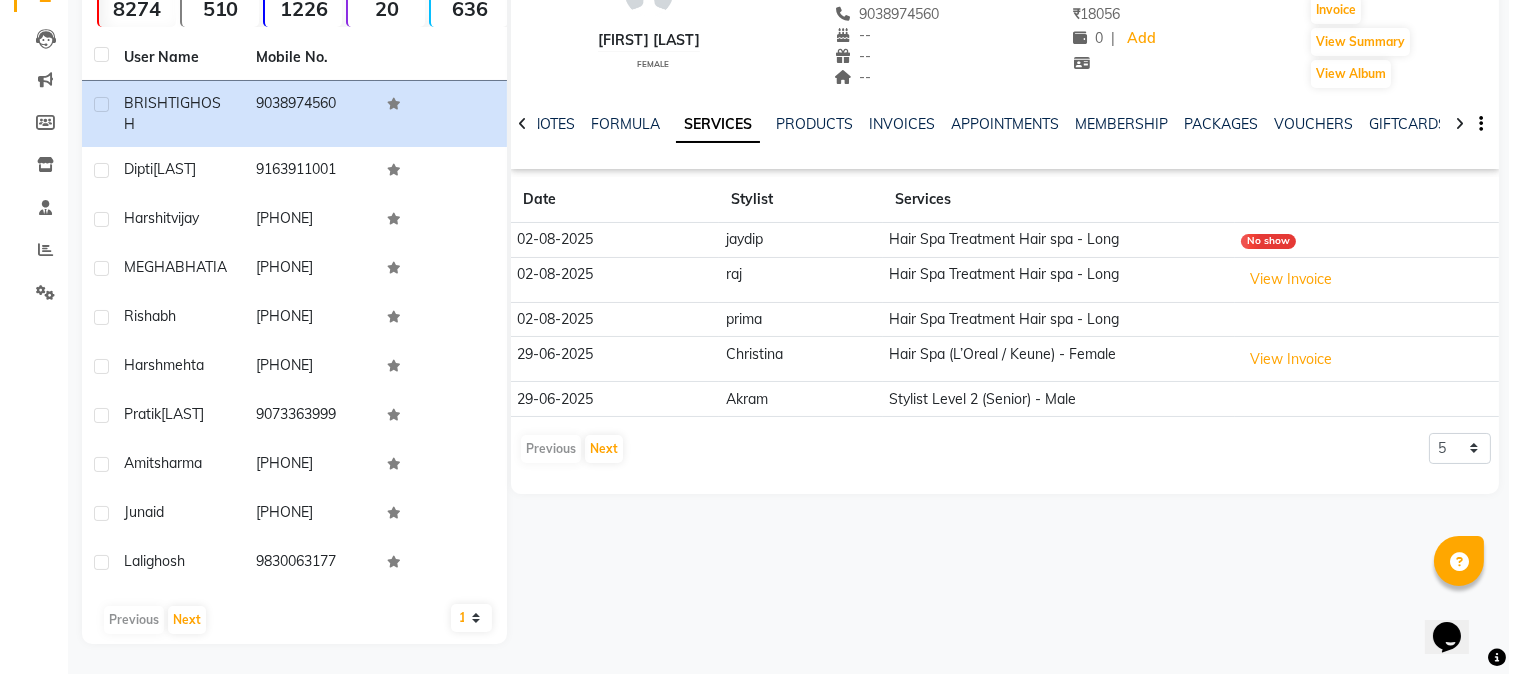 scroll, scrollTop: 208, scrollLeft: 0, axis: vertical 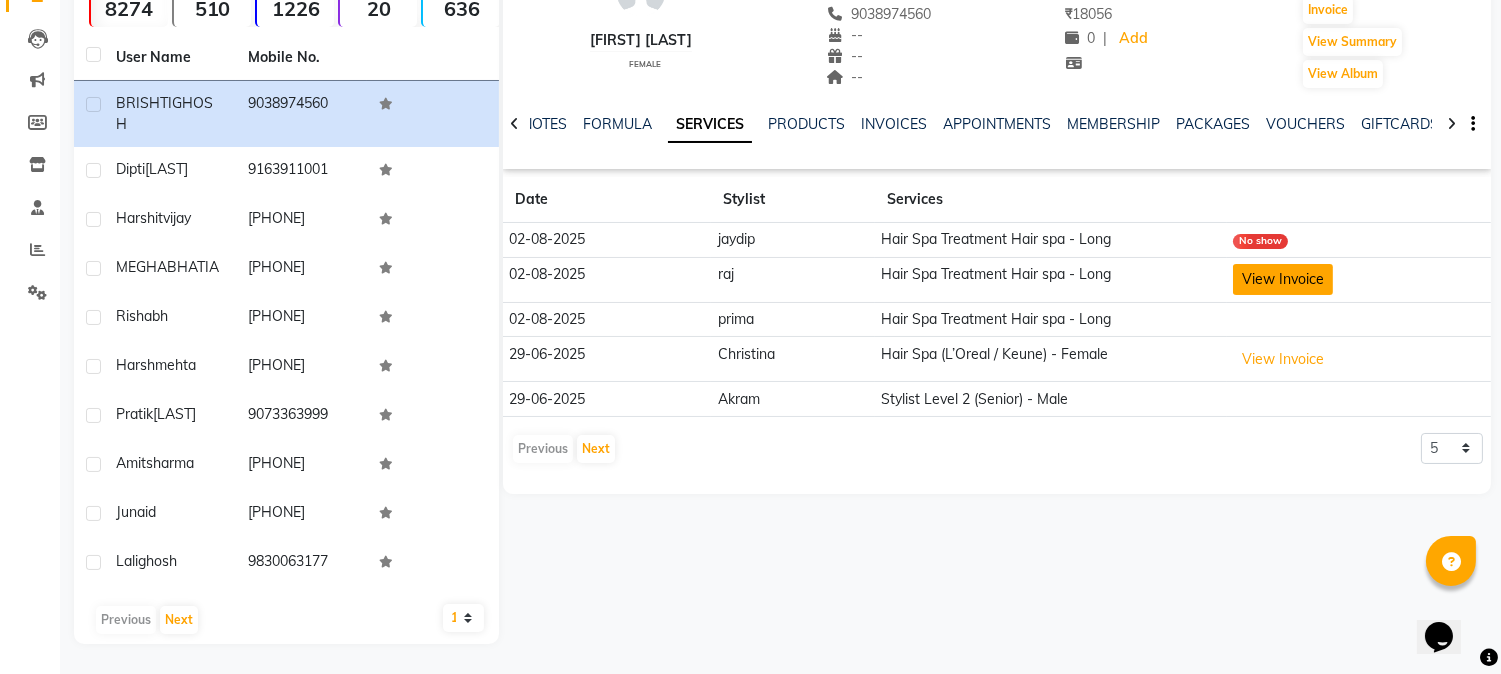click on "View Invoice" 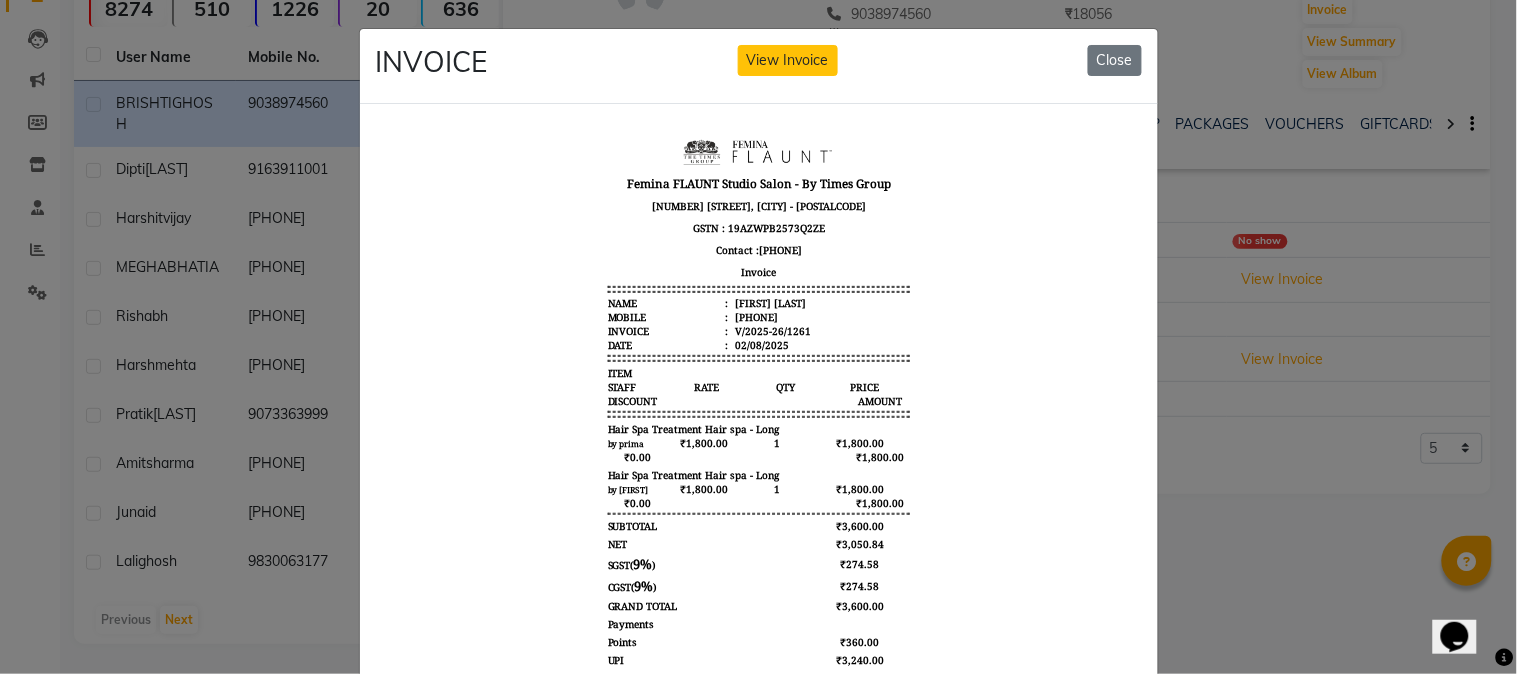 scroll, scrollTop: 0, scrollLeft: 0, axis: both 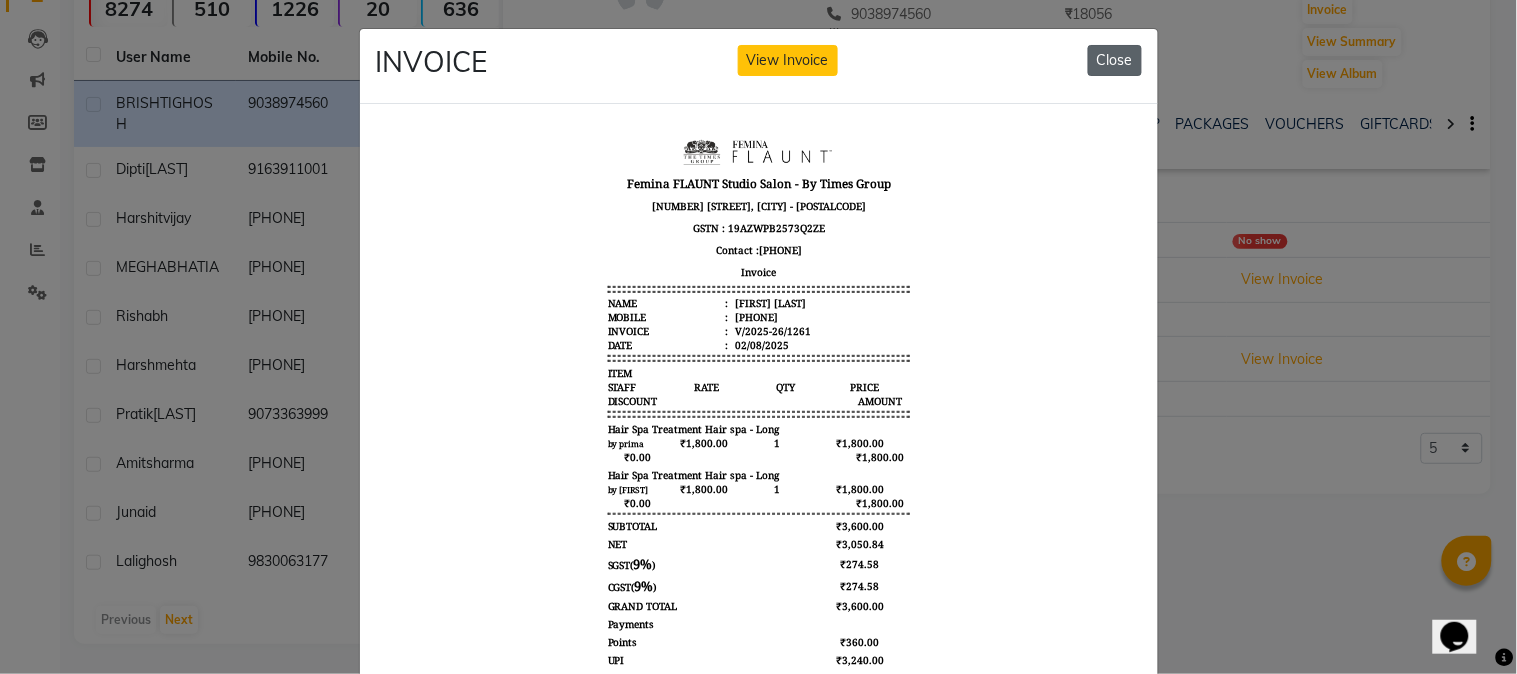 click on "Close" 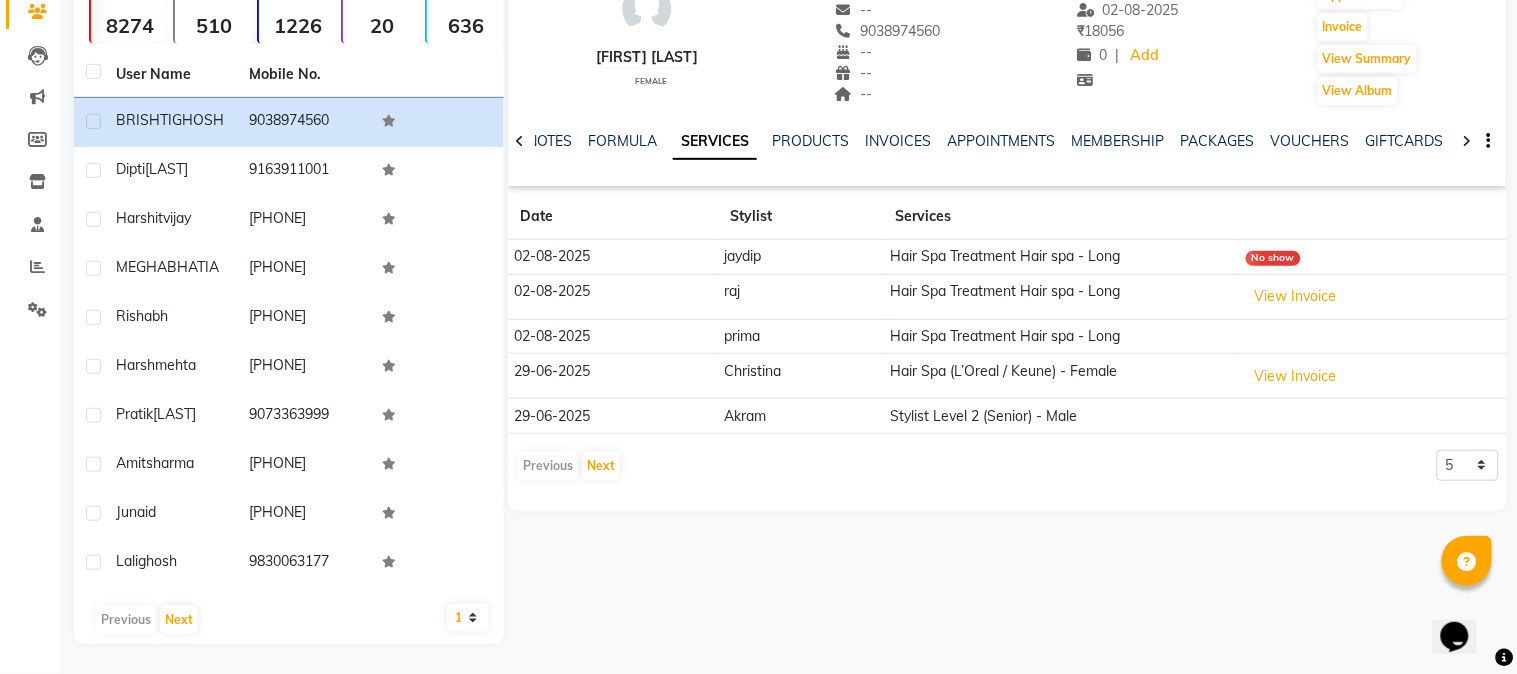 scroll, scrollTop: 192, scrollLeft: 0, axis: vertical 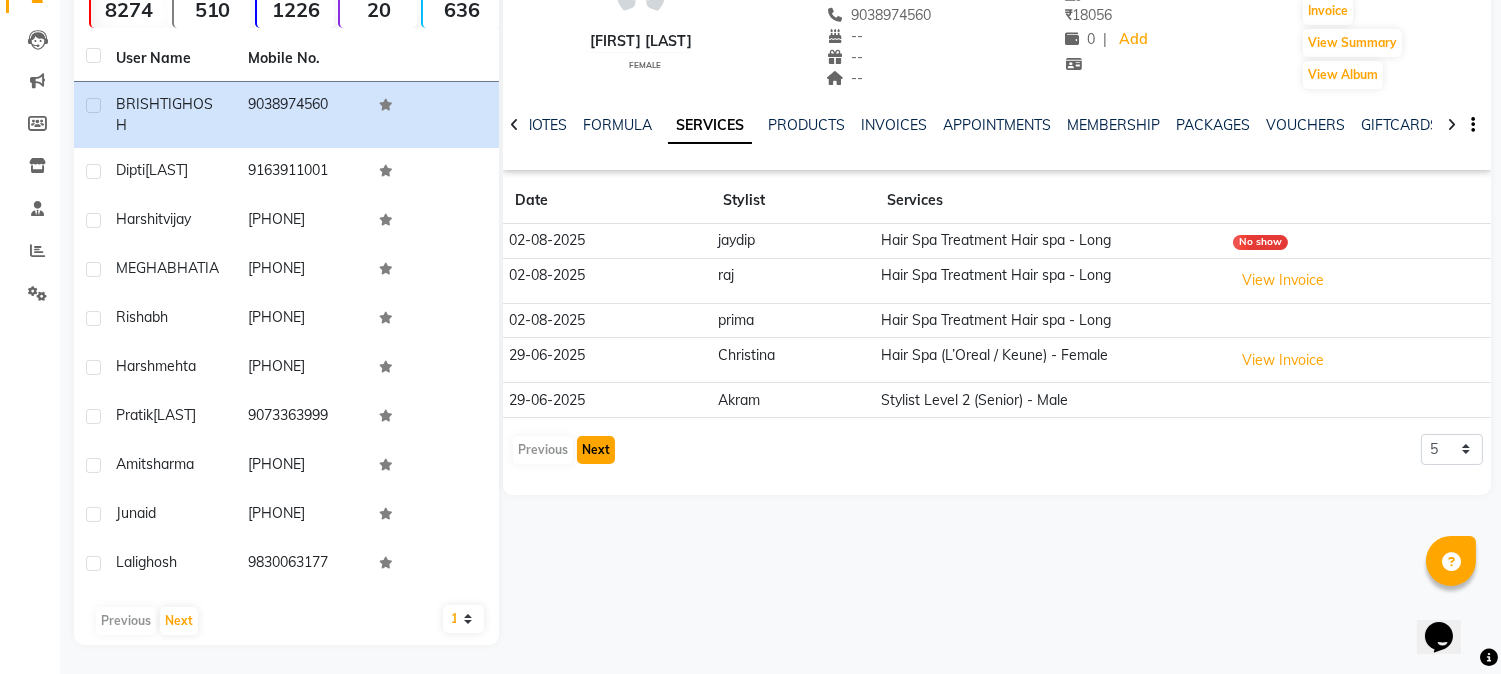 click on "Next" 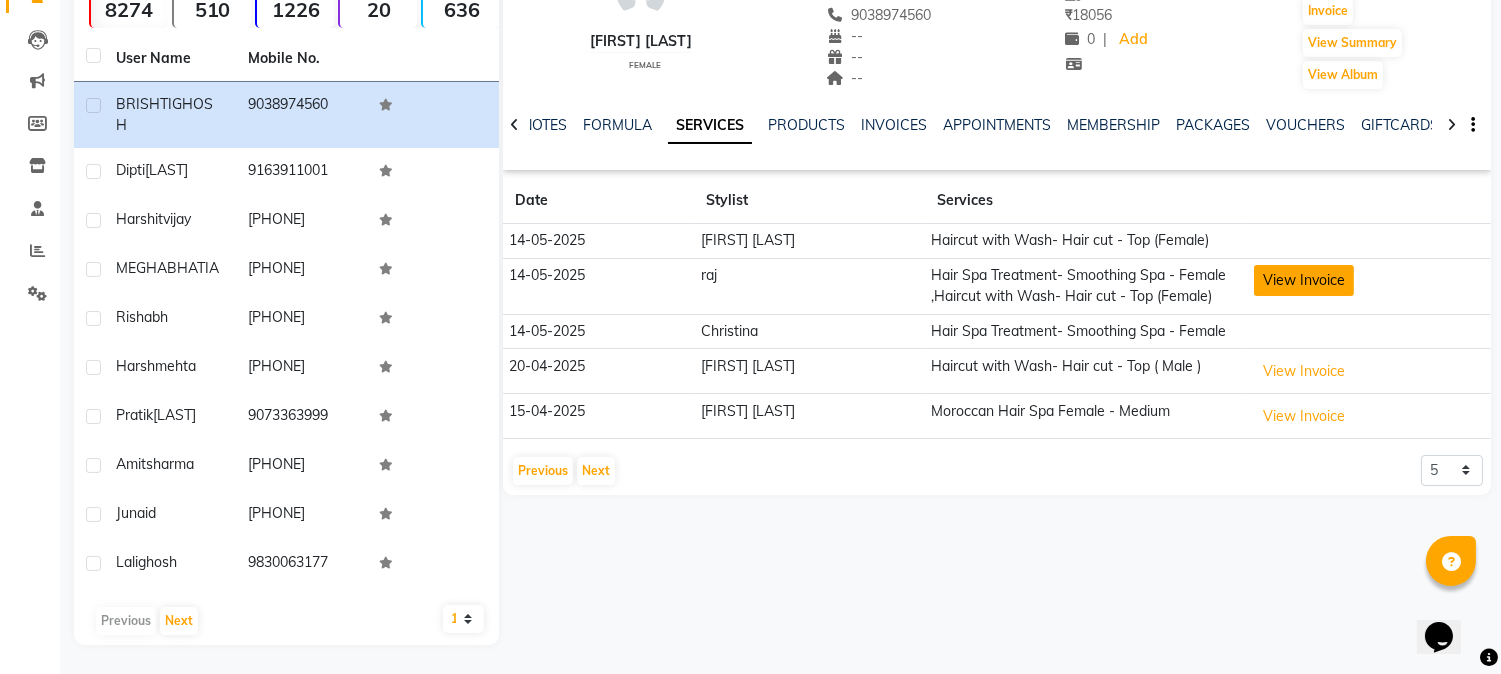 click on "View Invoice" 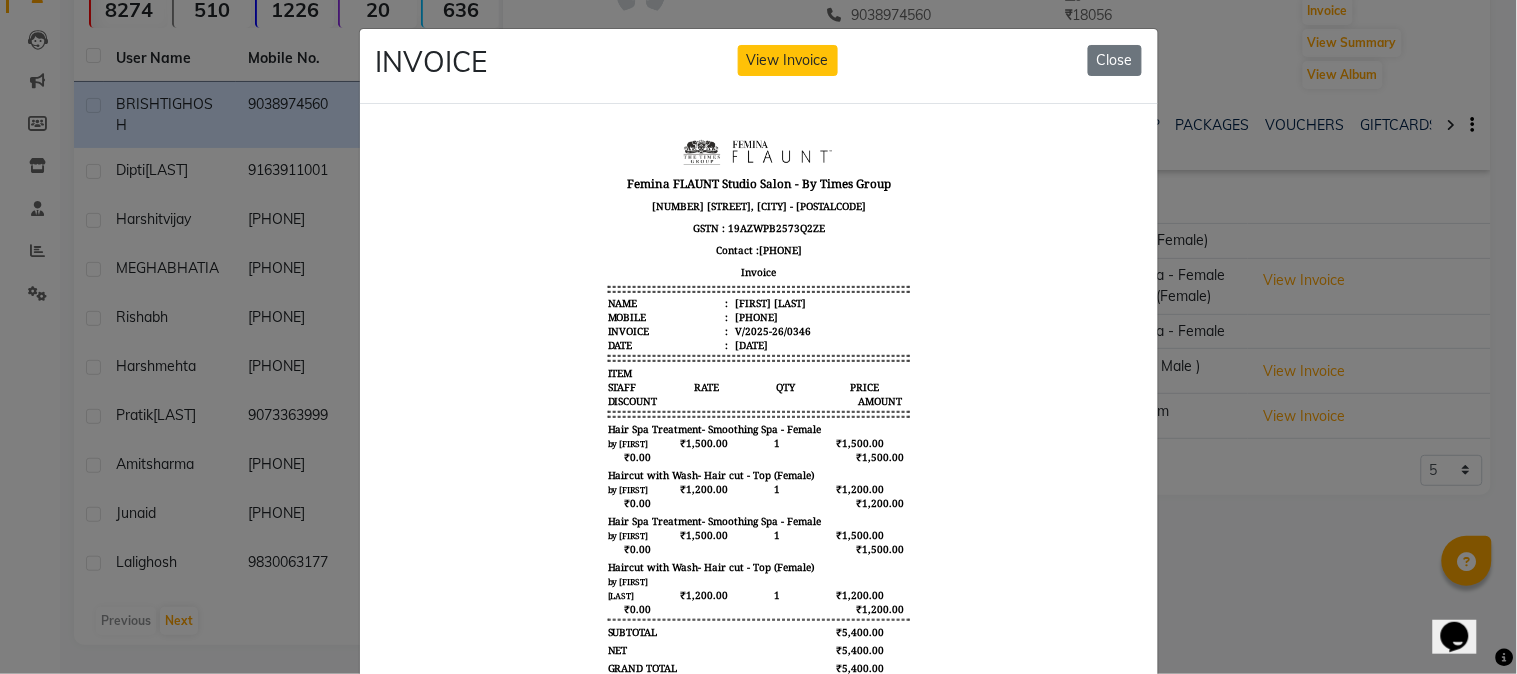 scroll, scrollTop: 15, scrollLeft: 0, axis: vertical 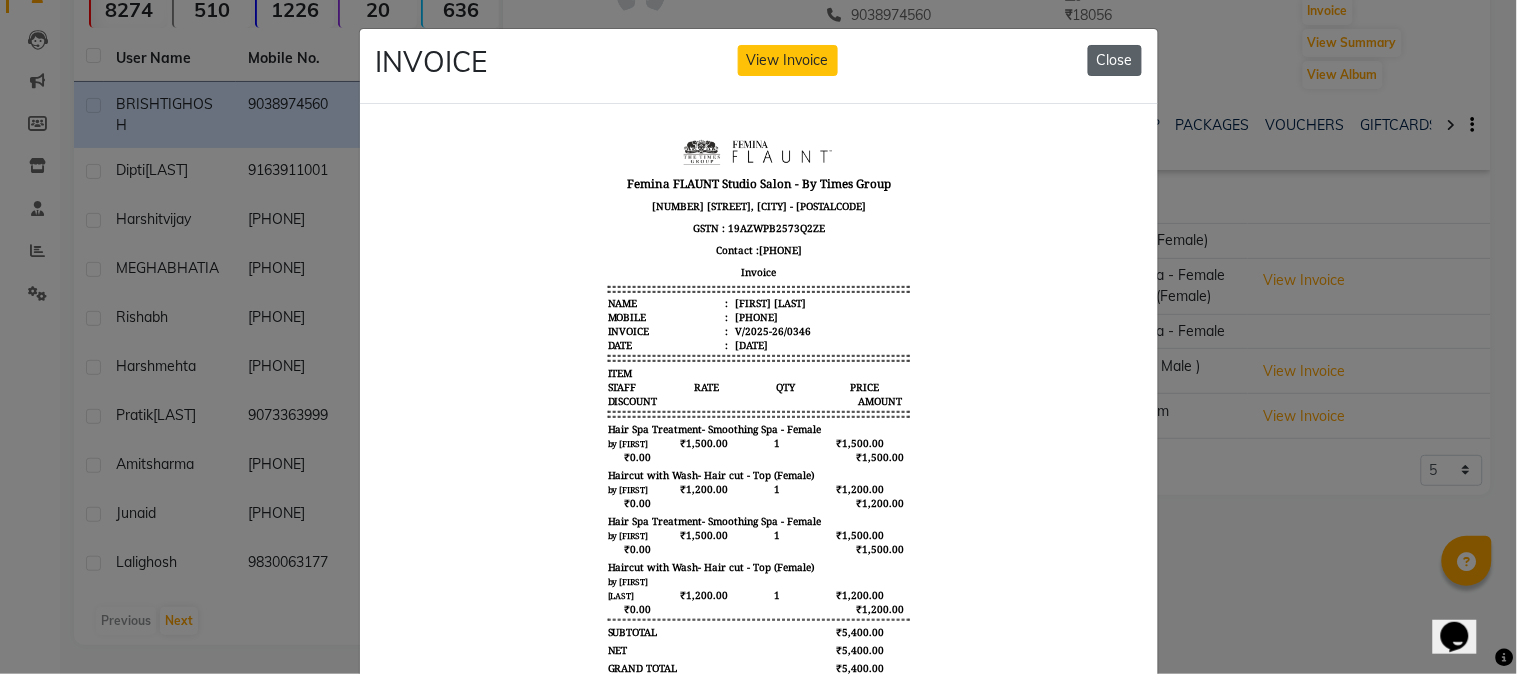 click on "Close" 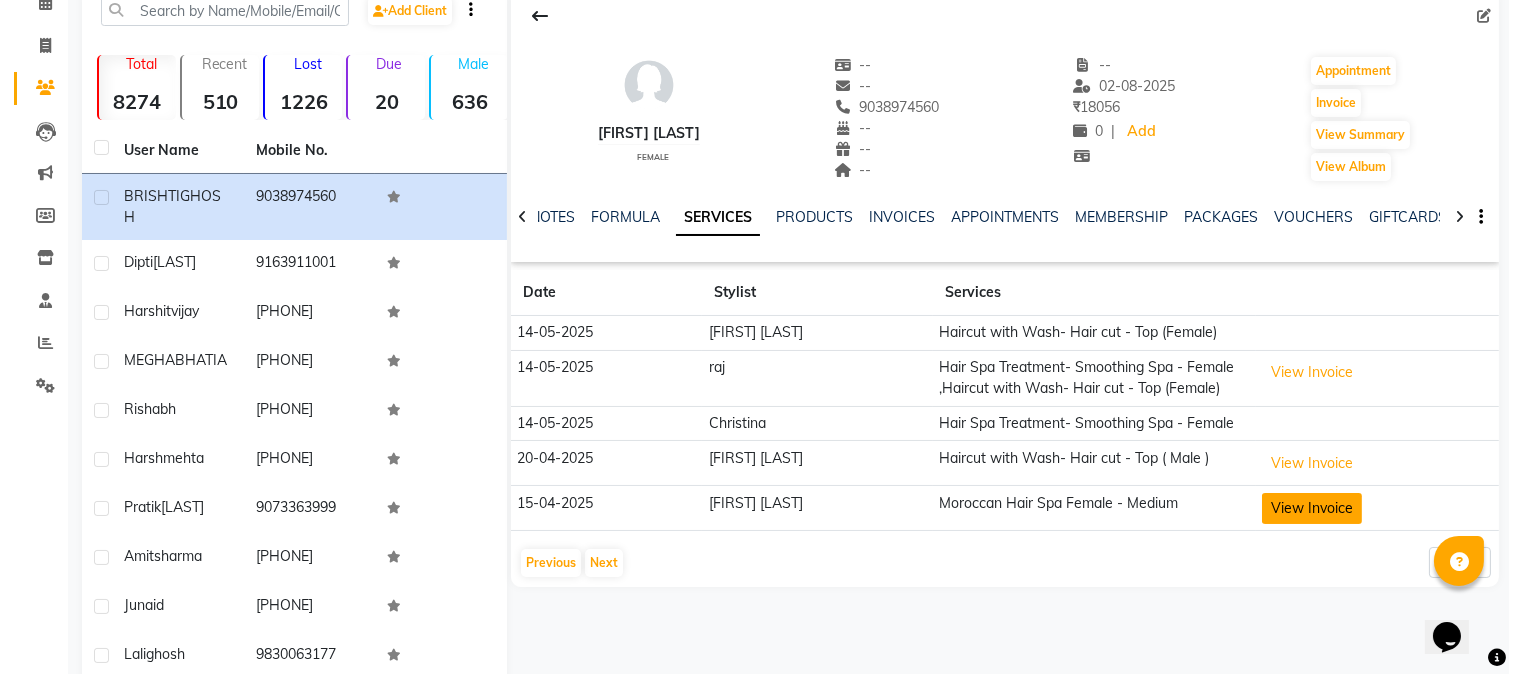scroll, scrollTop: 208, scrollLeft: 0, axis: vertical 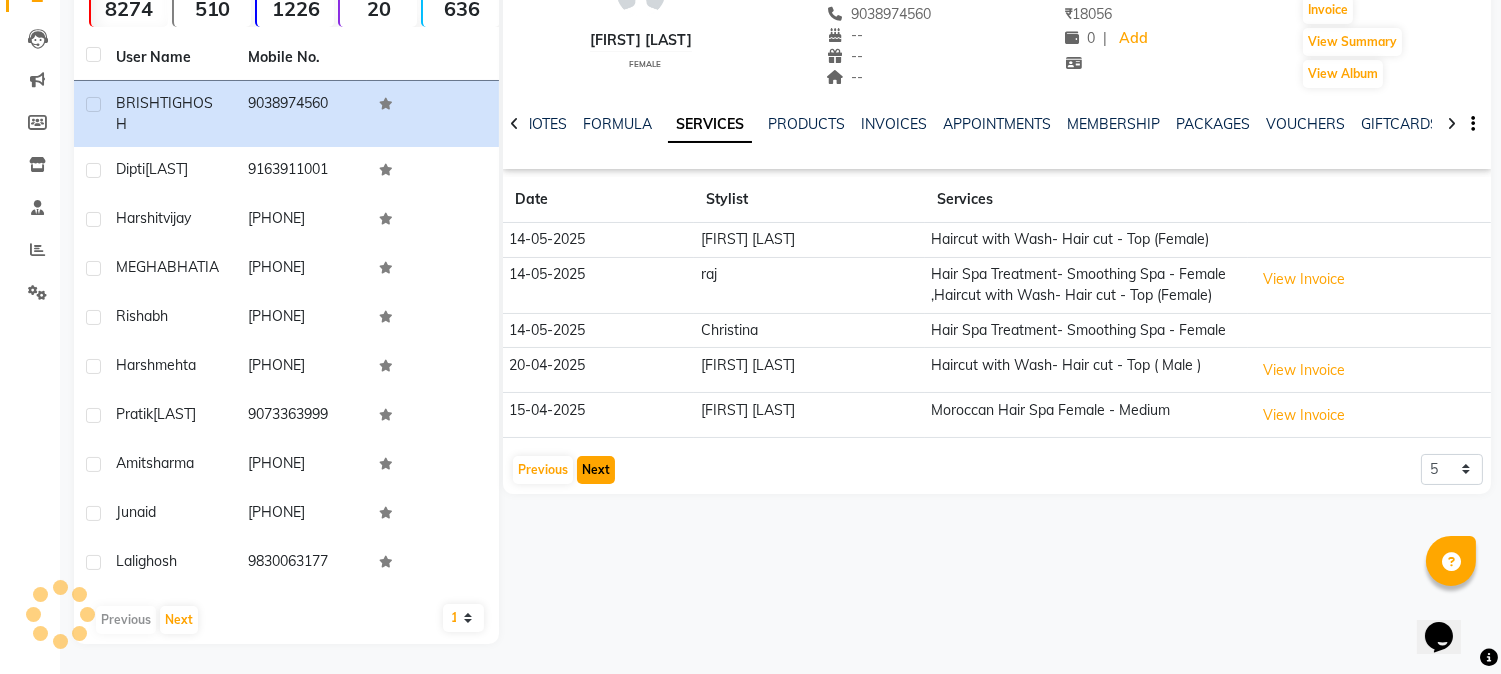 click on "Next" 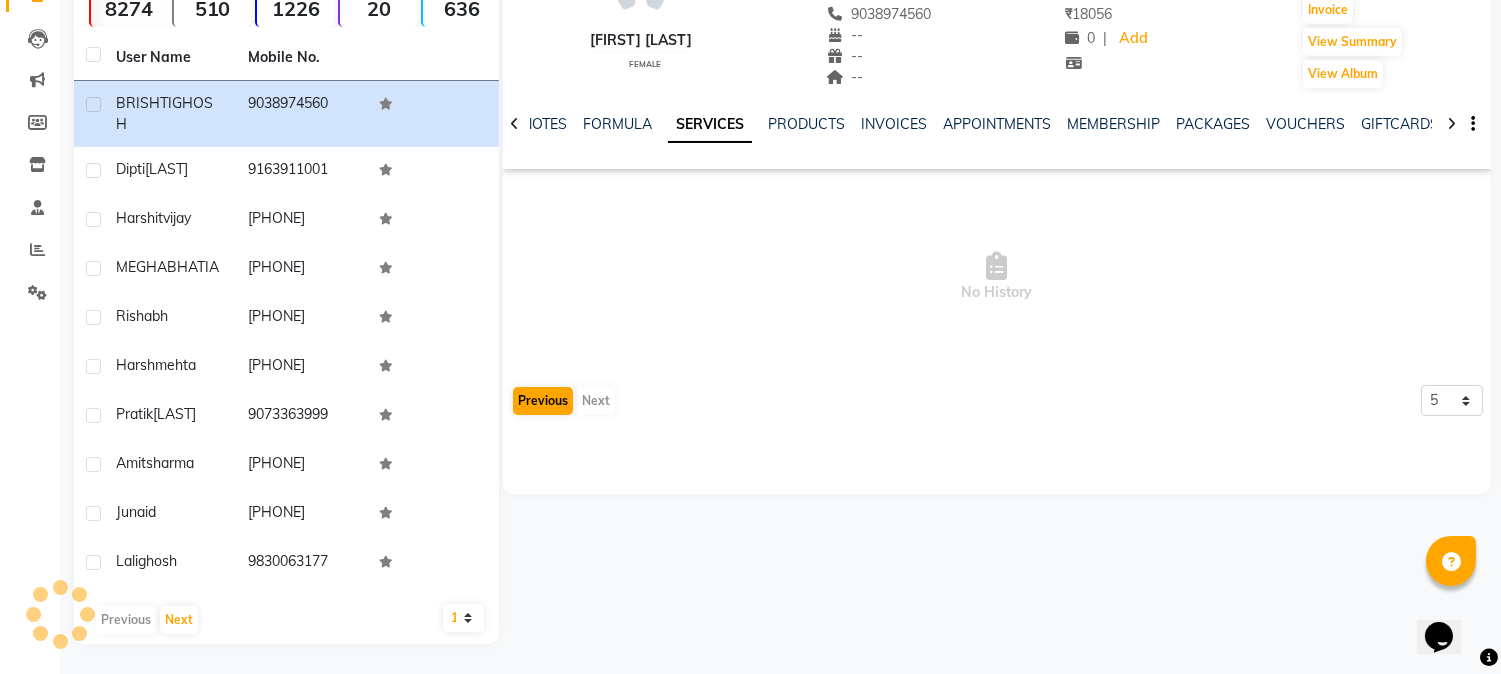 click on "[FIRST] [LAST]   [GENDER]   --   --   [PHONE]  --  --  --  -- [DATE] ₹    [AMOUNT] |  Add   Appointment   Invoice  View Summary  View Album  NOTES FORMULA SERVICES PRODUCTS INVOICES APPOINTMENTS MEMBERSHIP PACKAGES VOUCHERS GIFTCARDS POINTS FORMS FAMILY CARDS WALLET  No History   Previous   Next  5 10 50 100 500" 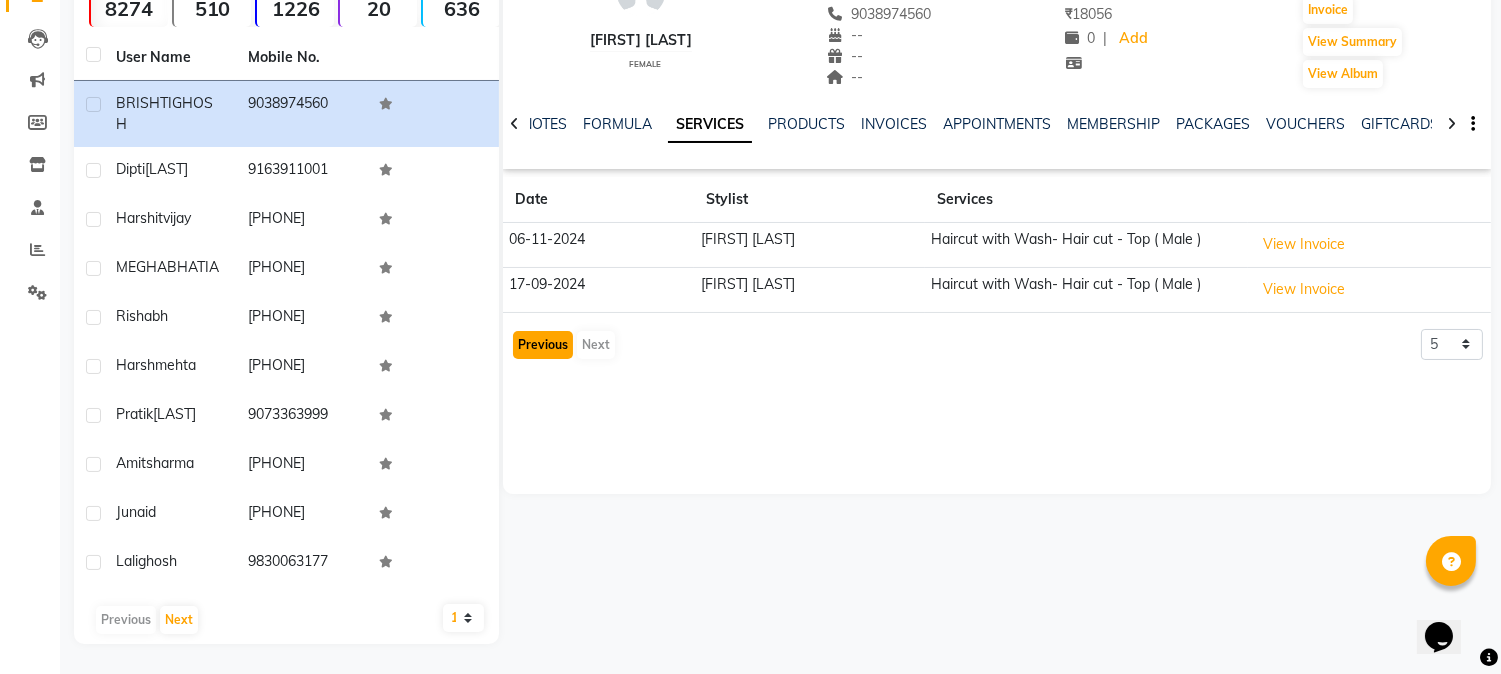 click on "Previous" 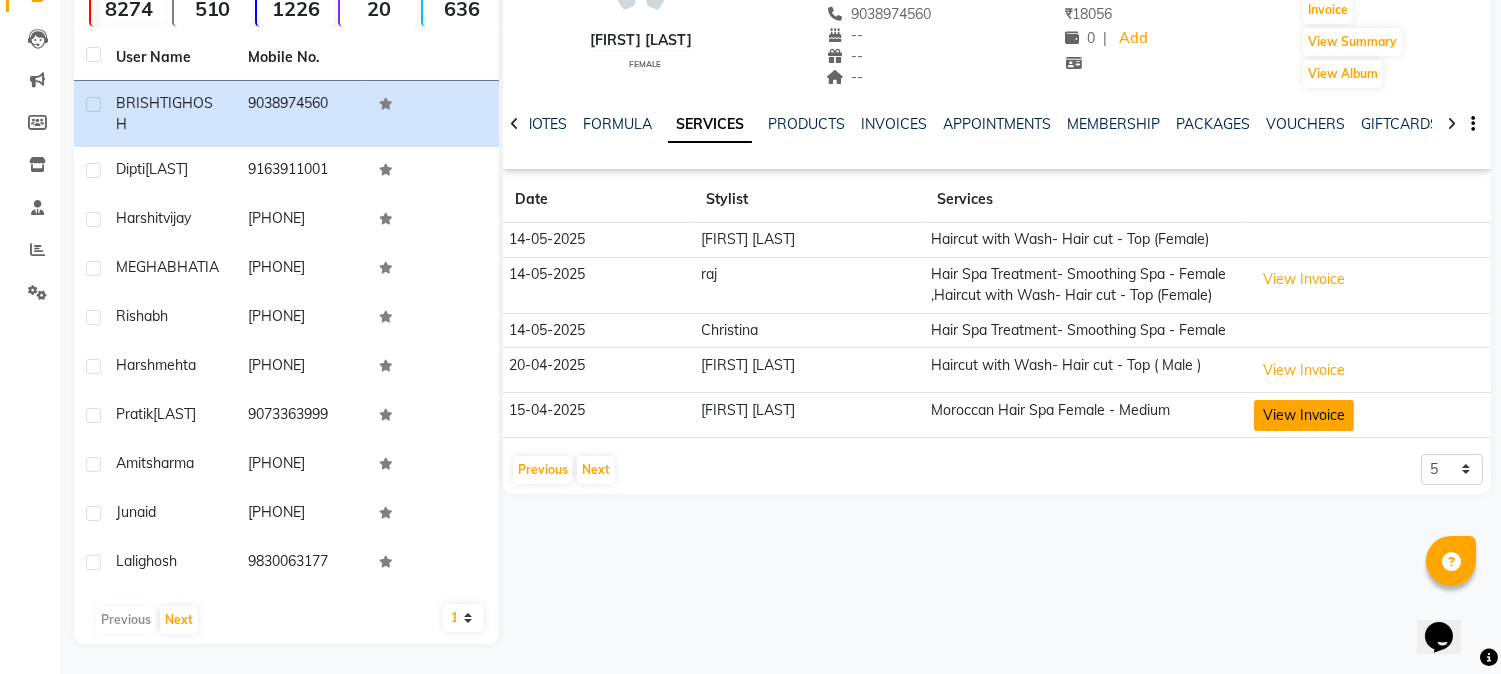 click on "View Invoice" 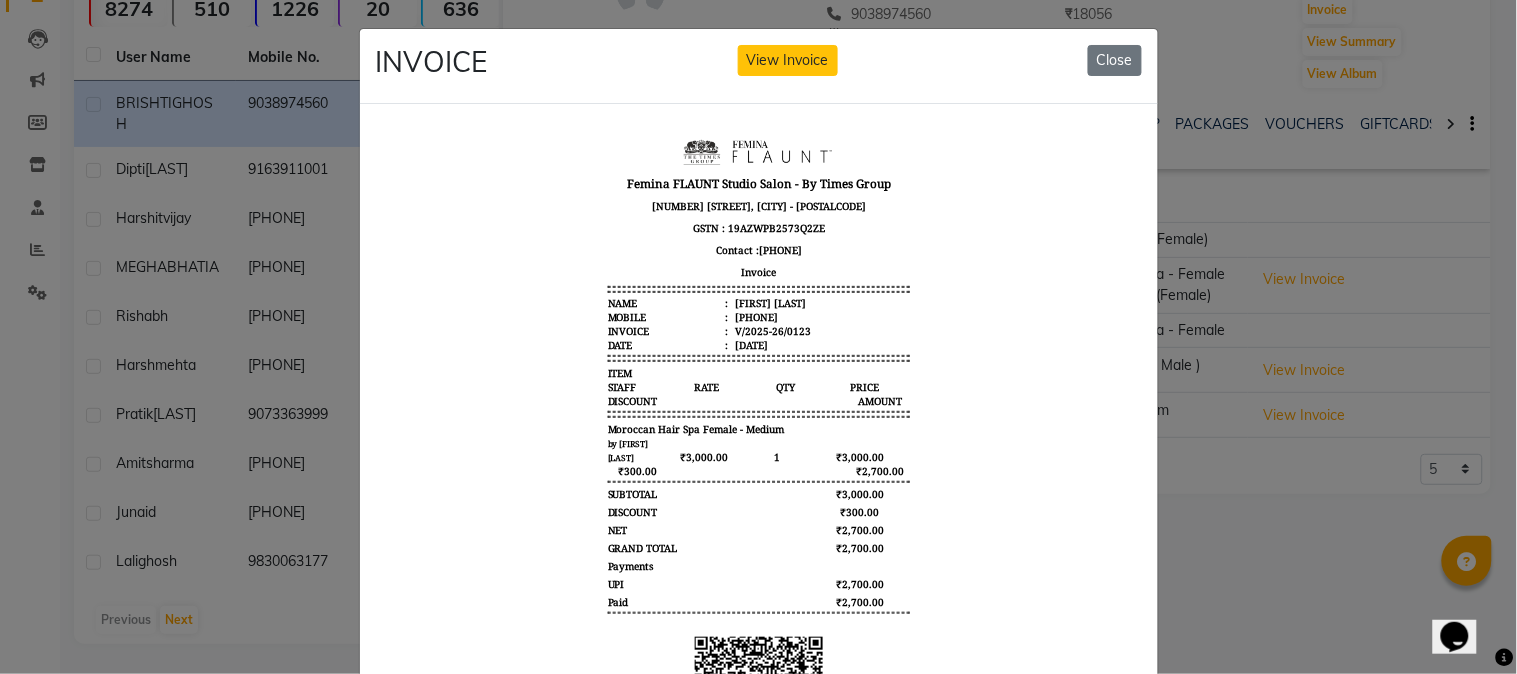 scroll, scrollTop: 0, scrollLeft: 0, axis: both 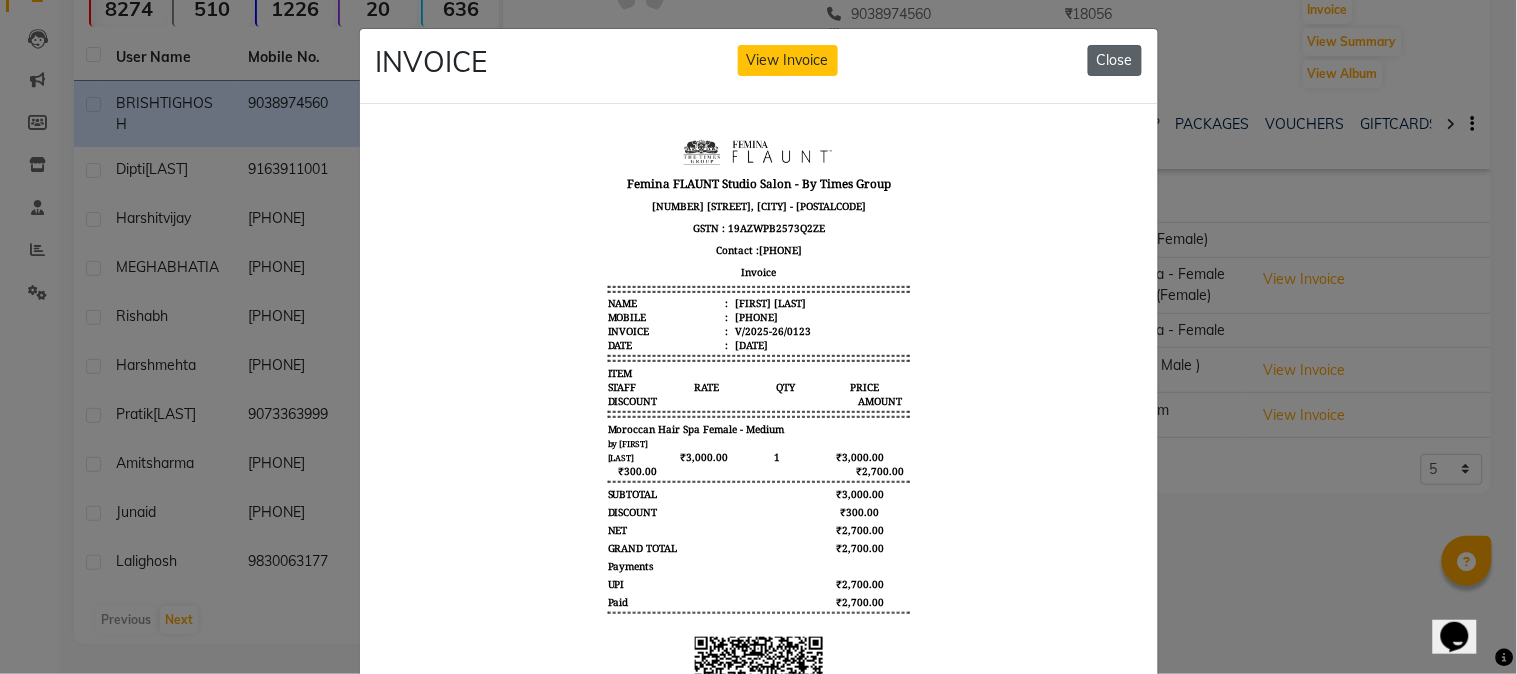 click on "Close" 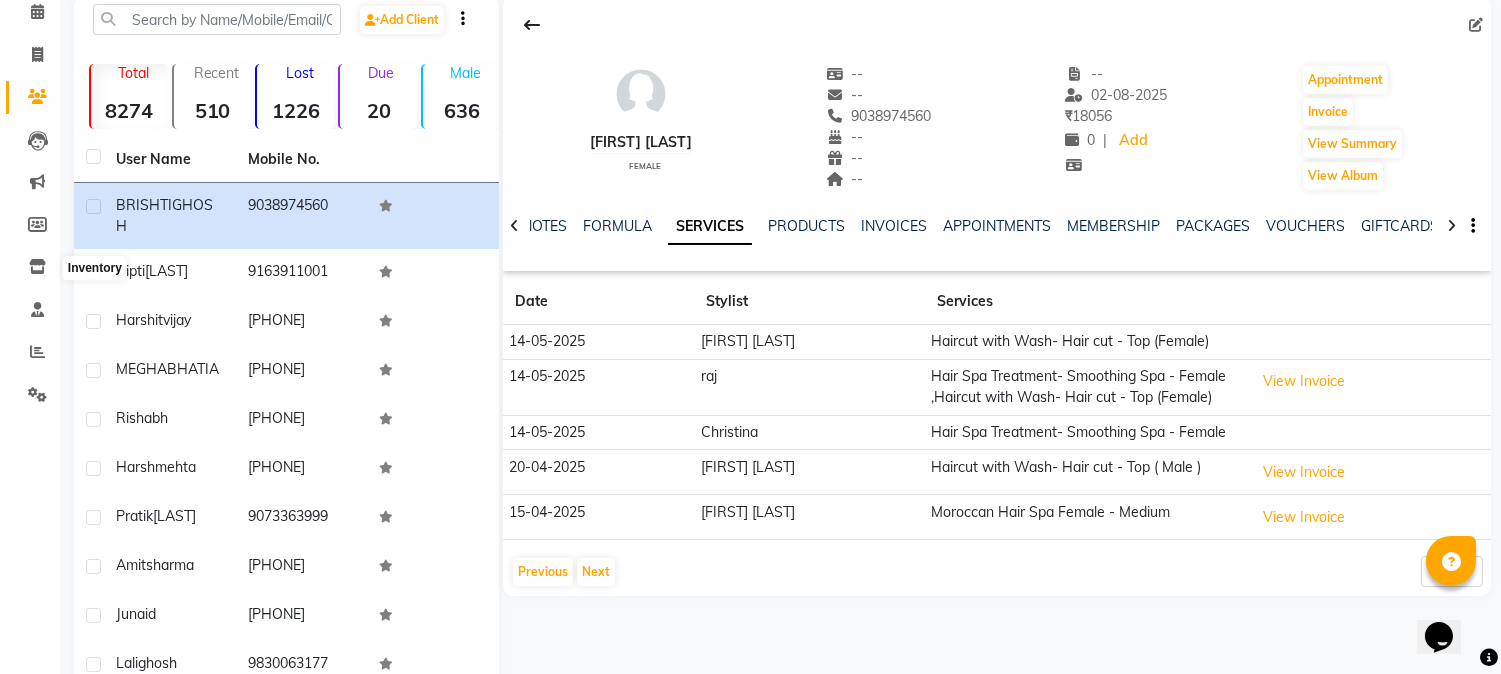 scroll, scrollTop: 0, scrollLeft: 0, axis: both 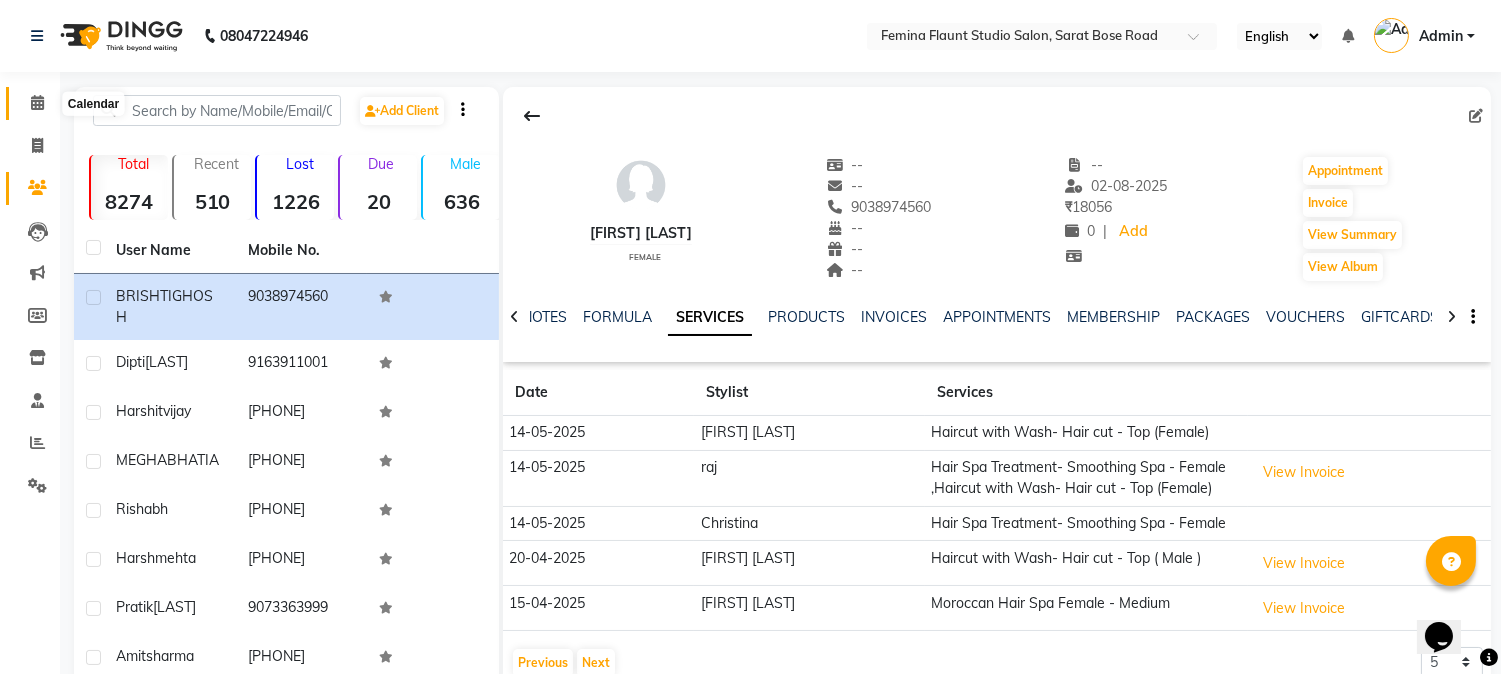 click 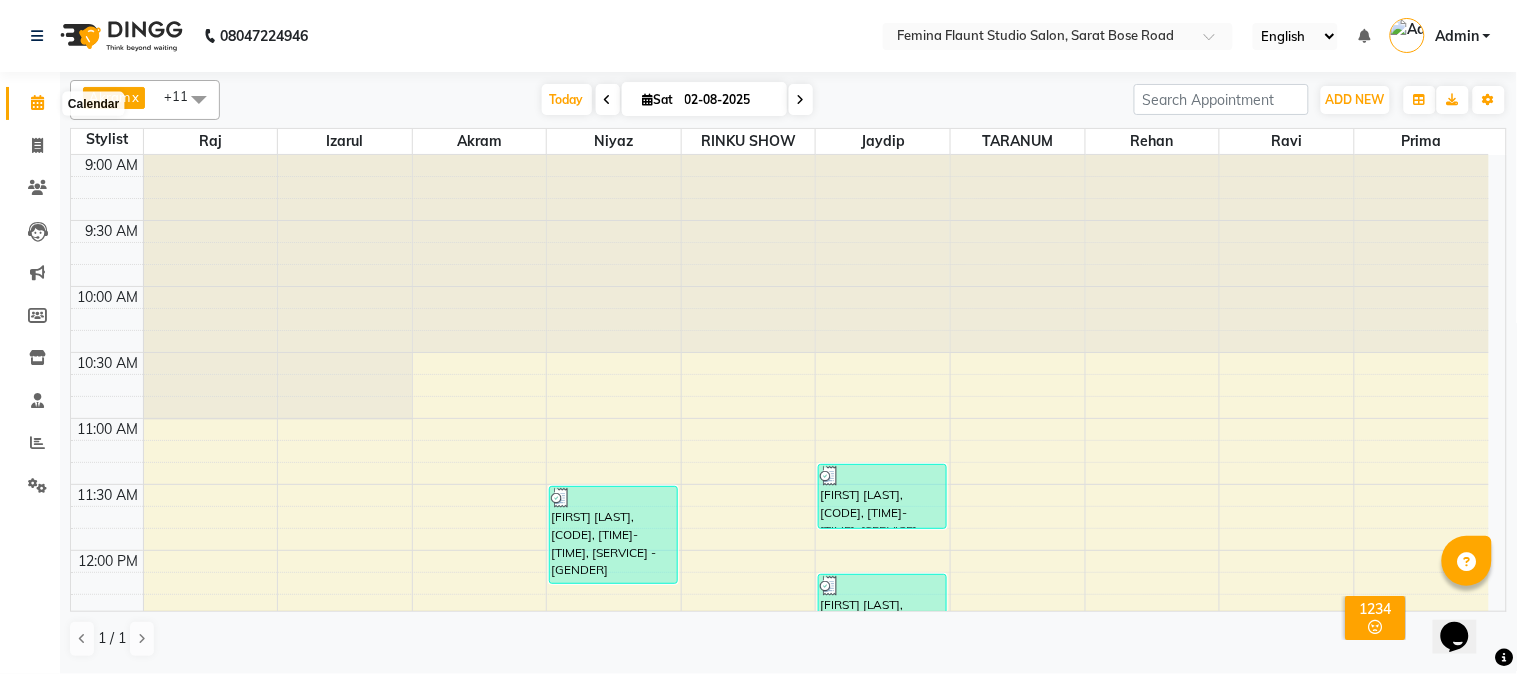 click 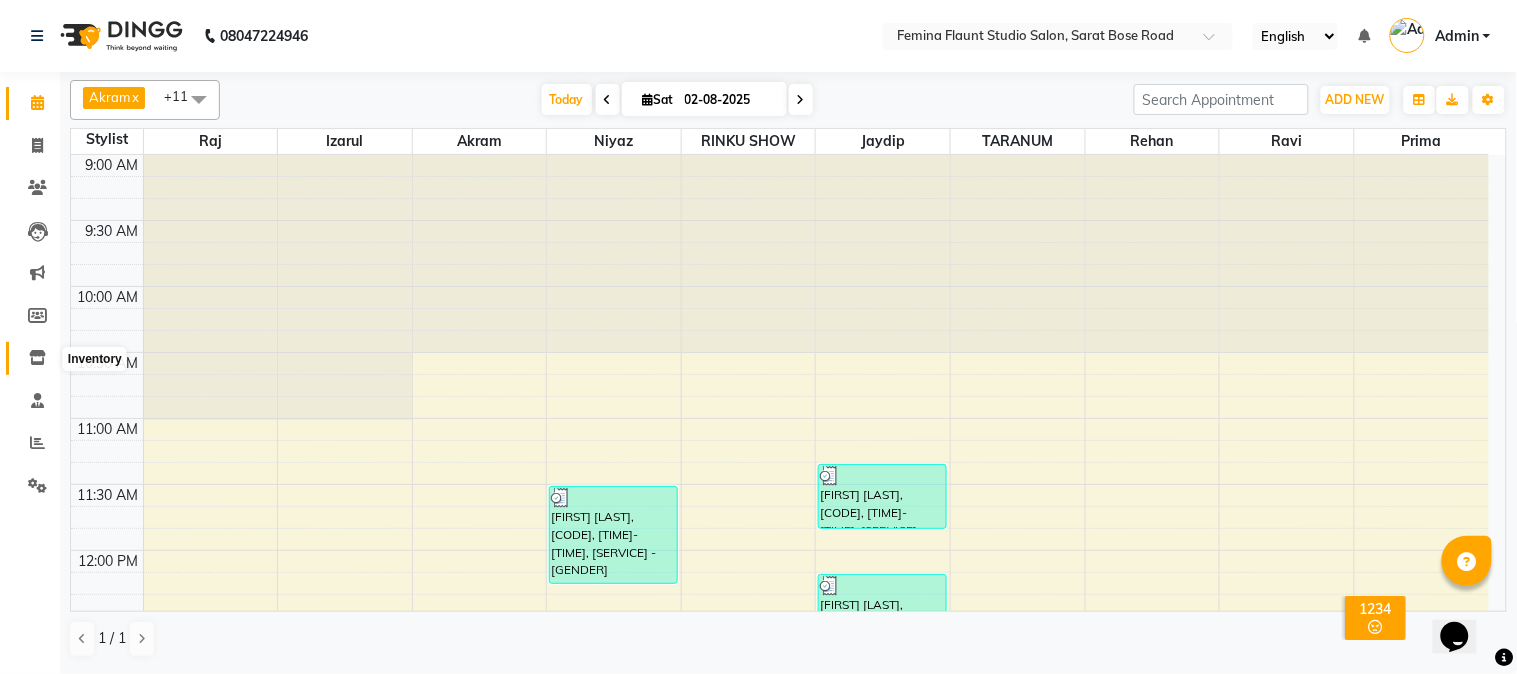 click 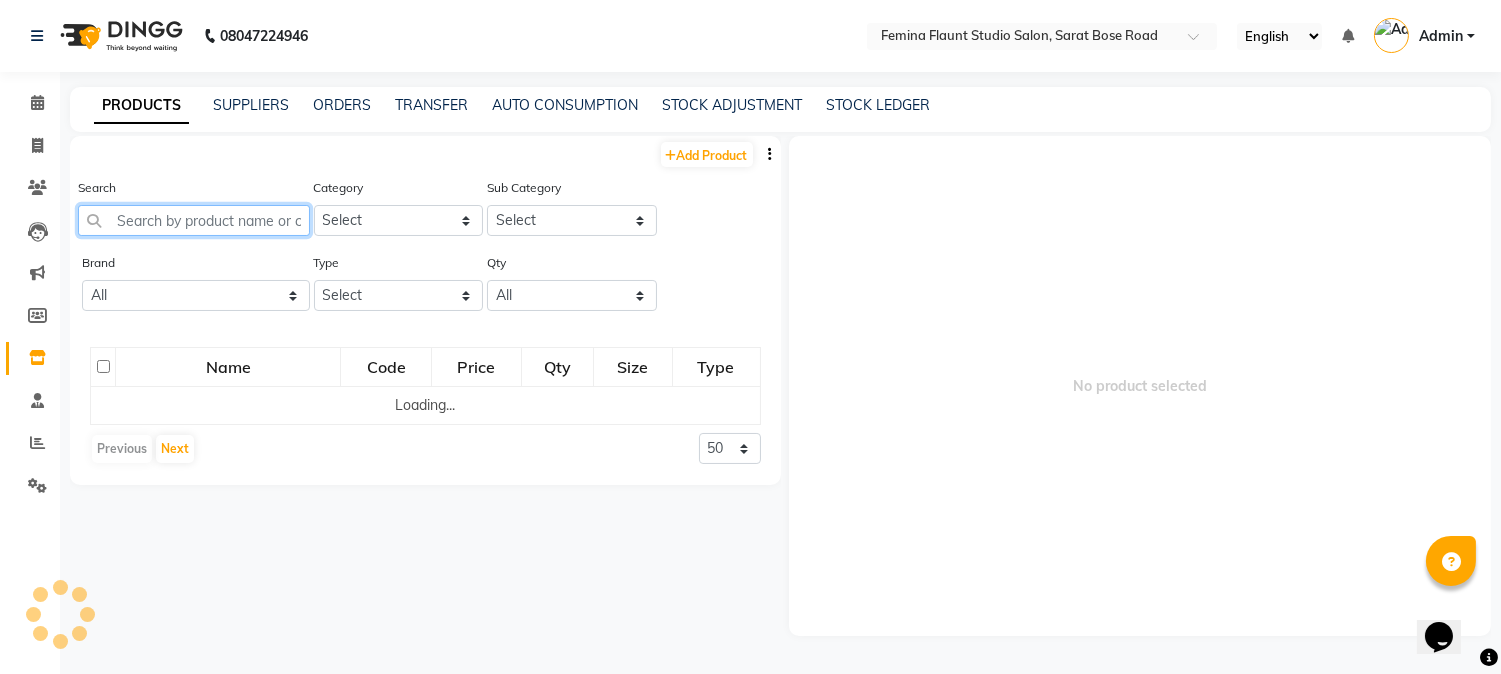 click 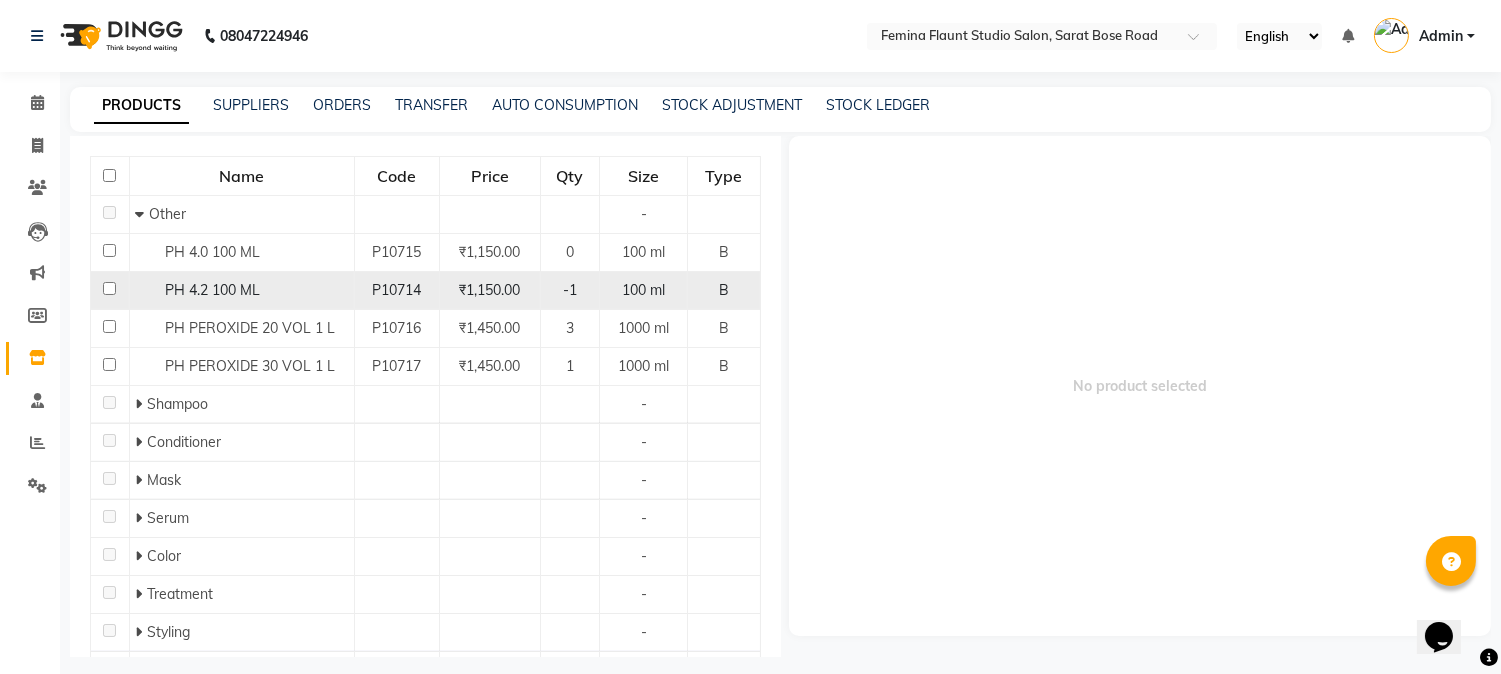 scroll, scrollTop: 222, scrollLeft: 0, axis: vertical 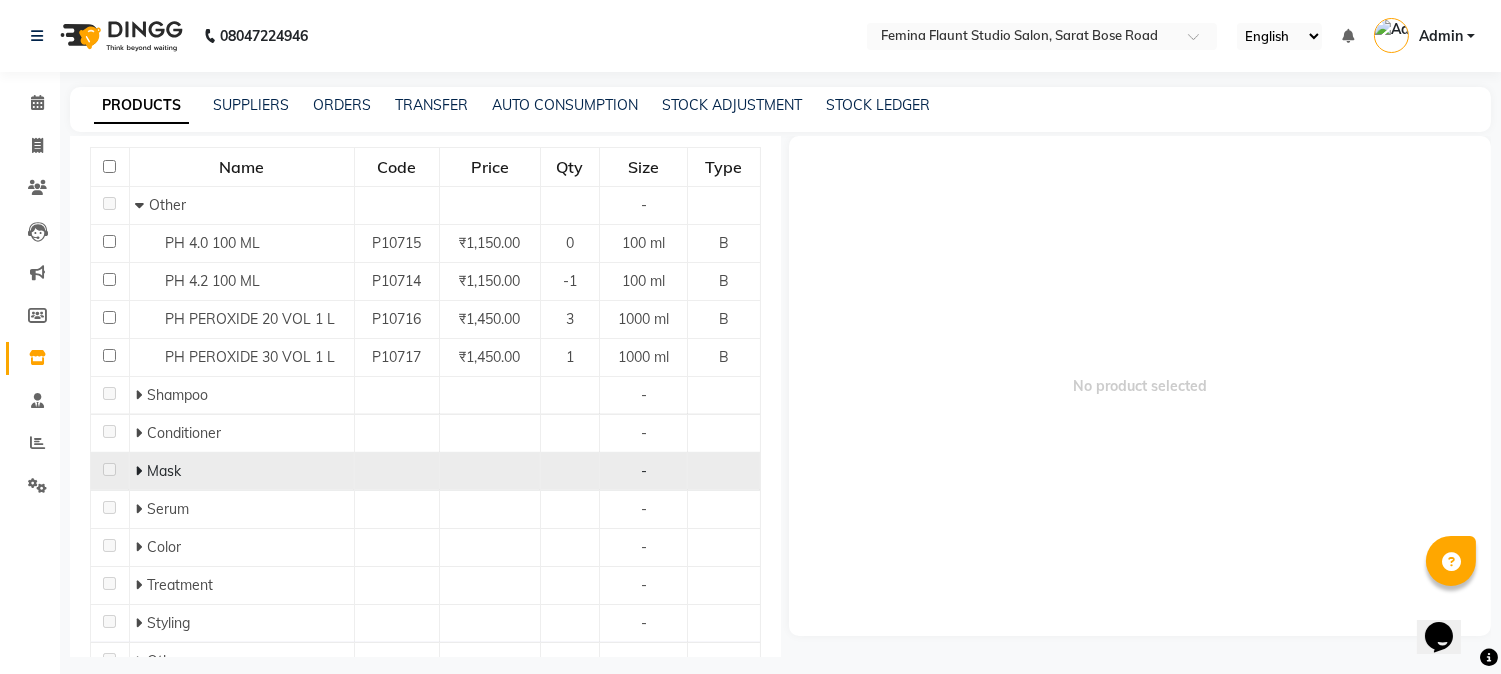 type on "ph" 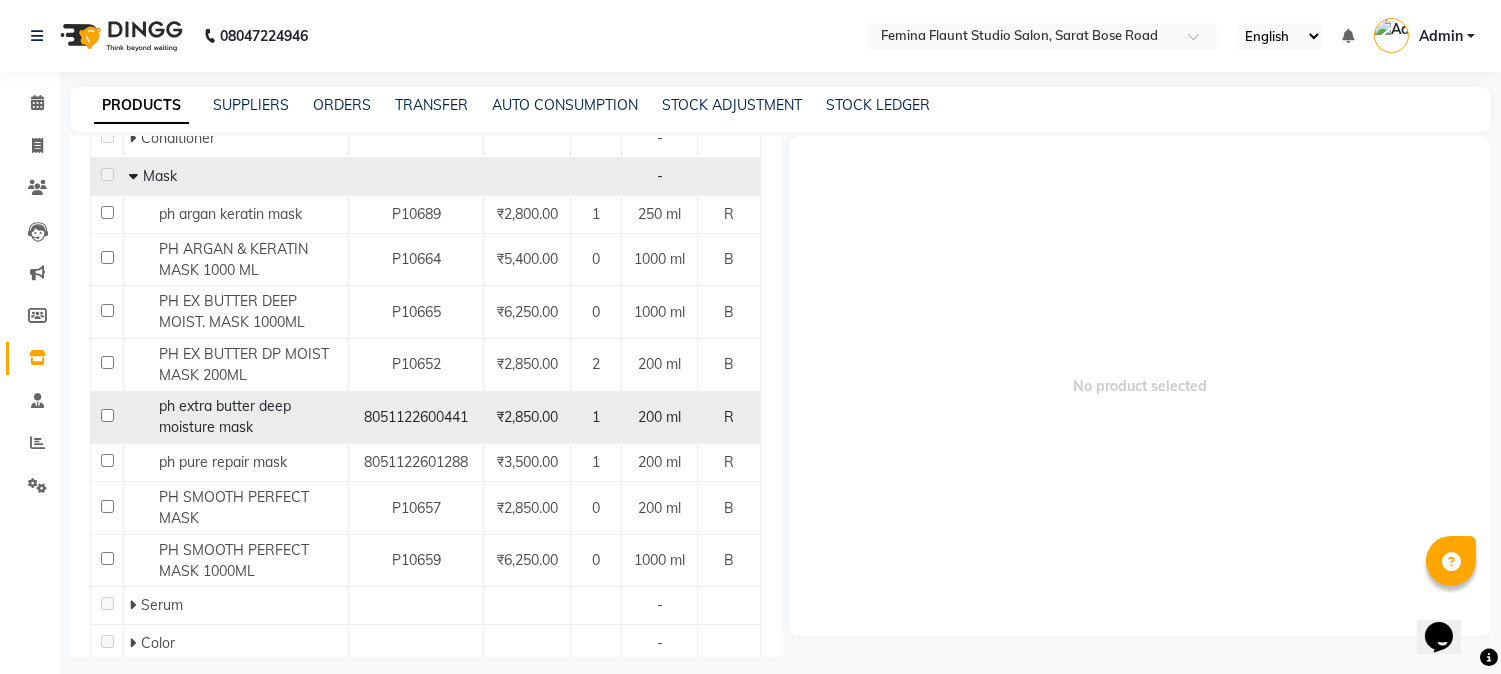 scroll, scrollTop: 555, scrollLeft: 0, axis: vertical 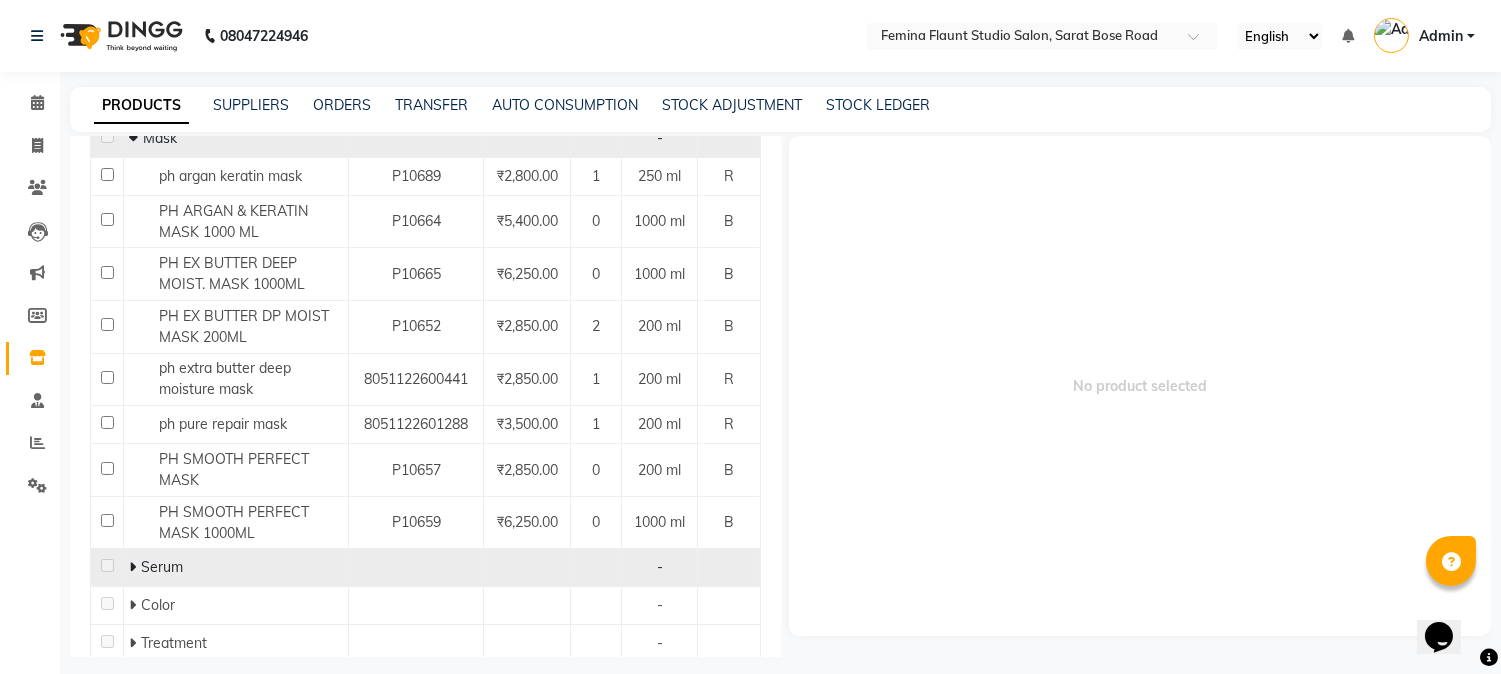 click 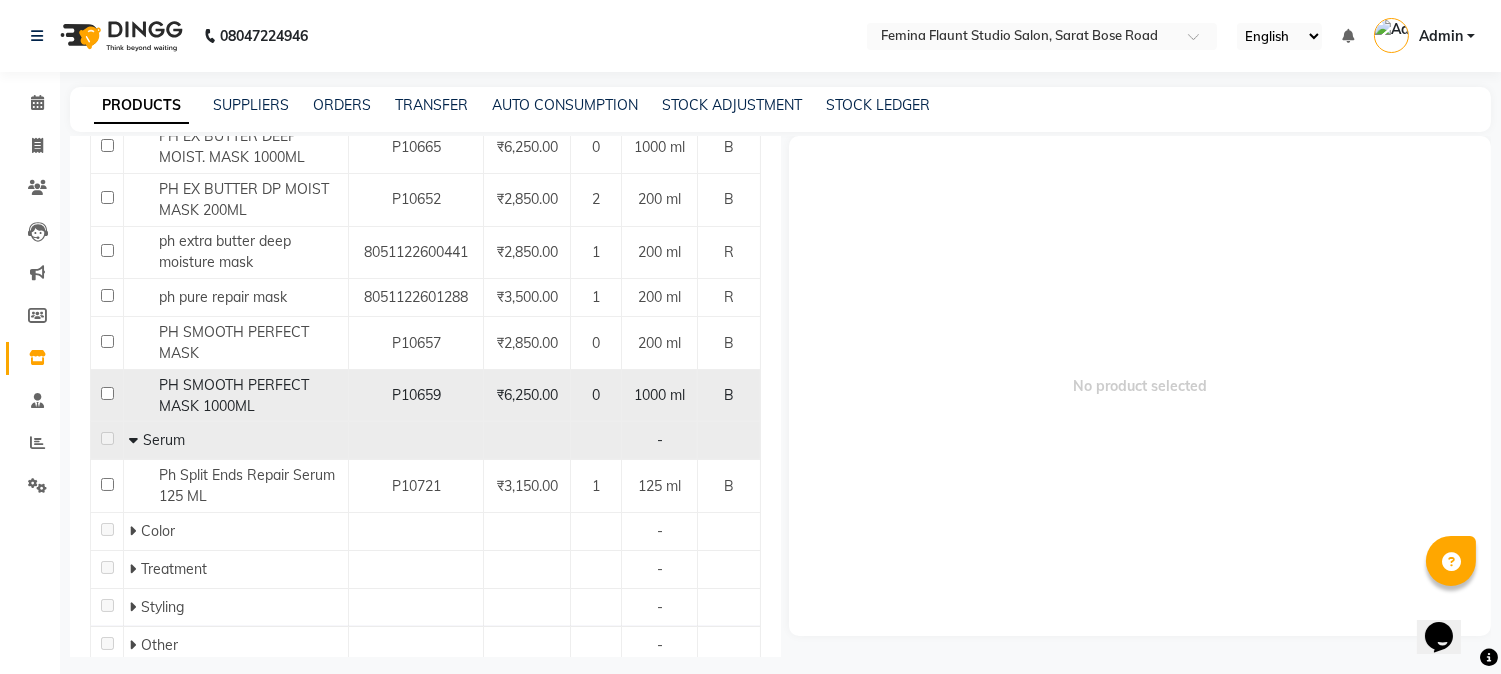 scroll, scrollTop: 777, scrollLeft: 0, axis: vertical 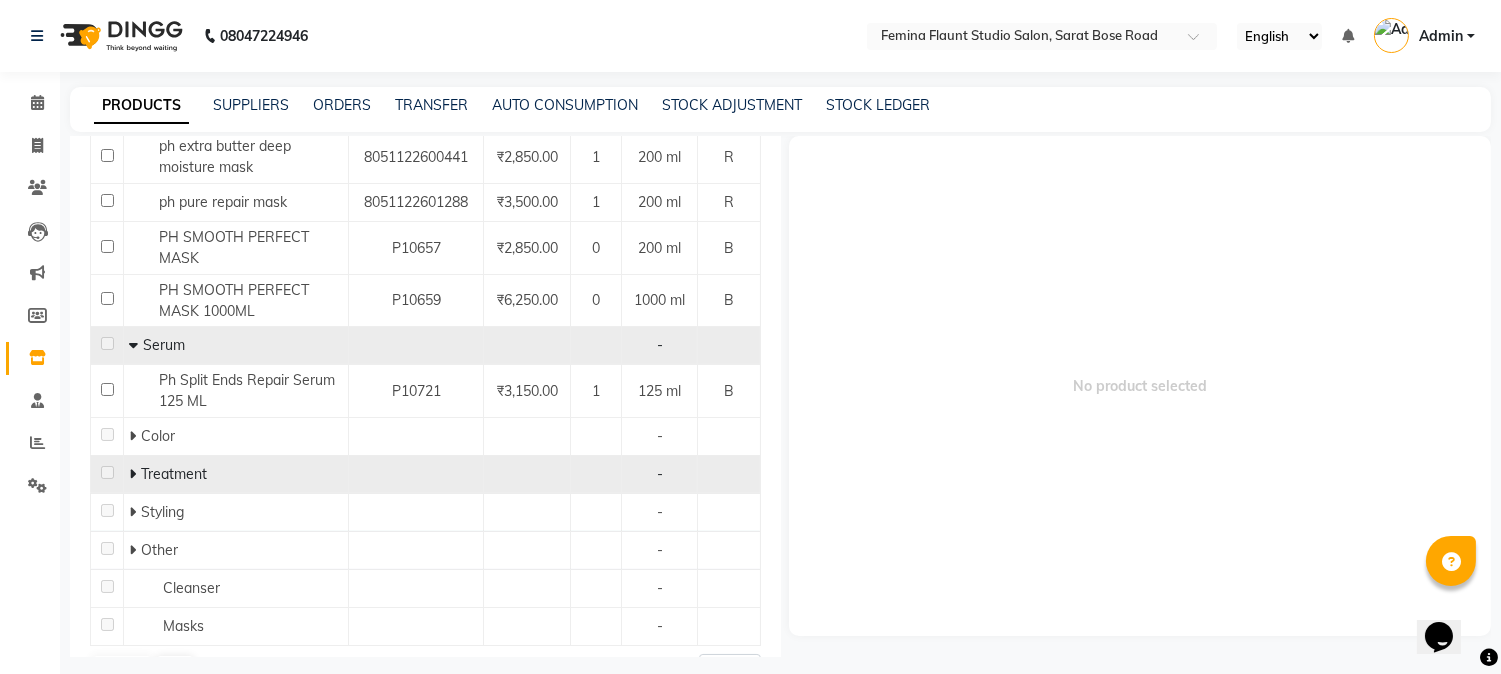 click 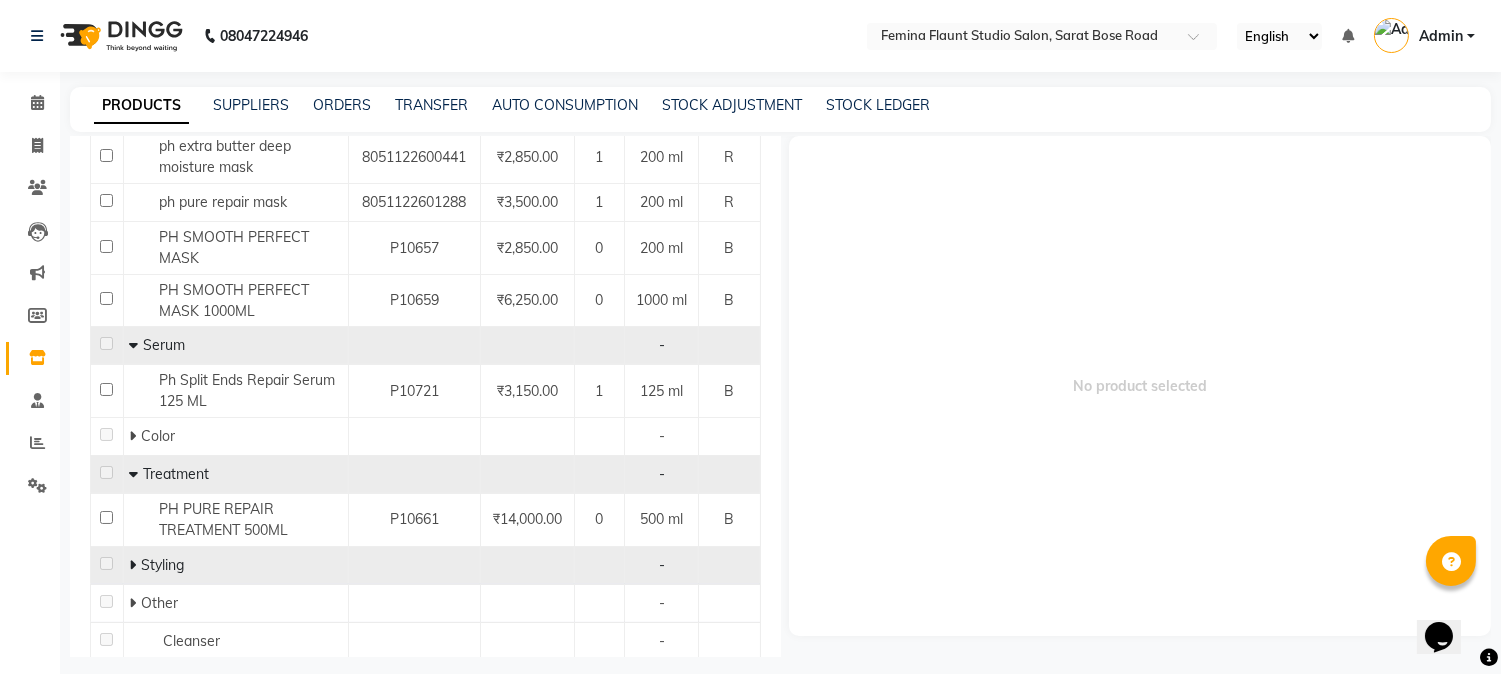 click 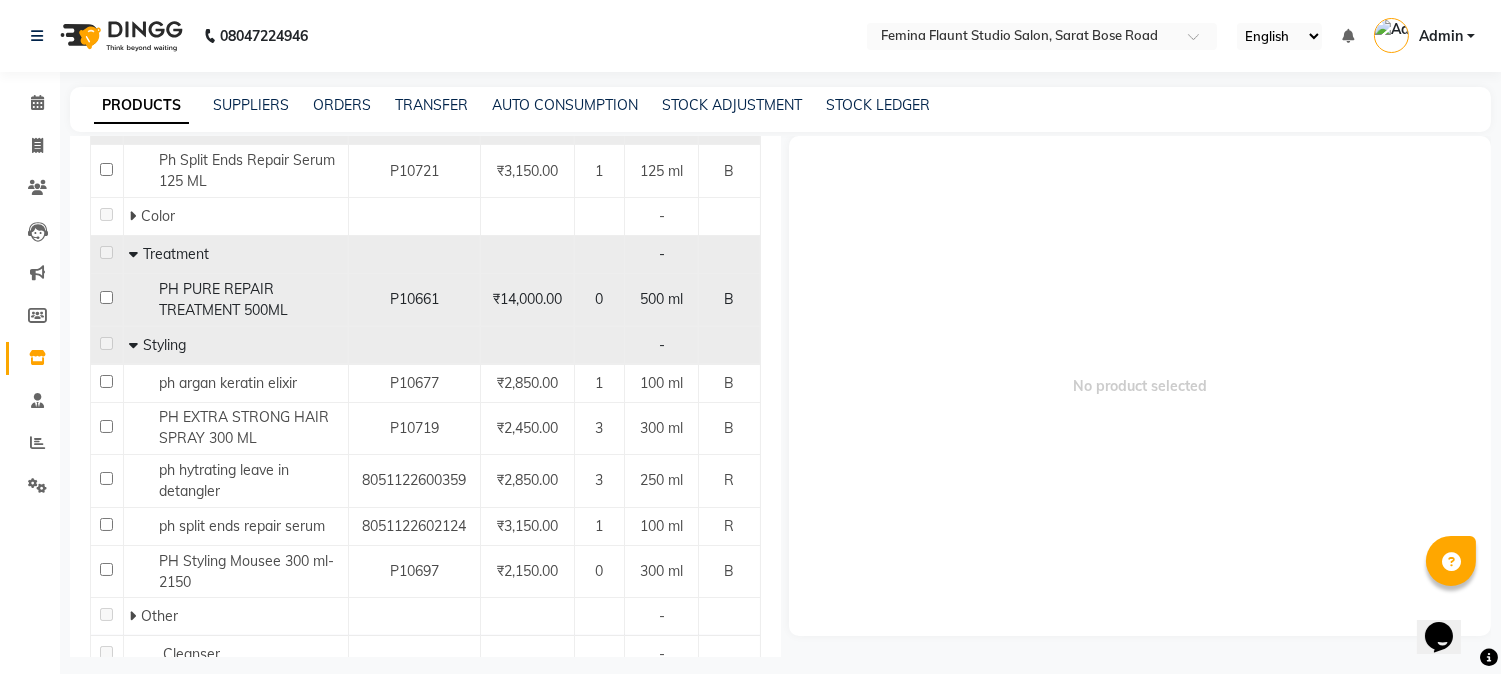 scroll, scrollTop: 1000, scrollLeft: 0, axis: vertical 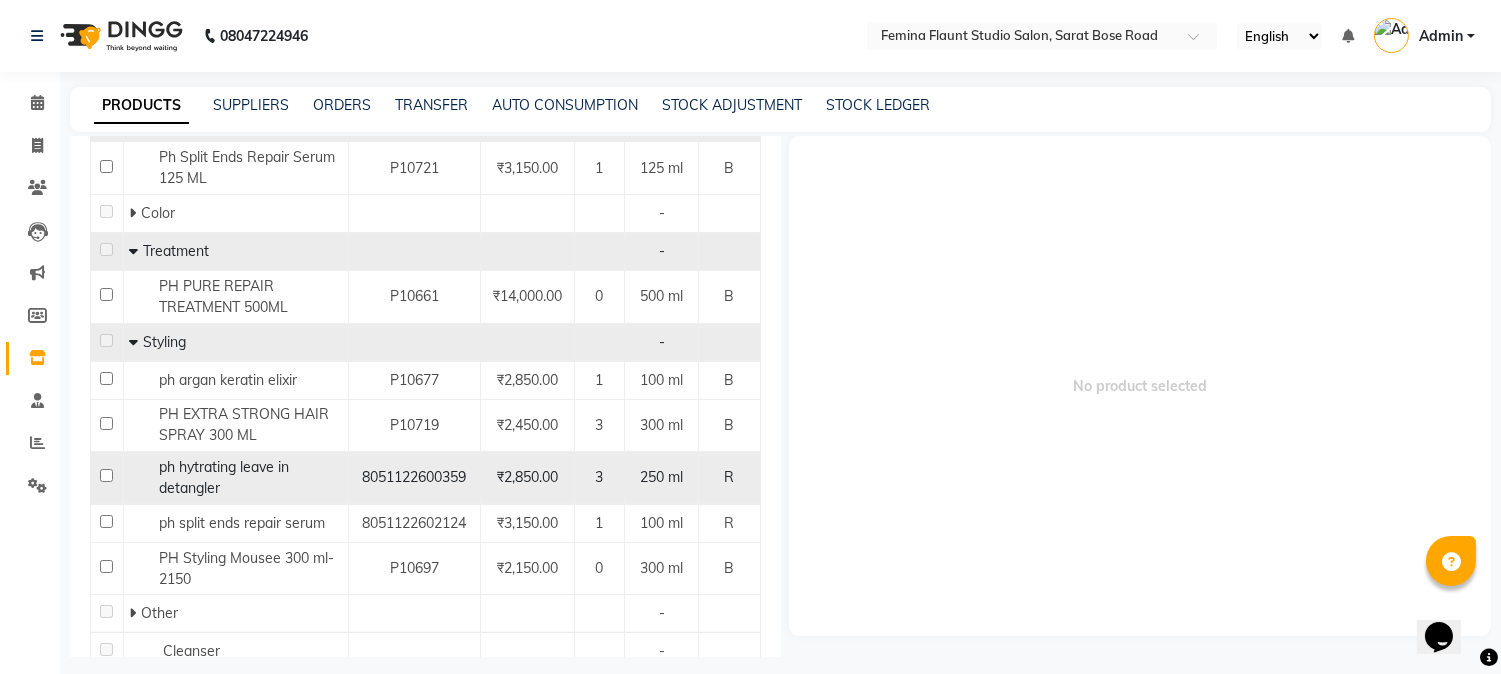 click on "ph hytrating leave in detangler" 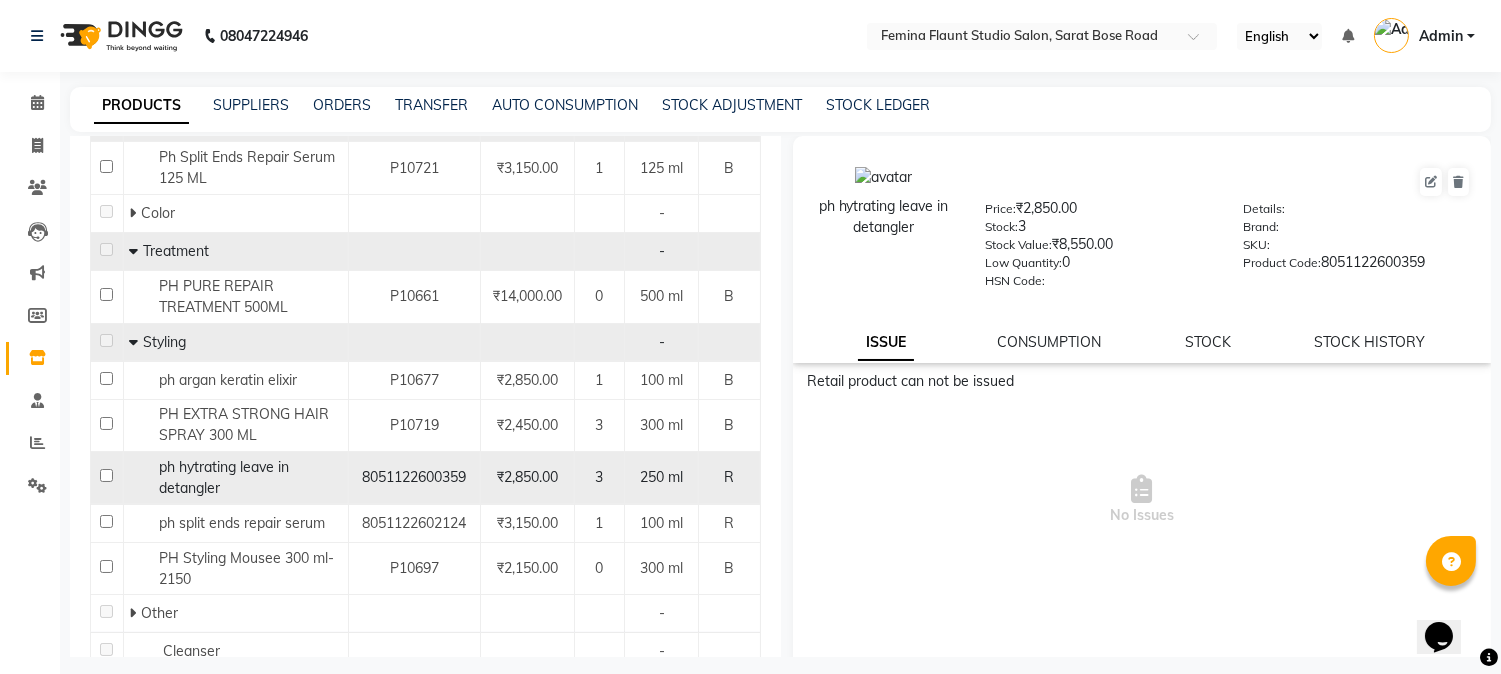 click on "ph hytrating leave in detangler" 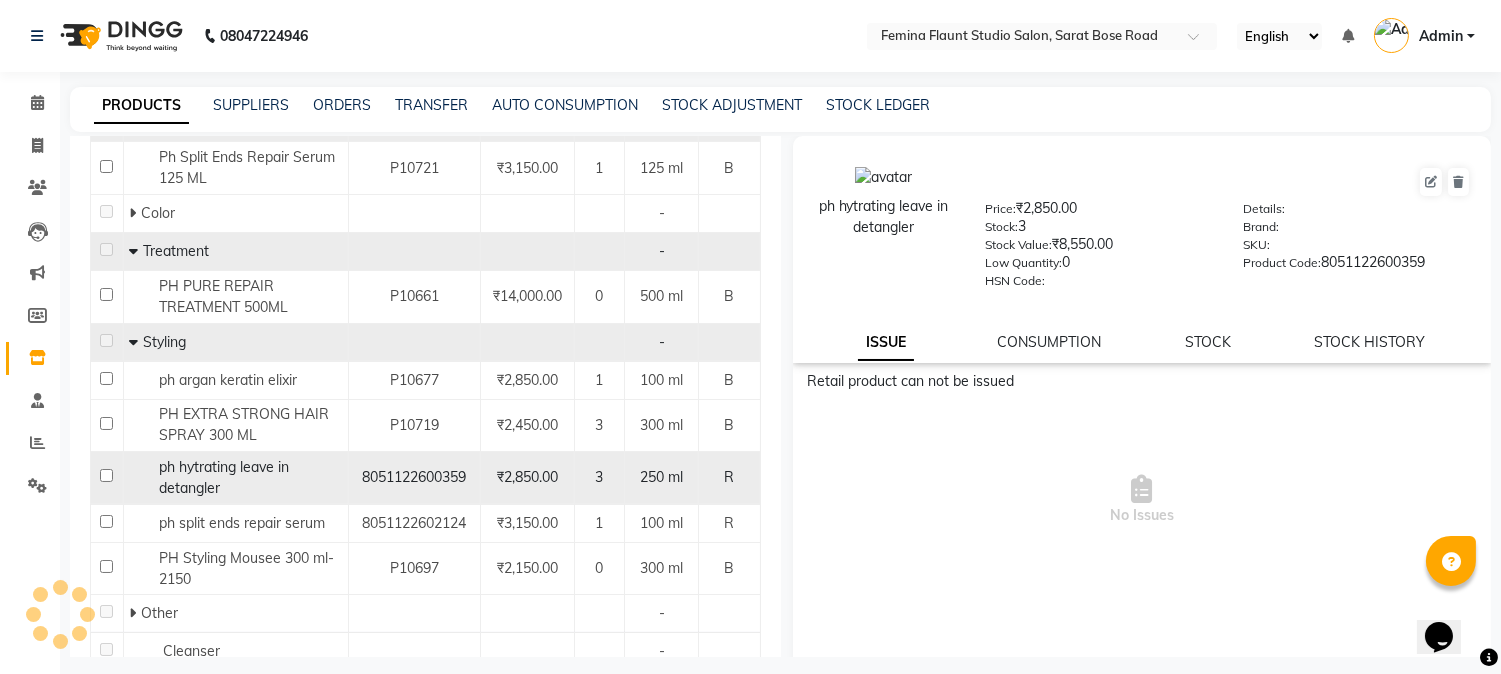 click 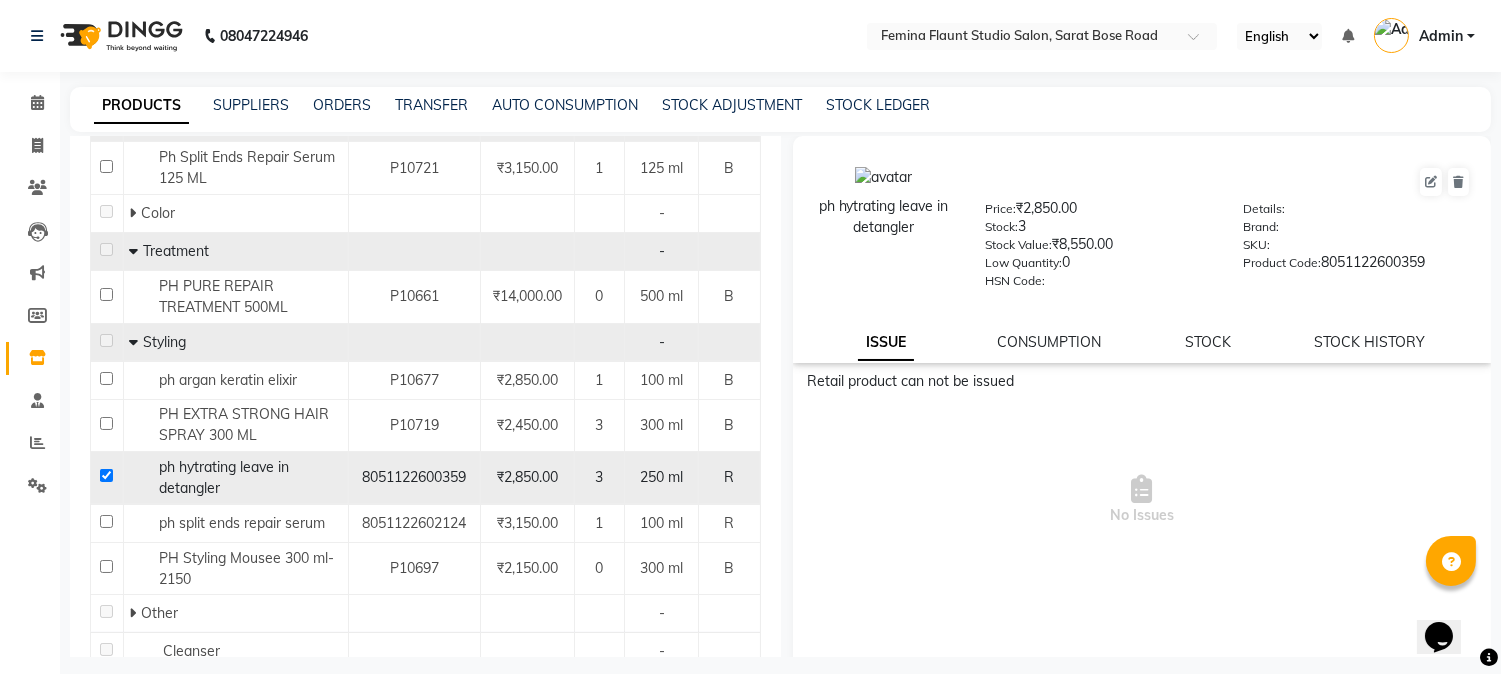 click 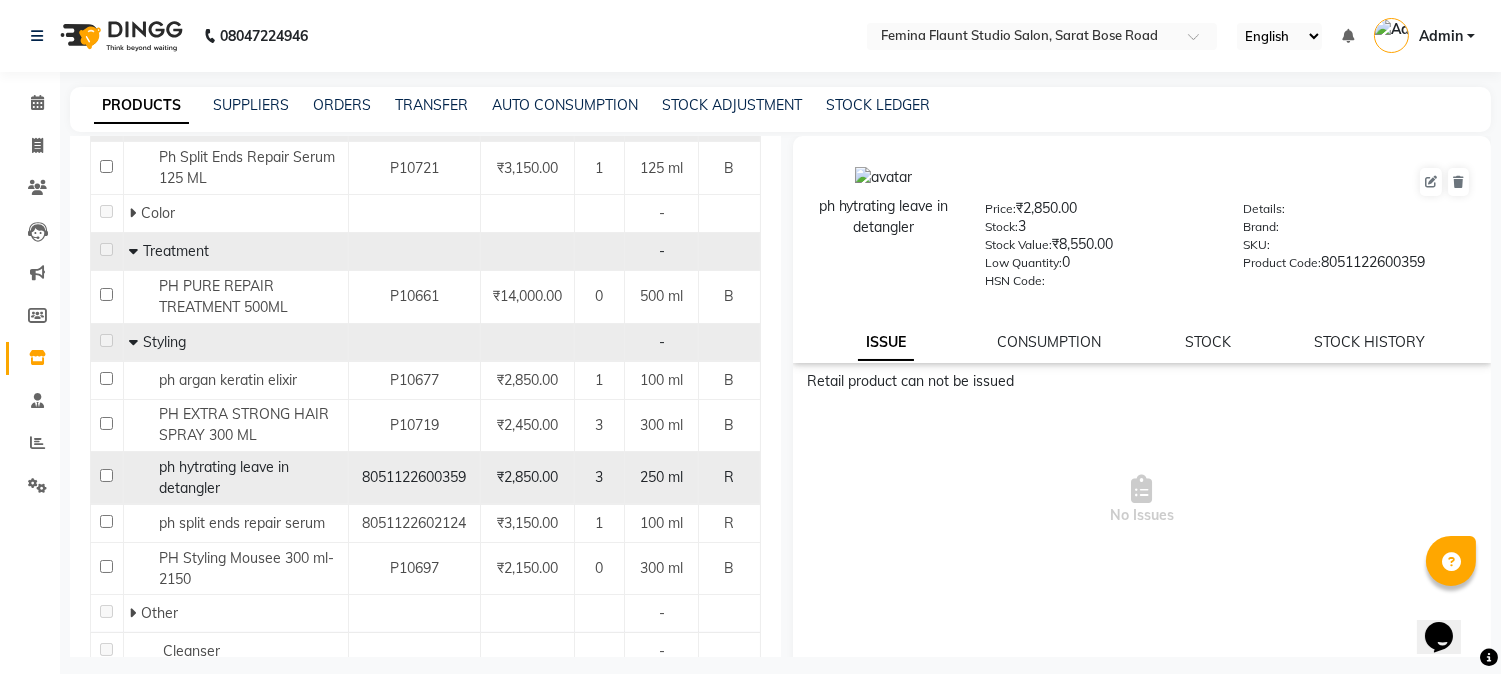 checkbox on "false" 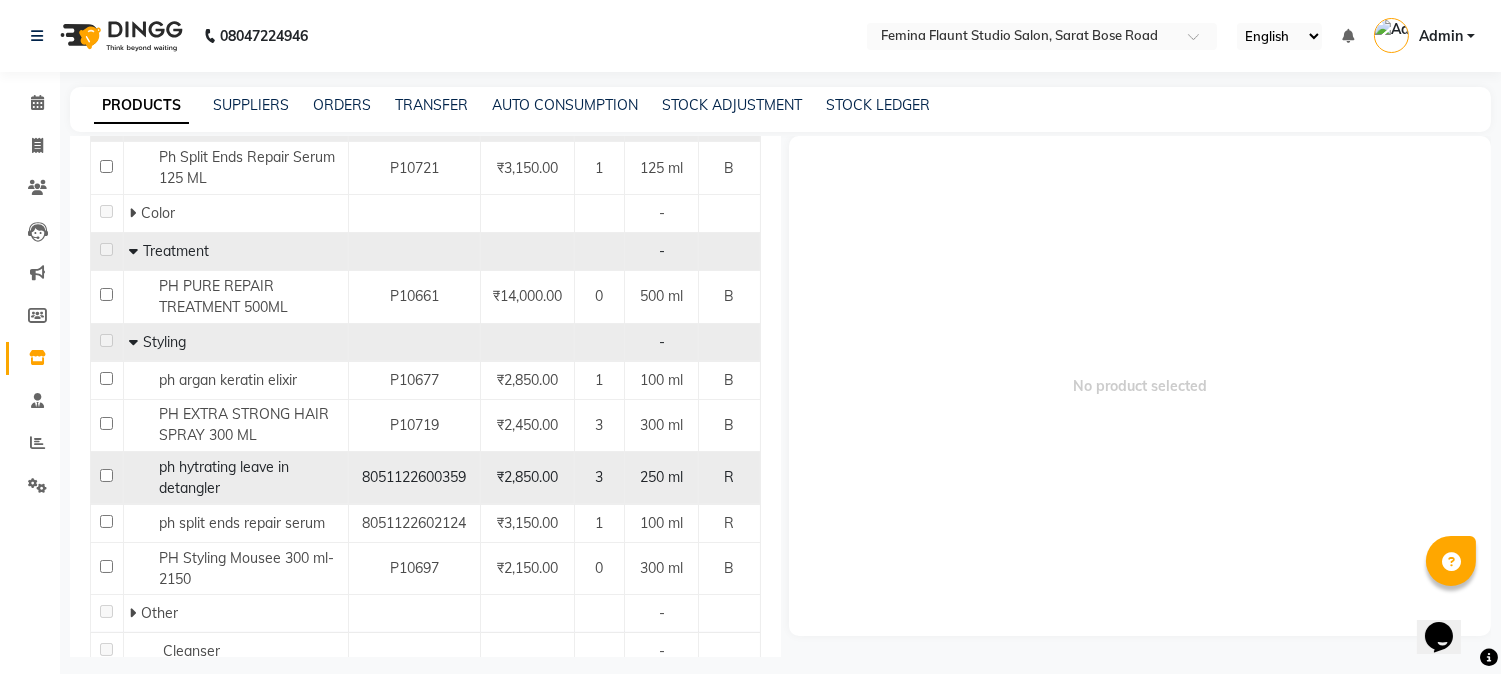 click on "ph hytrating leave in detangler" 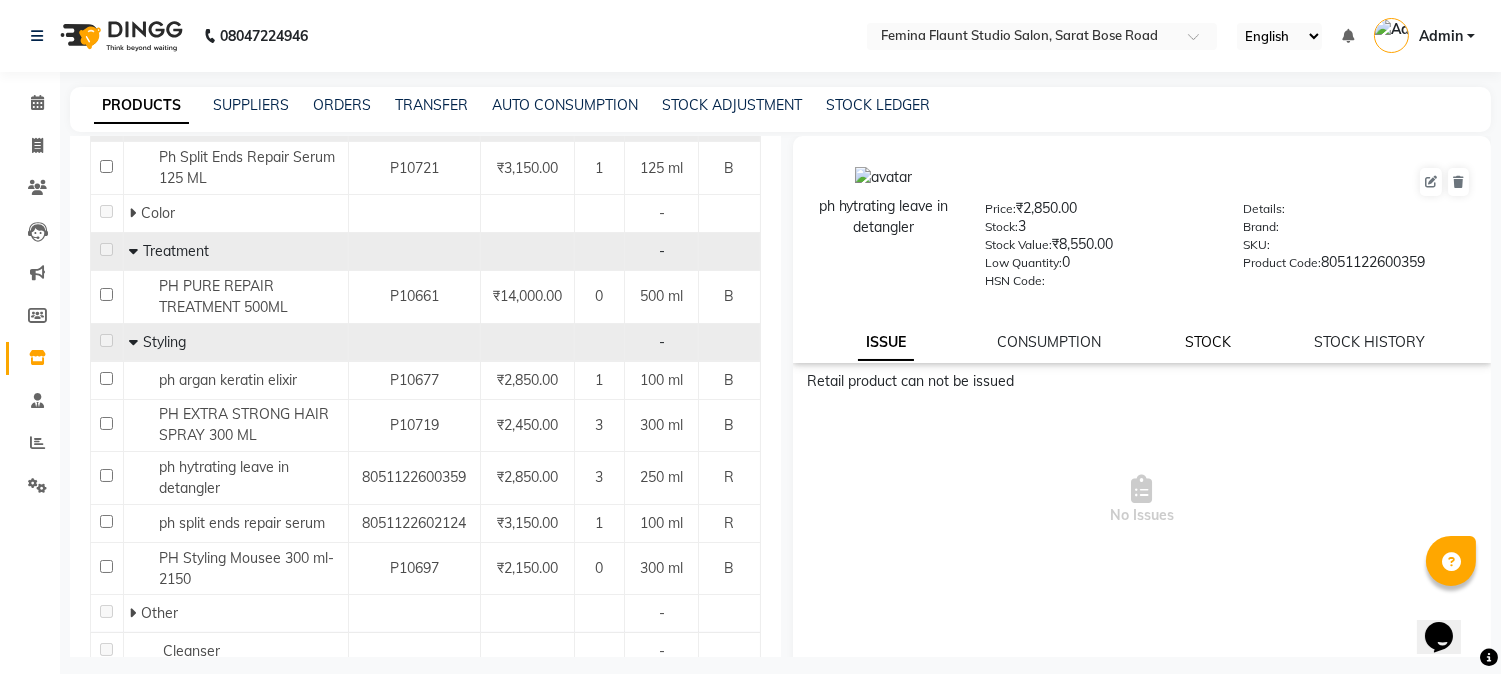 click on "STOCK" 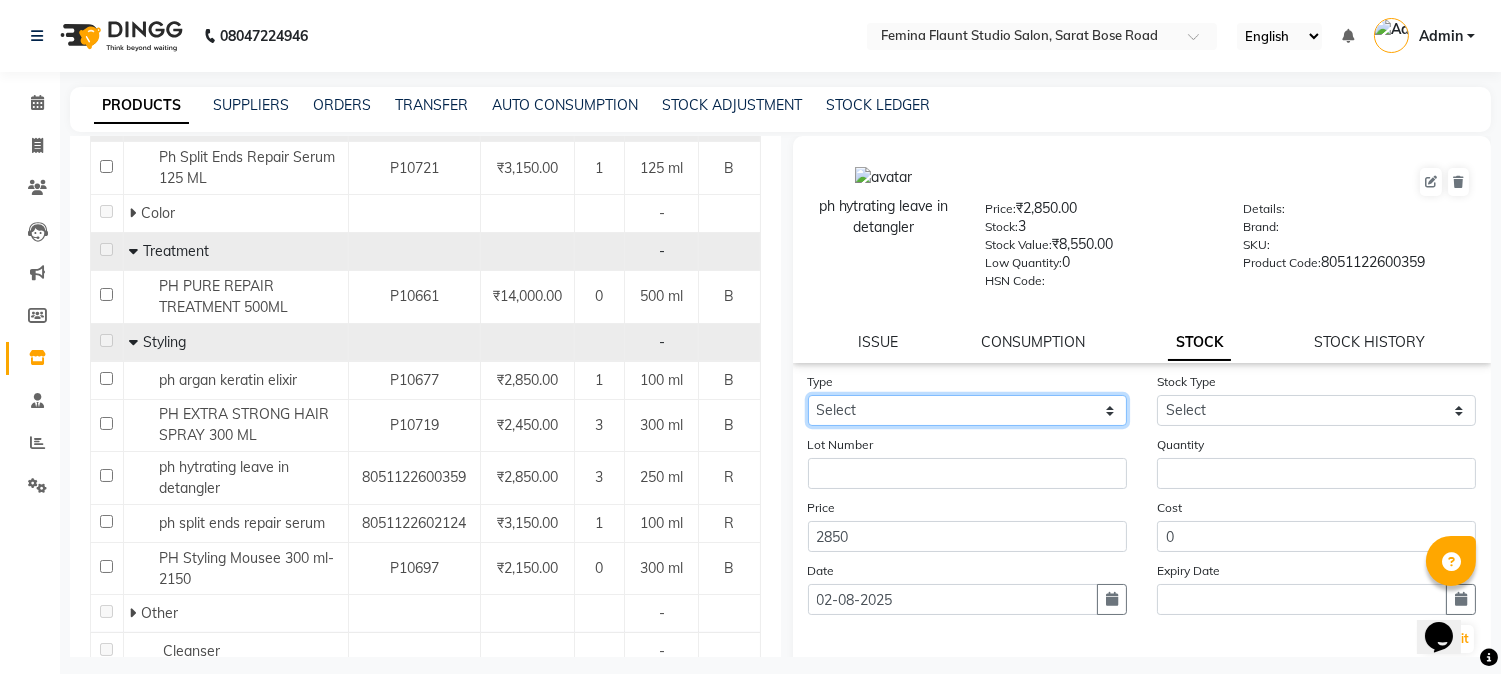 click on "Select In Out" 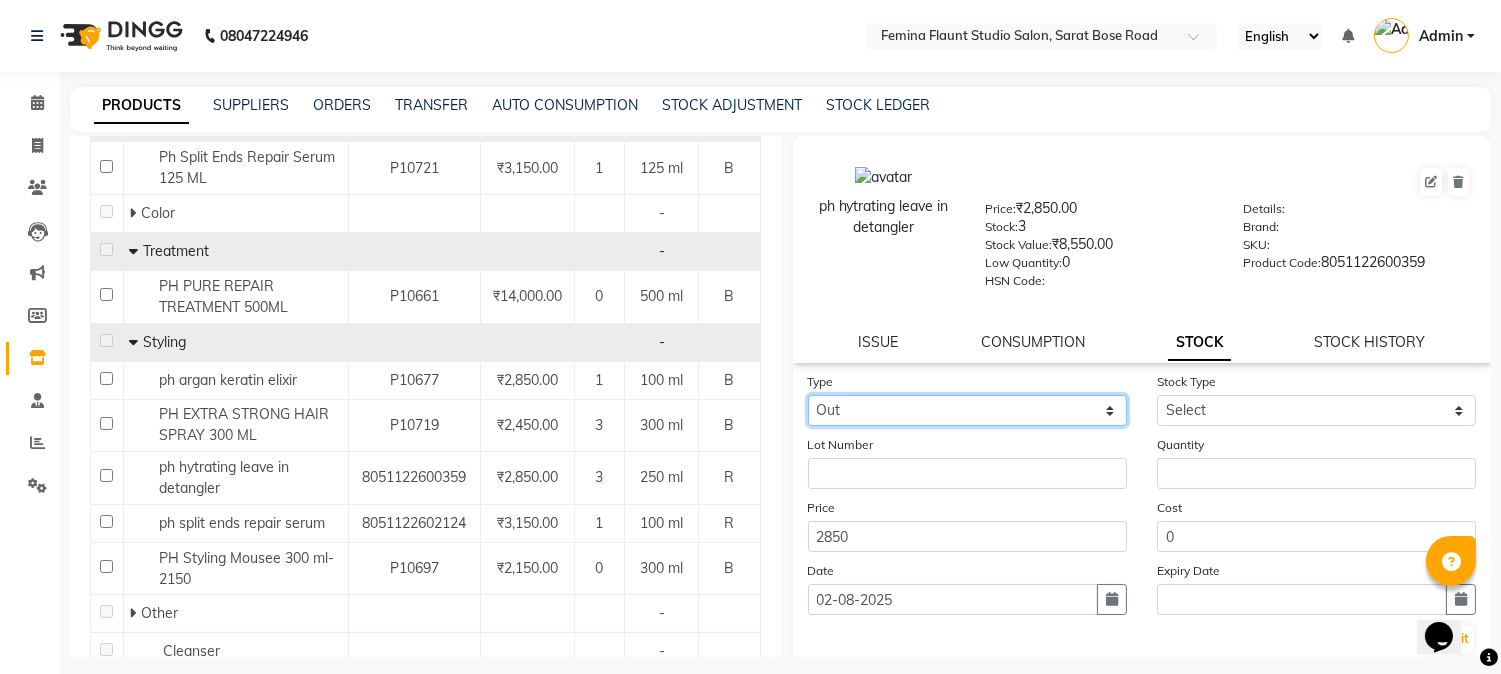 click on "Select In Out" 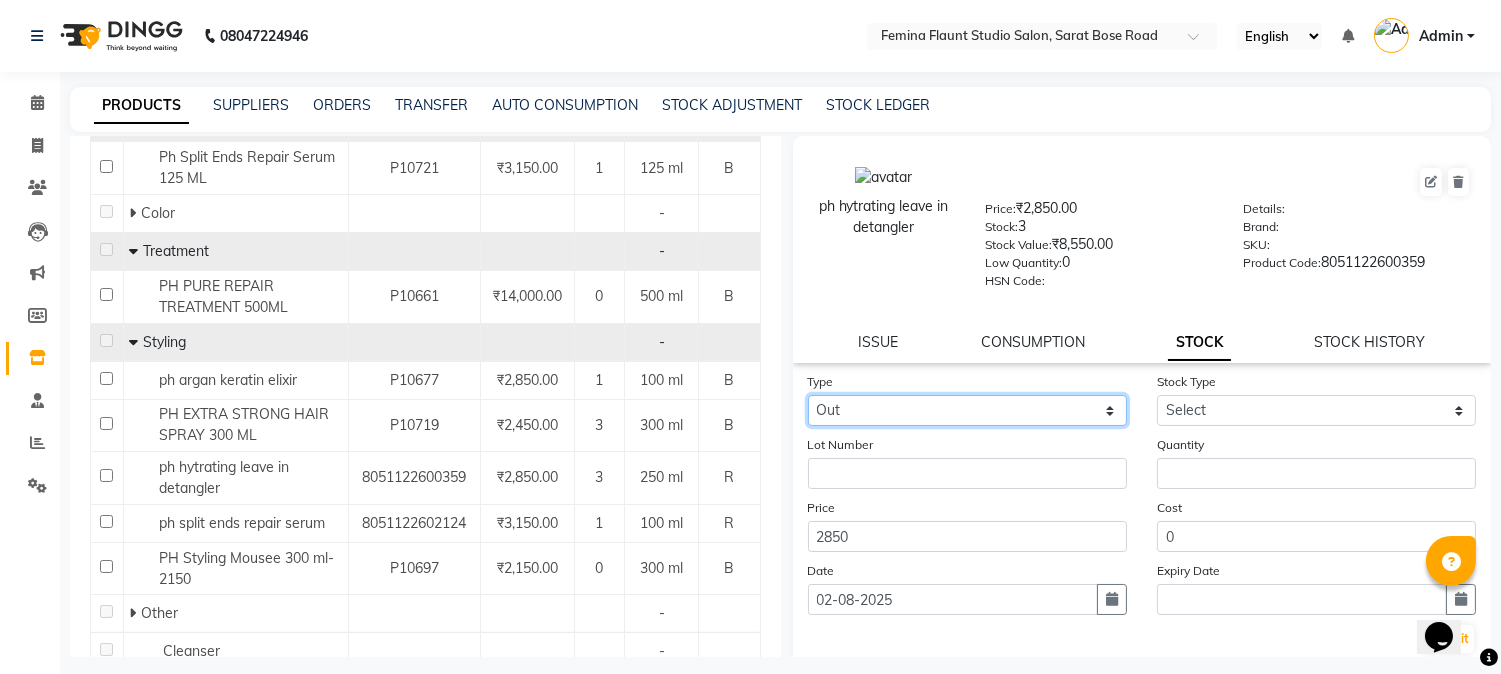 select 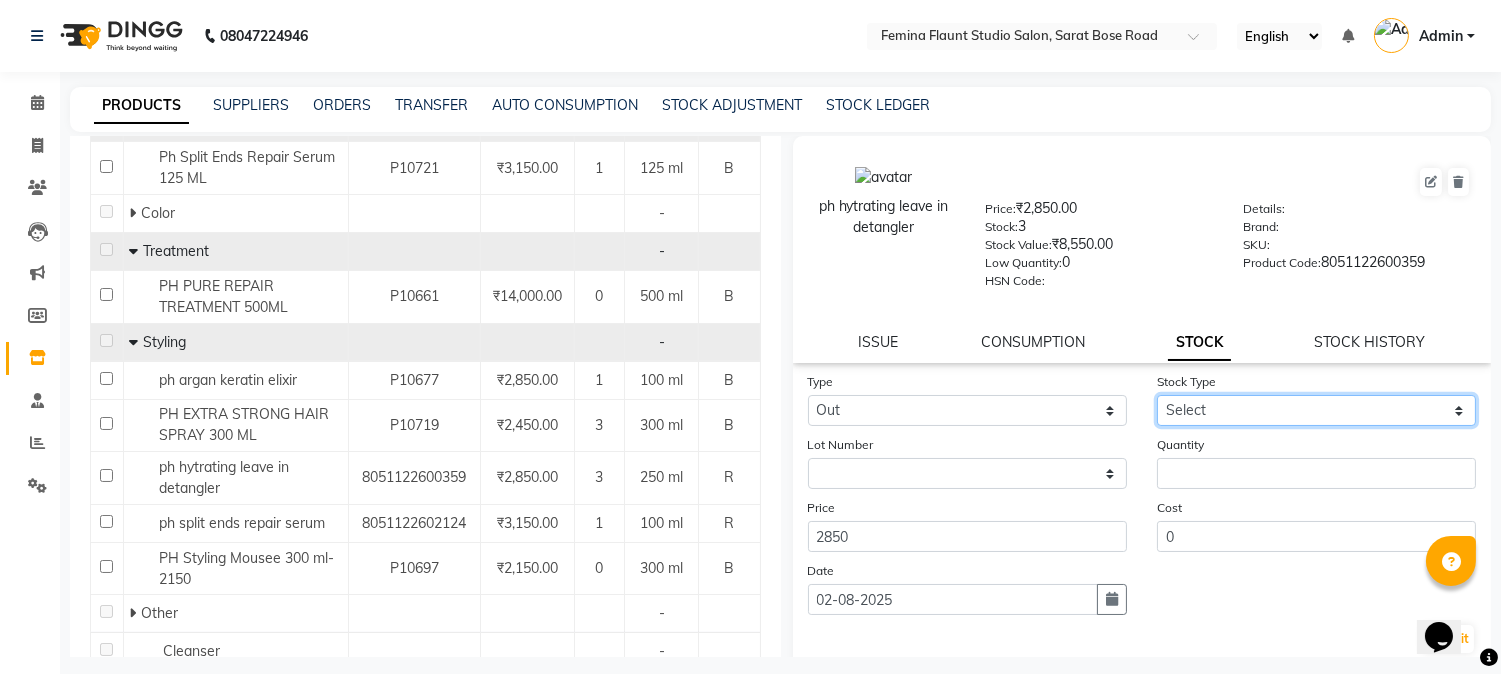 click on "Select Internal Use Damaged Expired Adjustment Return Other" 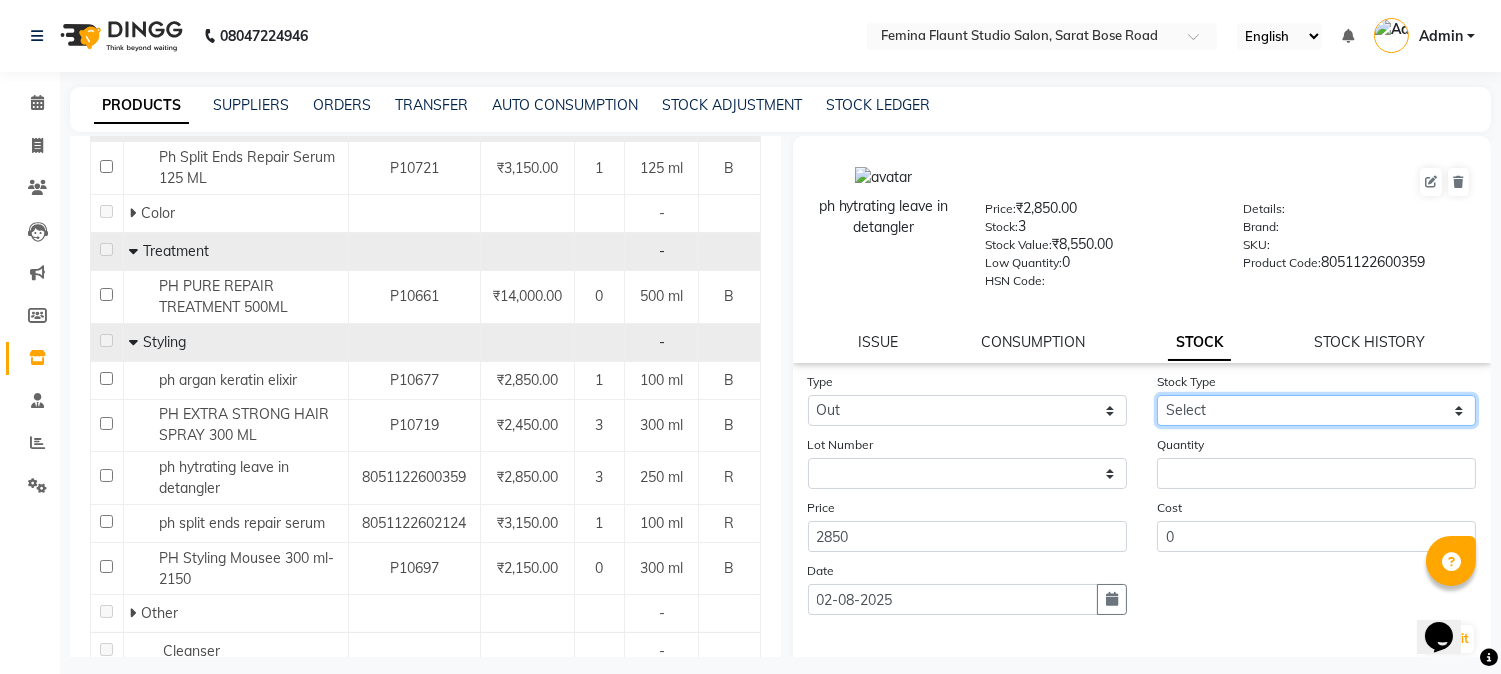 select on "internal use" 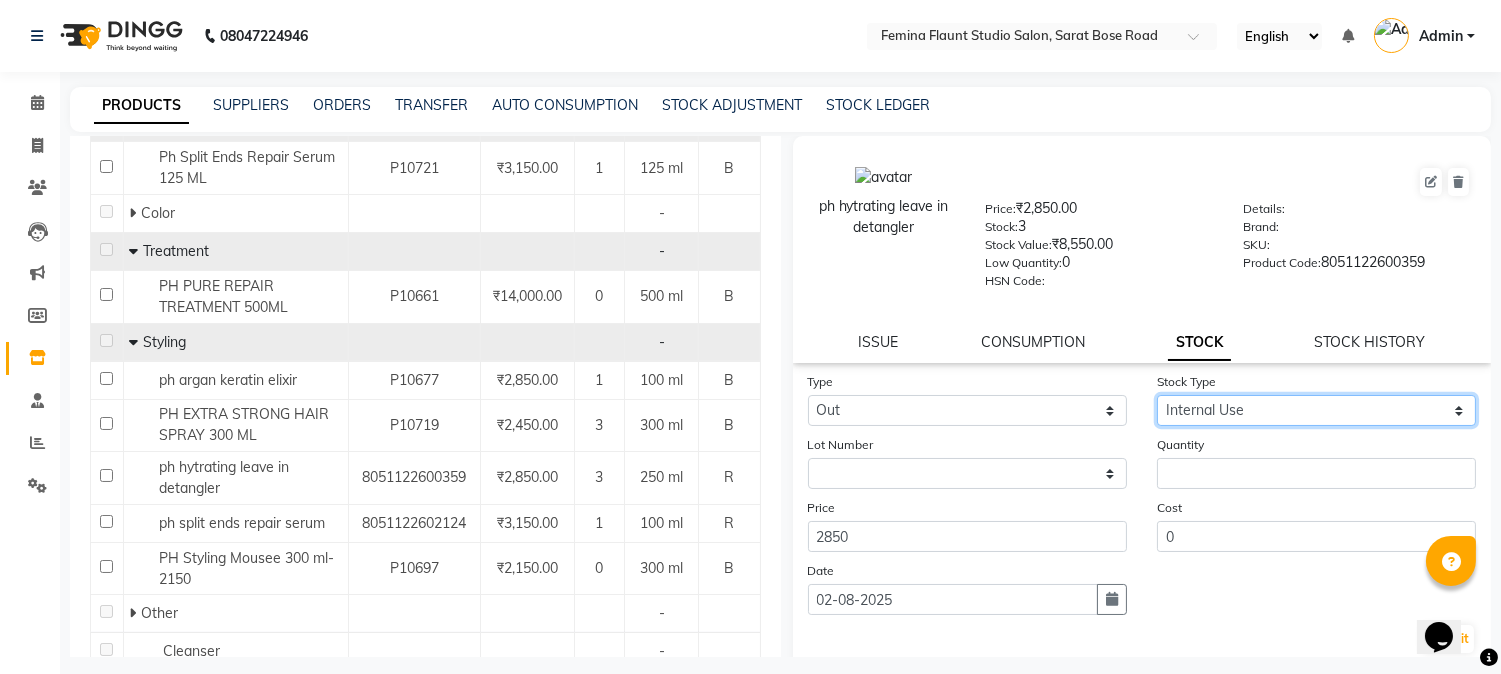 click on "Select Internal Use Damaged Expired Adjustment Return Other" 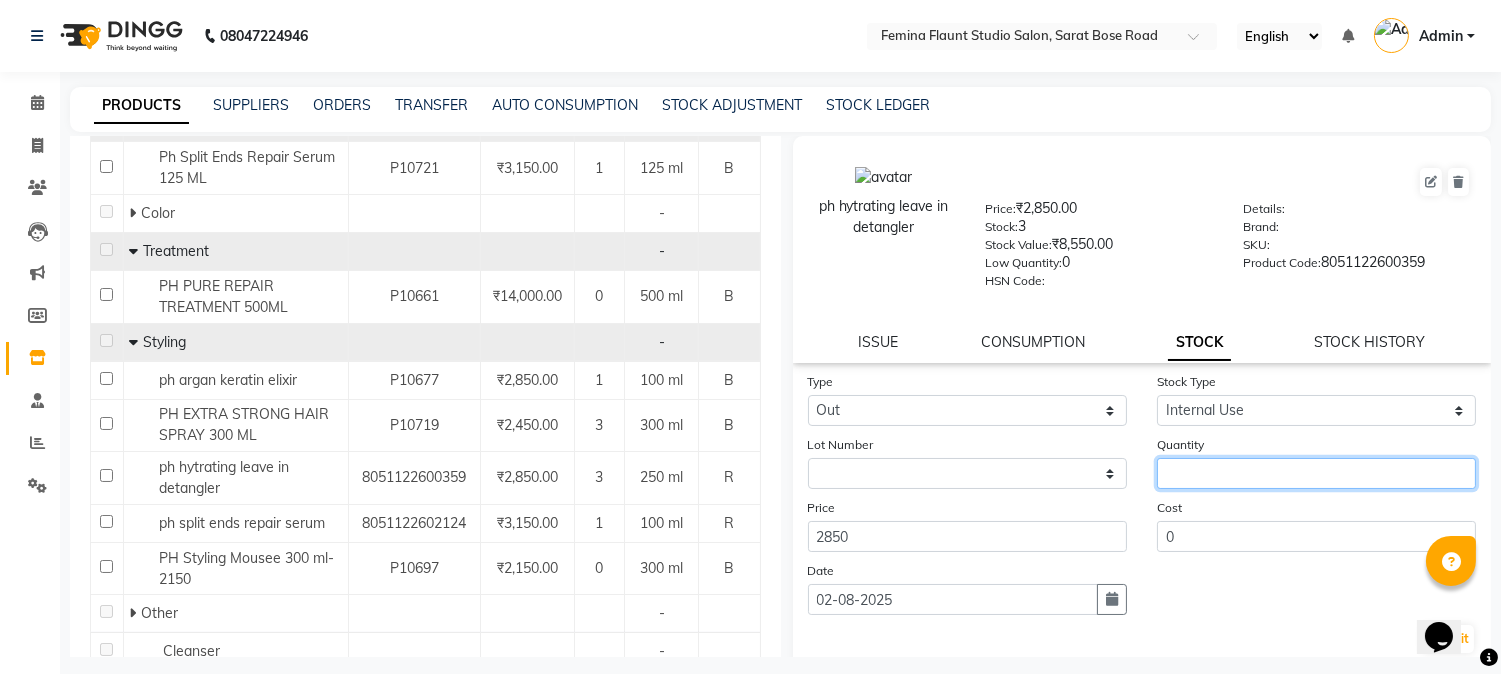click 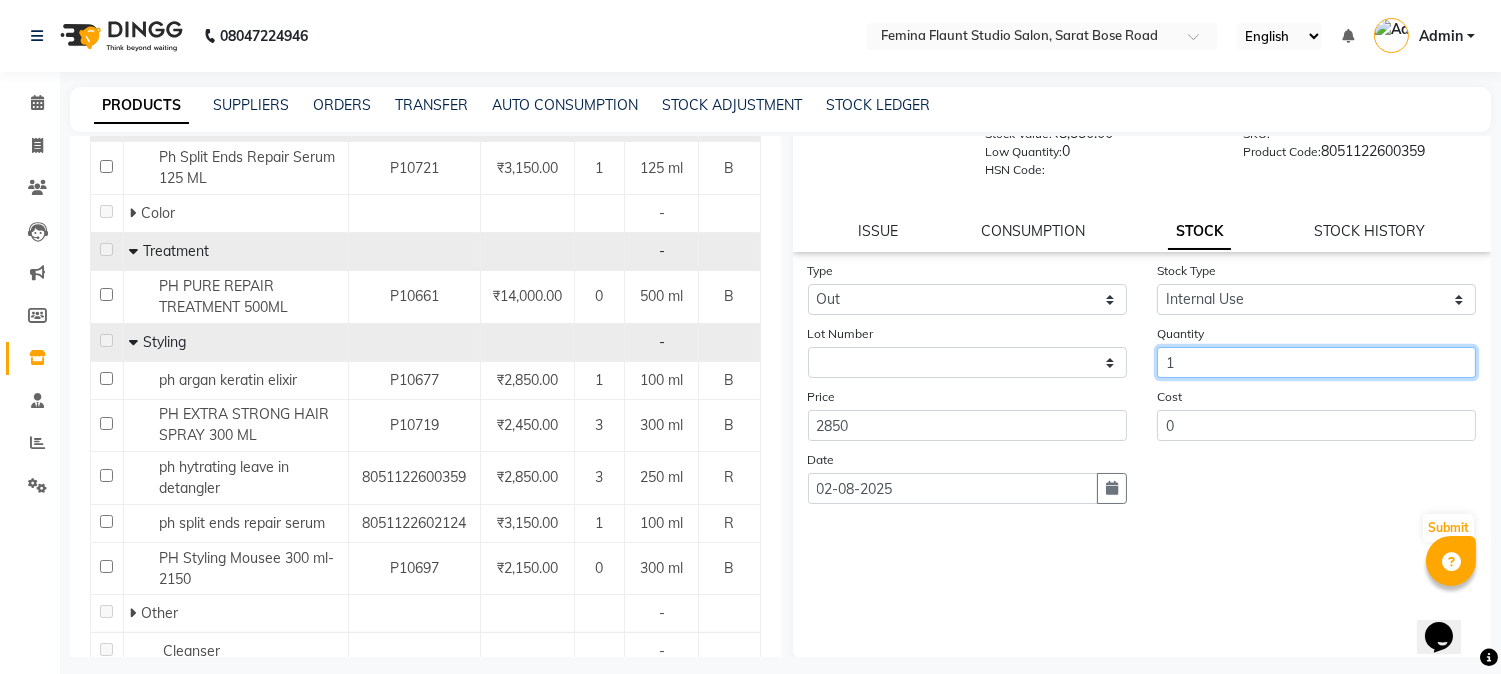scroll, scrollTop: 114, scrollLeft: 0, axis: vertical 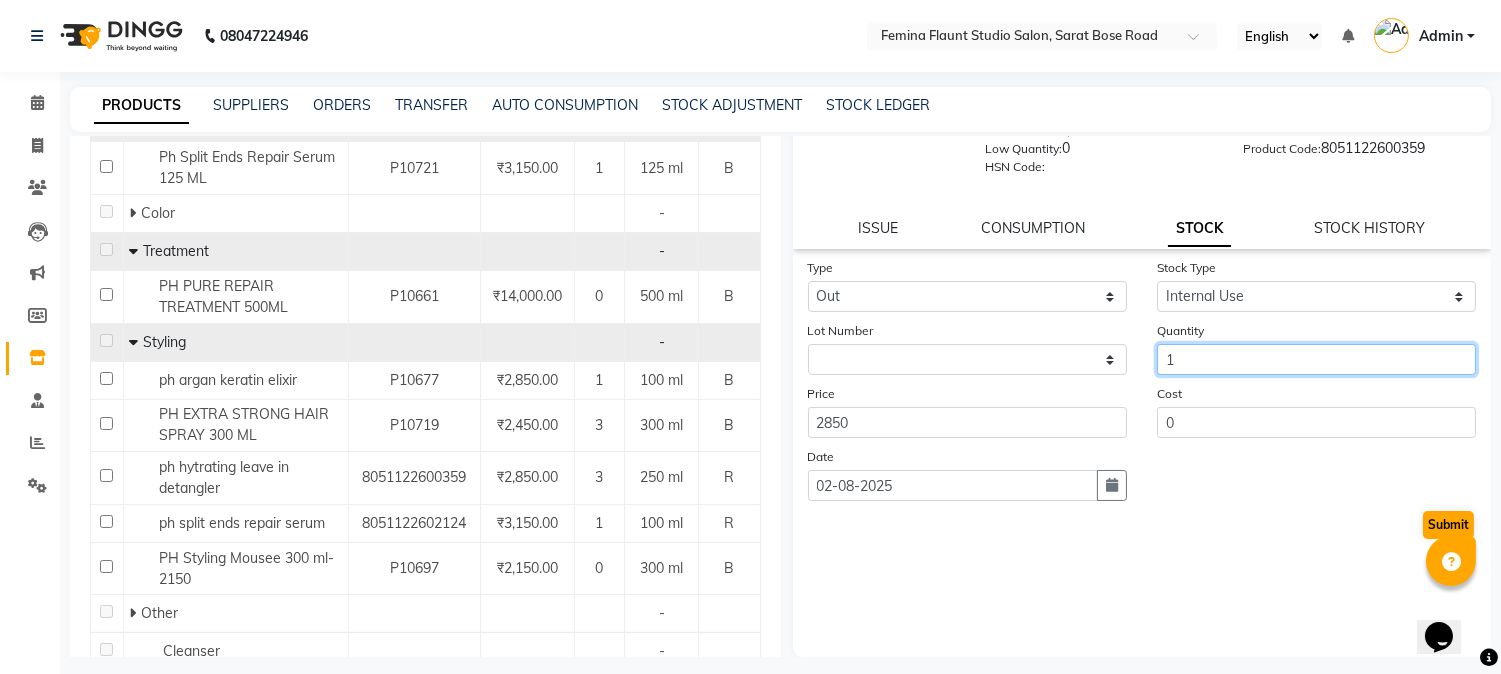 type on "1" 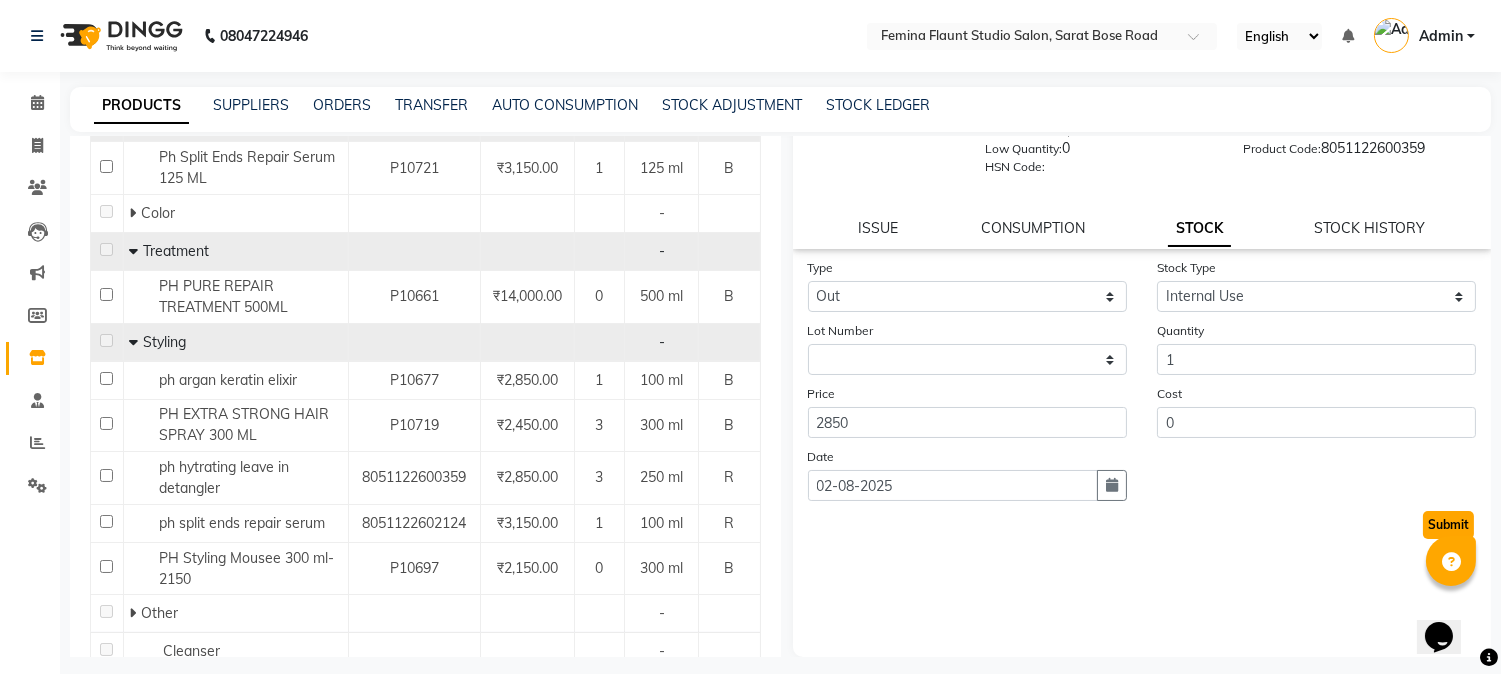 click on "Submit" 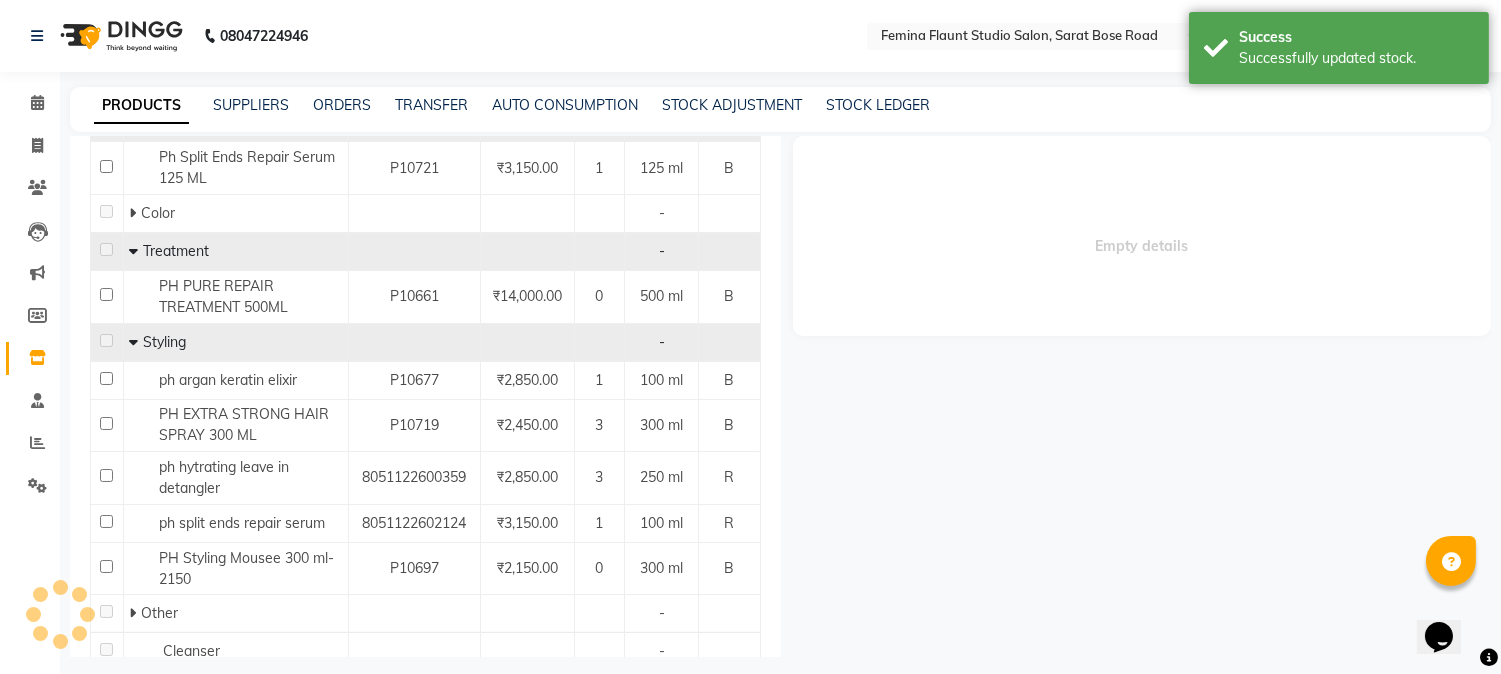 scroll, scrollTop: 0, scrollLeft: 0, axis: both 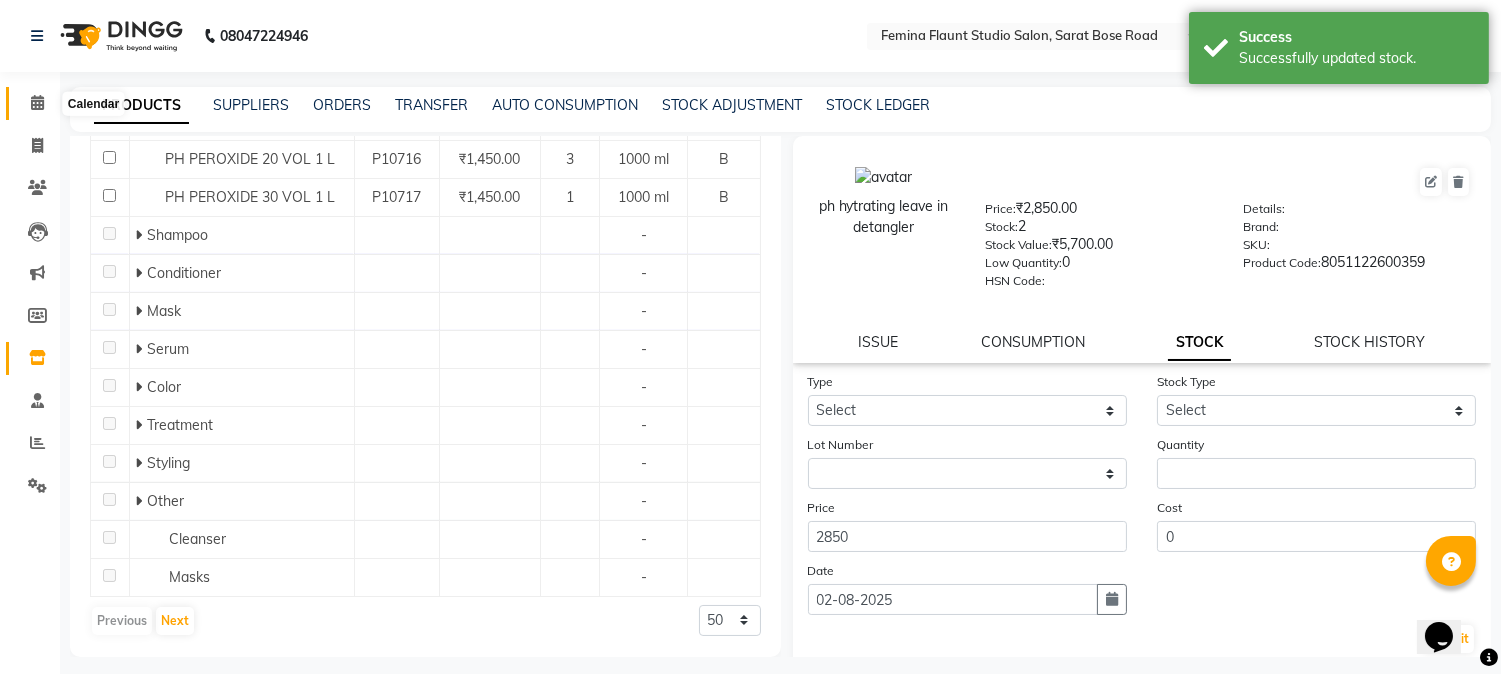 click 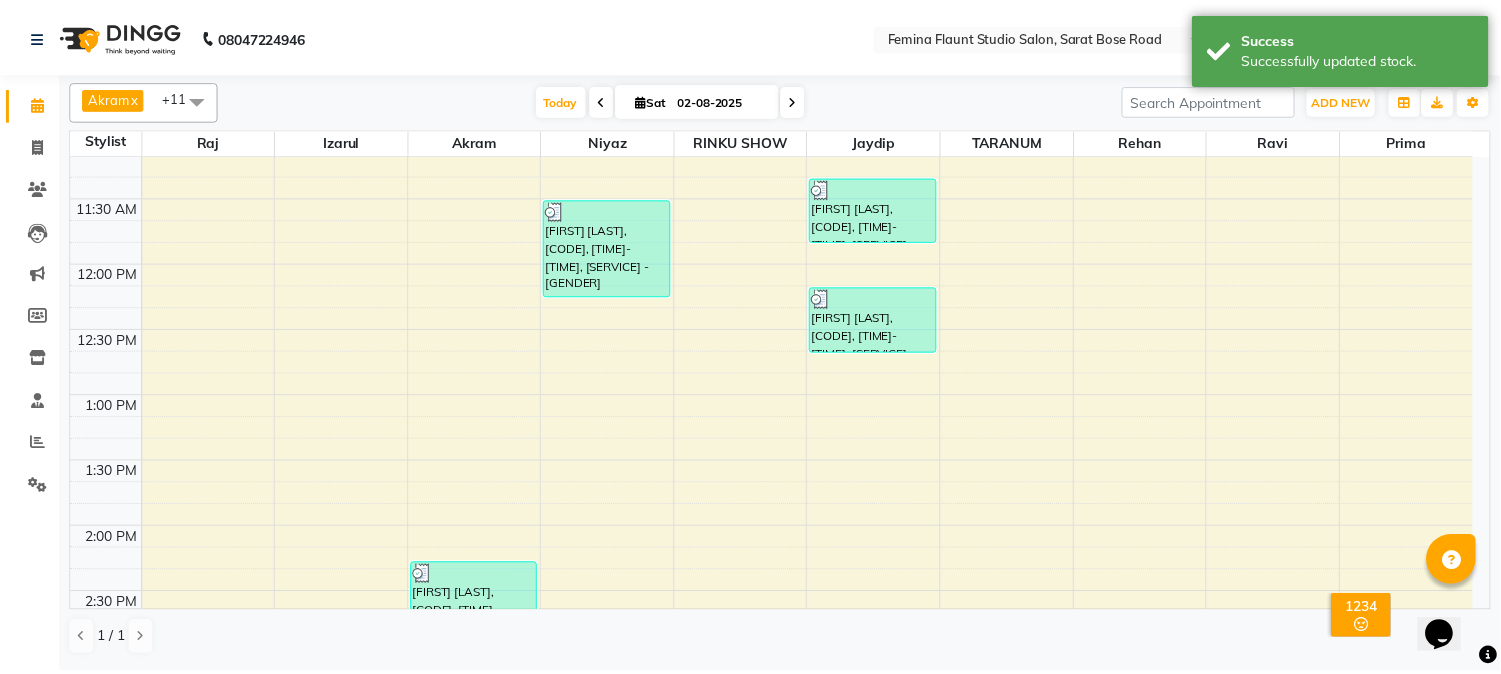 scroll, scrollTop: 0, scrollLeft: 0, axis: both 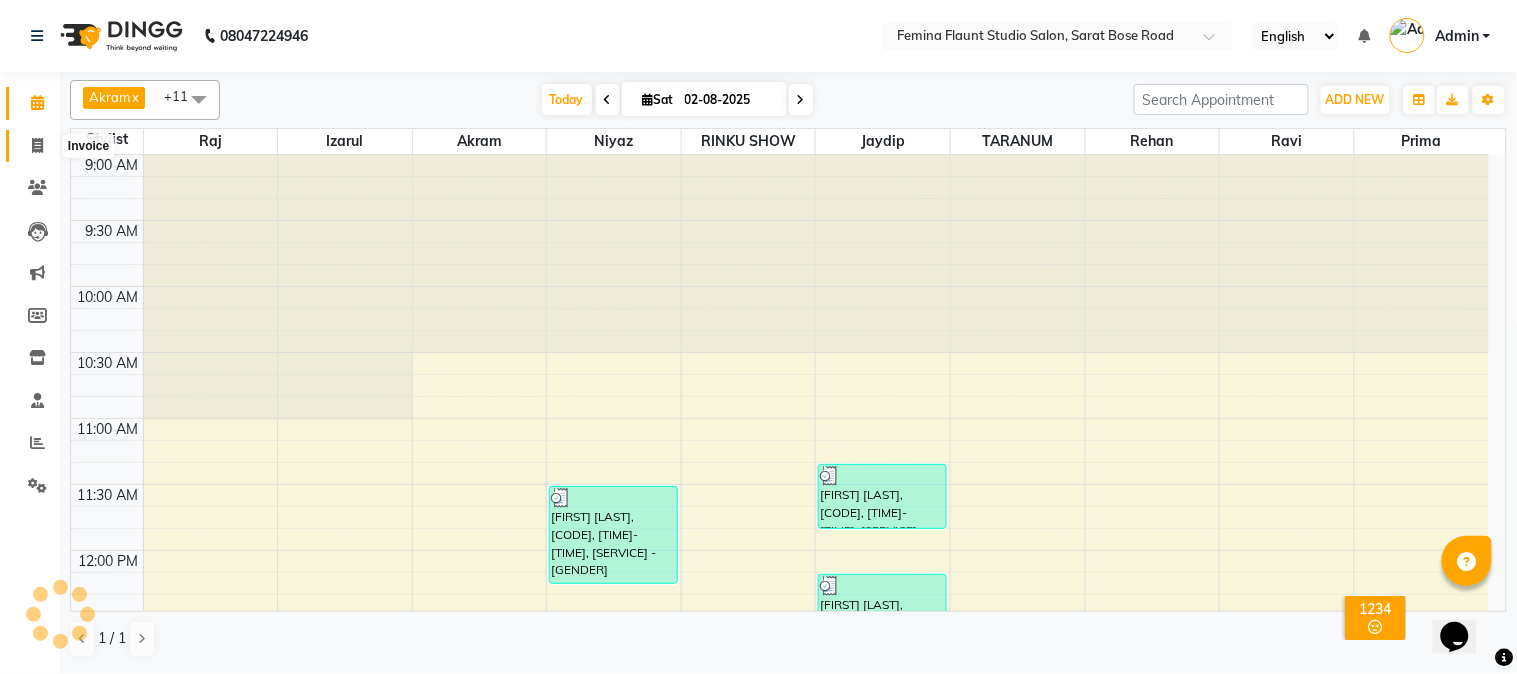 click 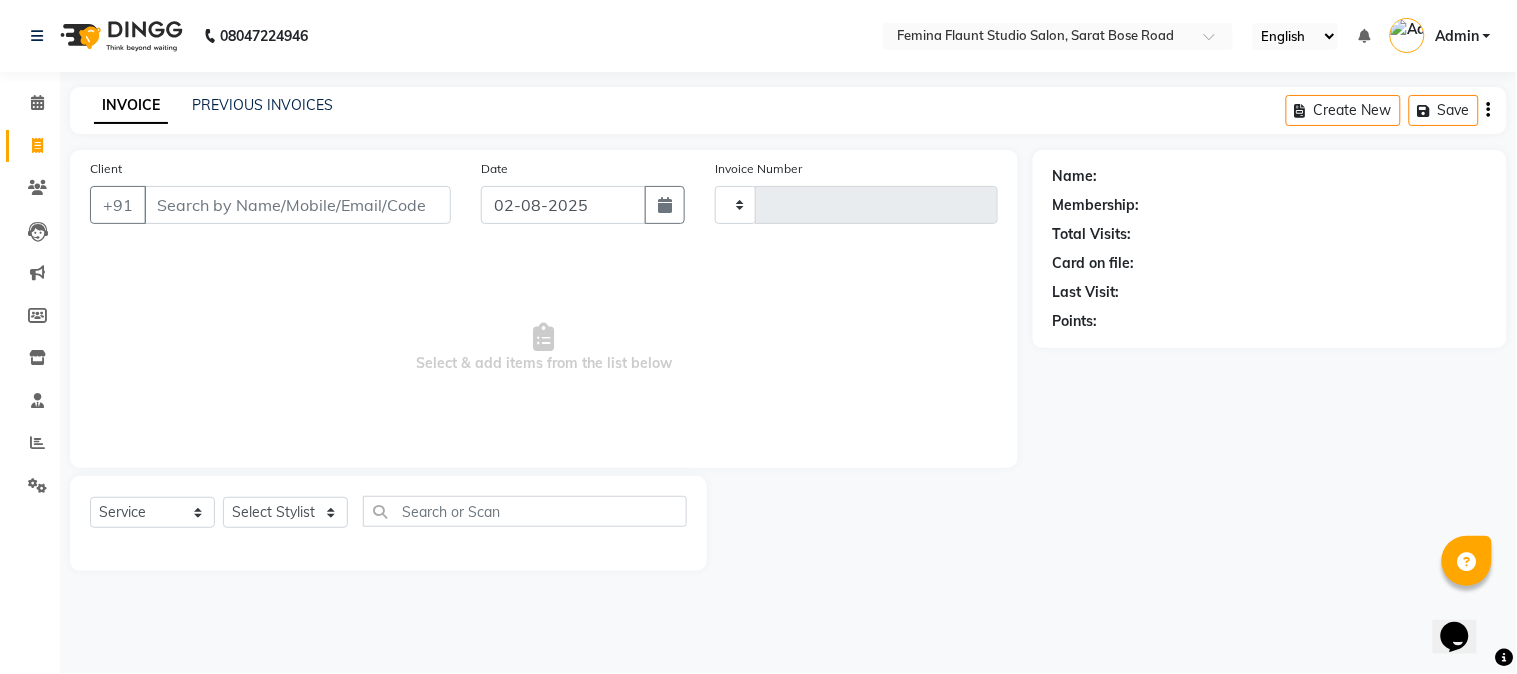 type on "1262" 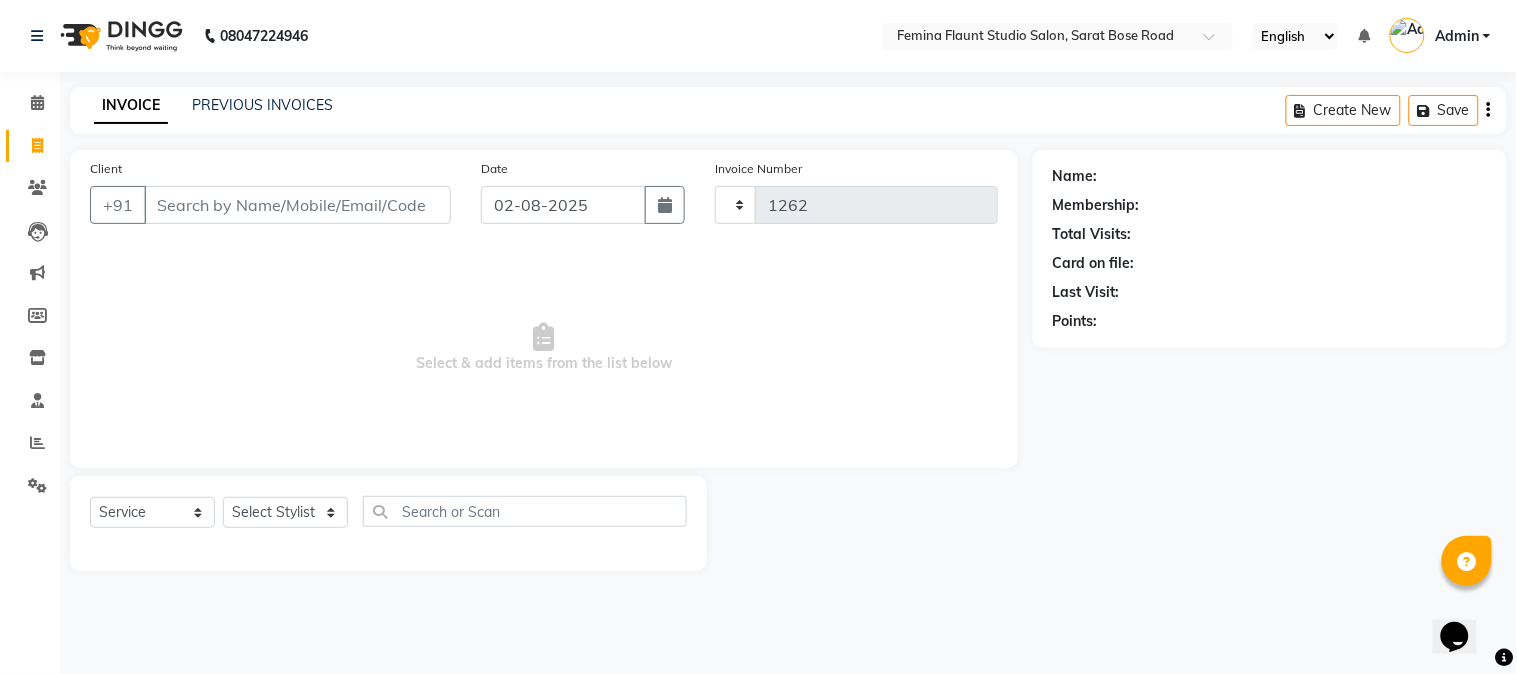 select on "5231" 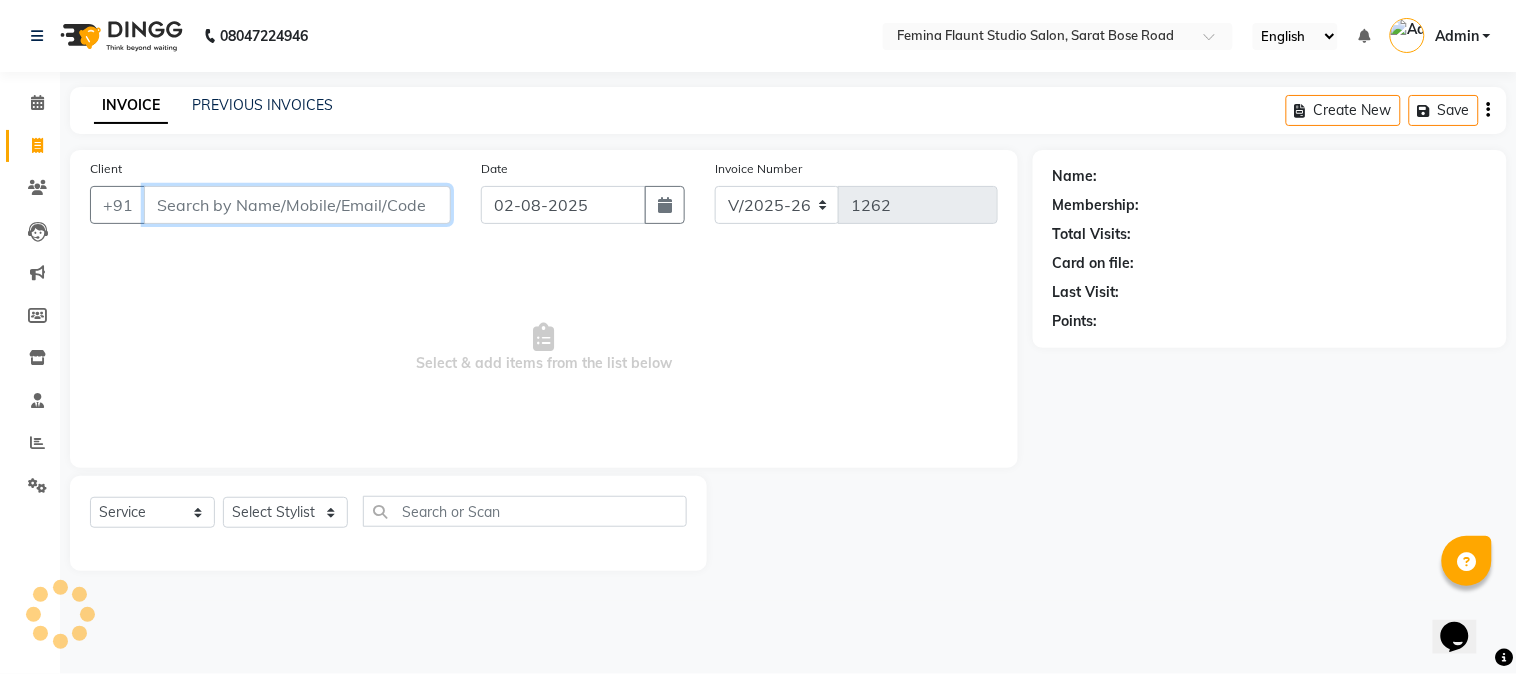 click on "Client" at bounding box center (297, 205) 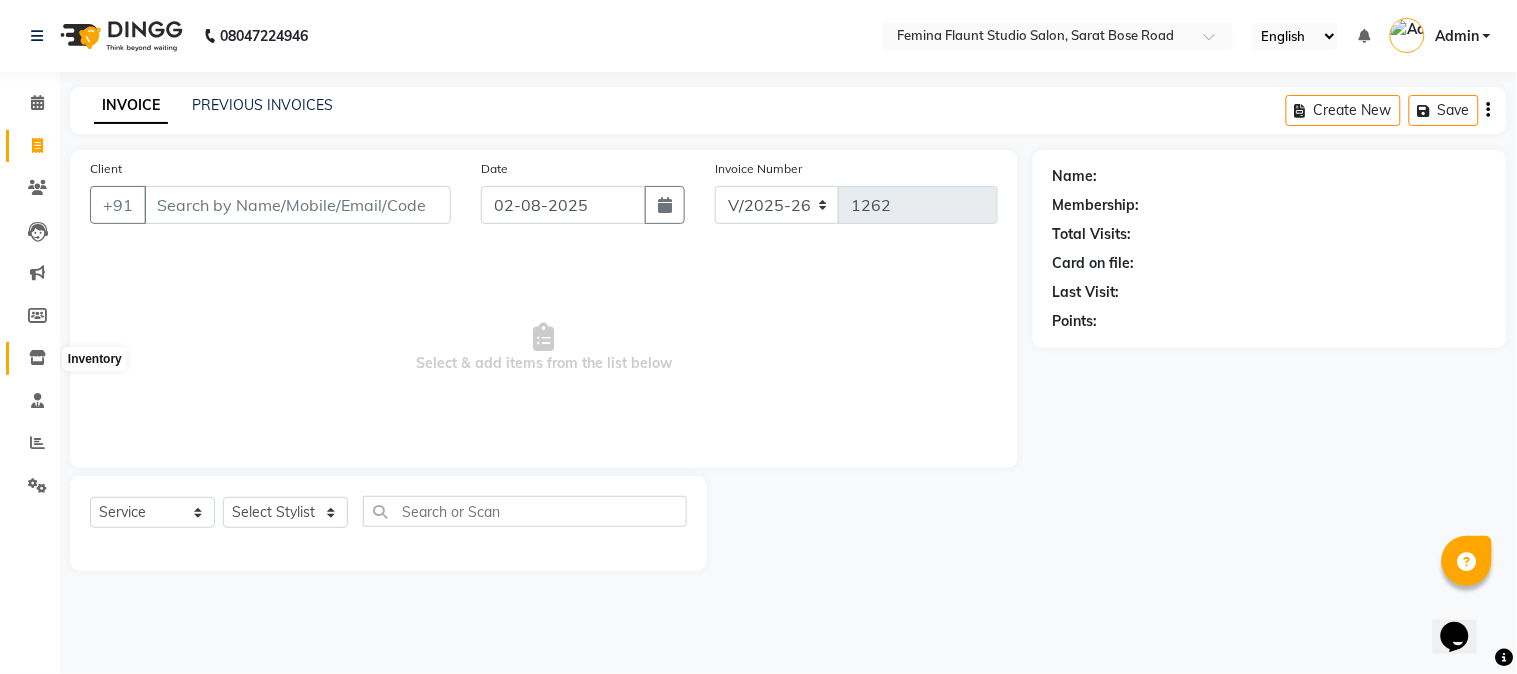 click 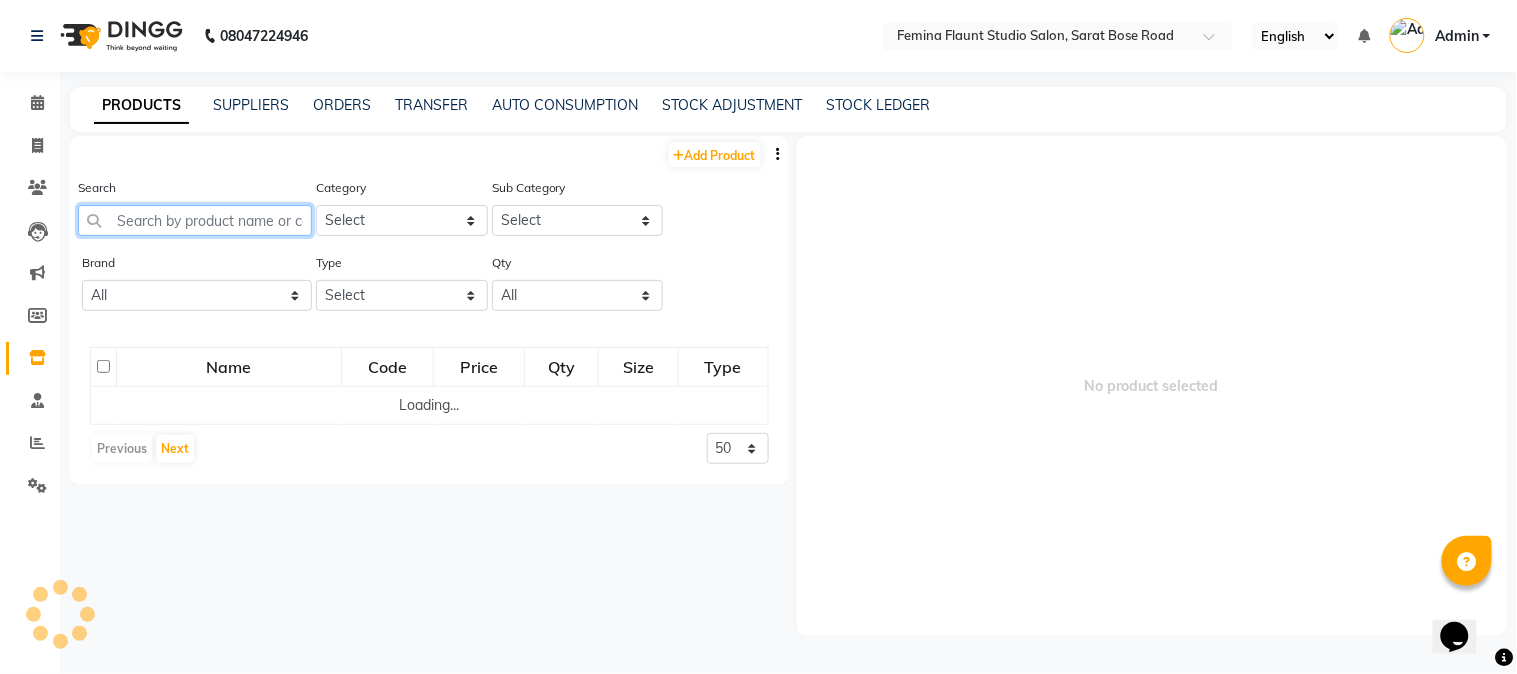 click 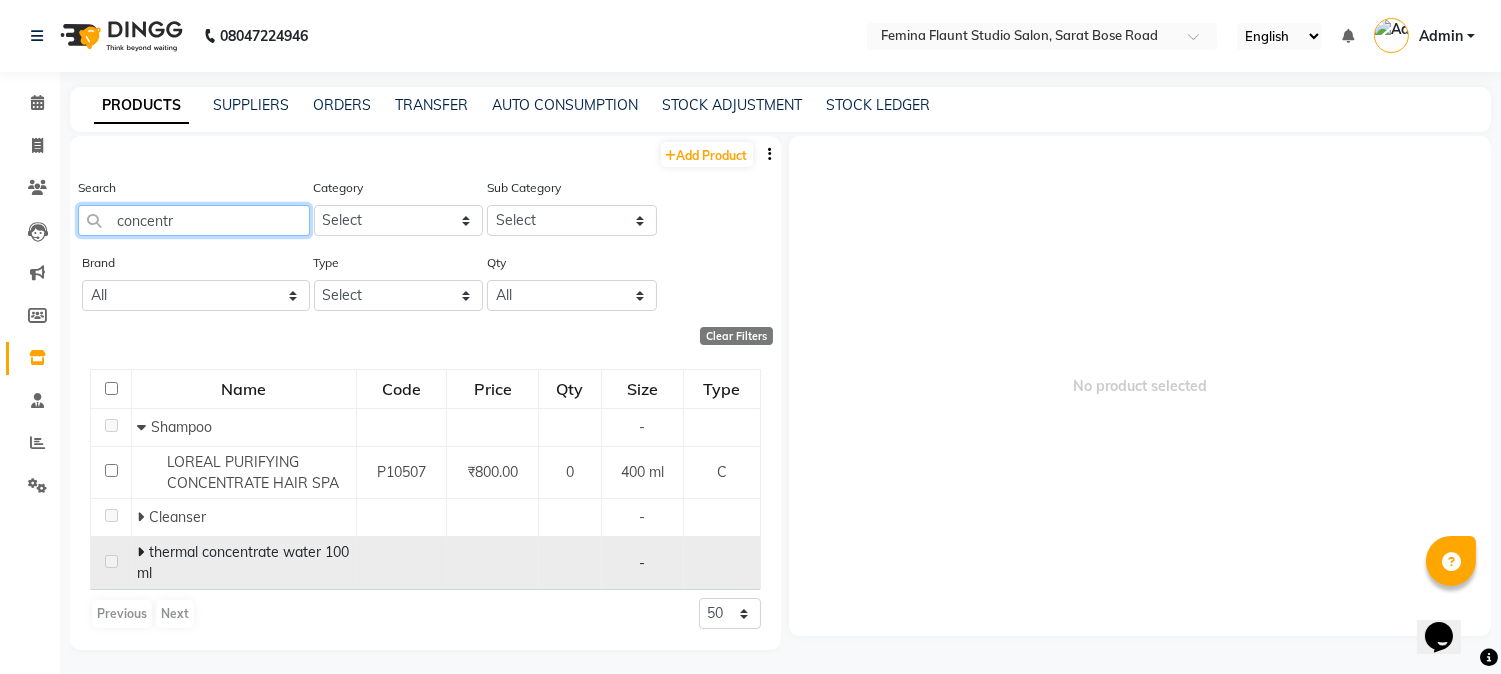 type on "concentr" 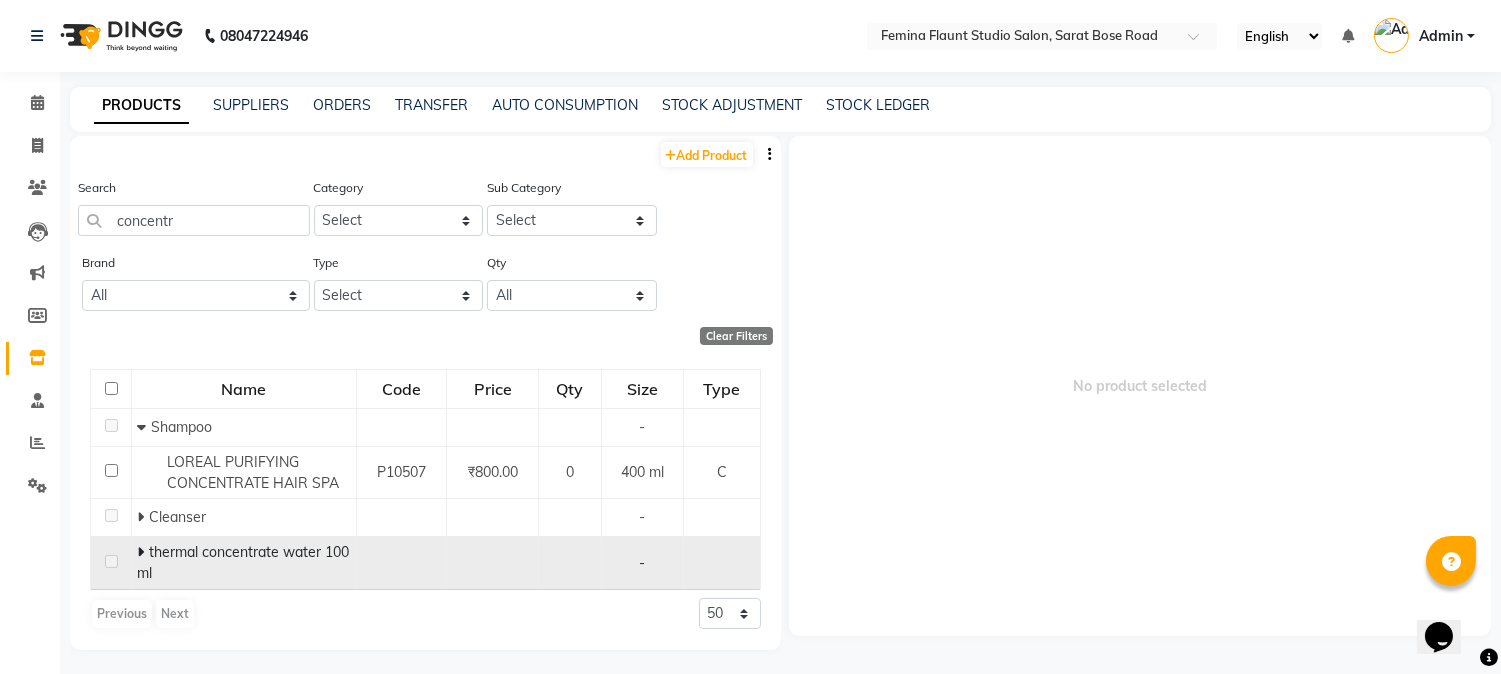 click 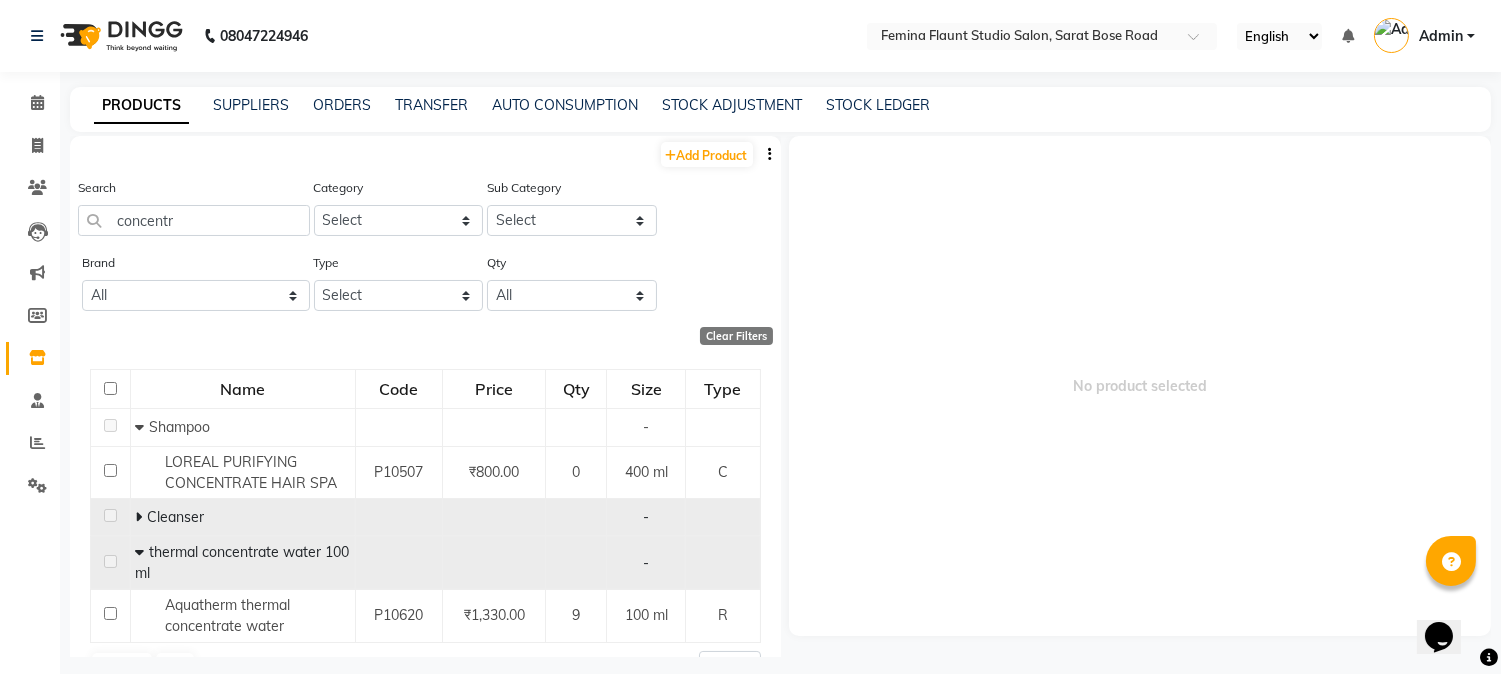 scroll, scrollTop: 46, scrollLeft: 0, axis: vertical 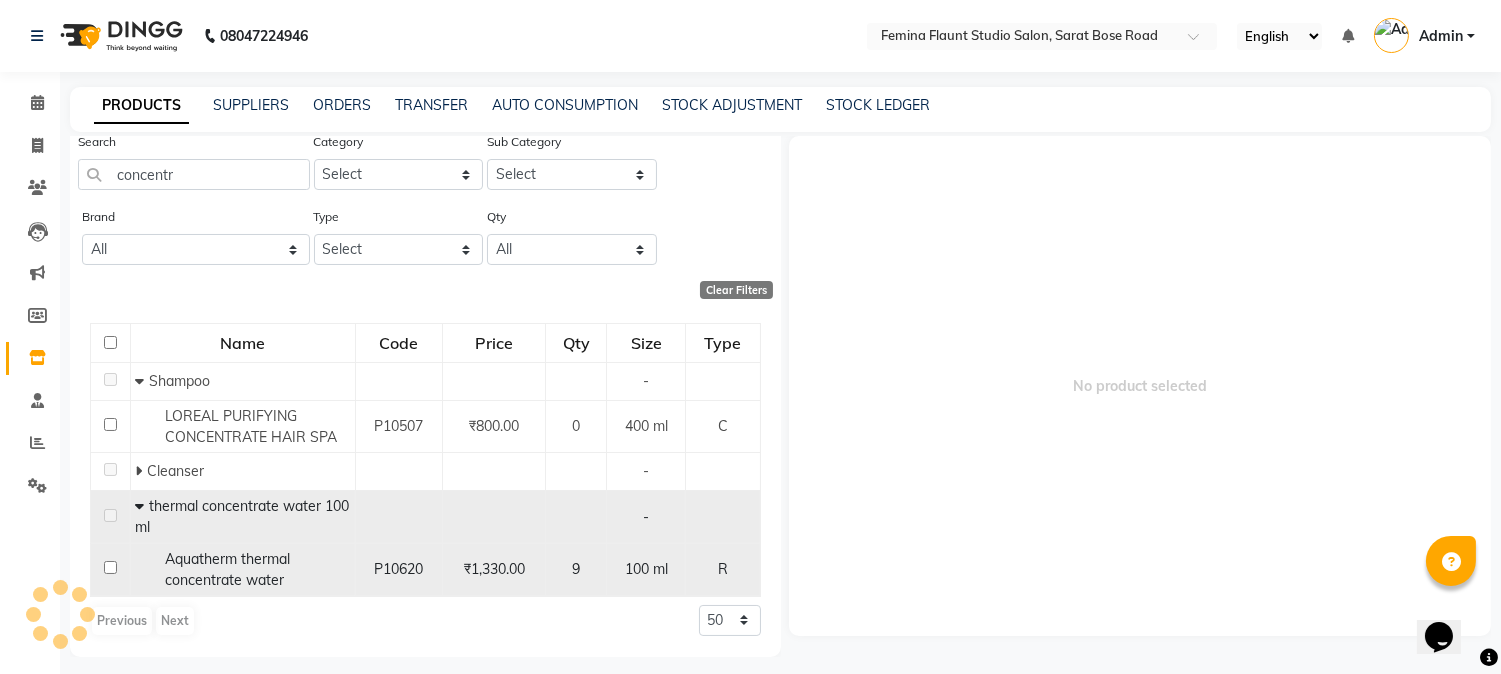 click on "Aquatherm thermal concentrate water" 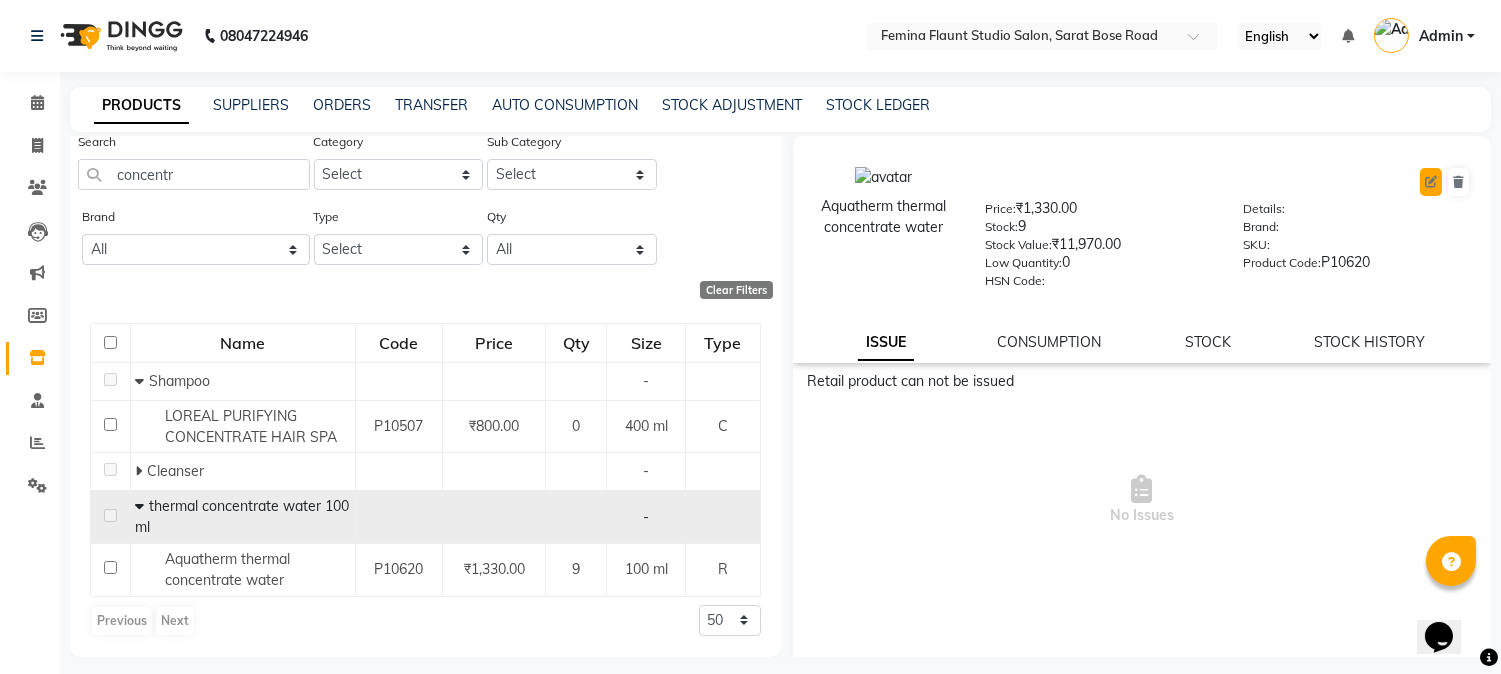 click 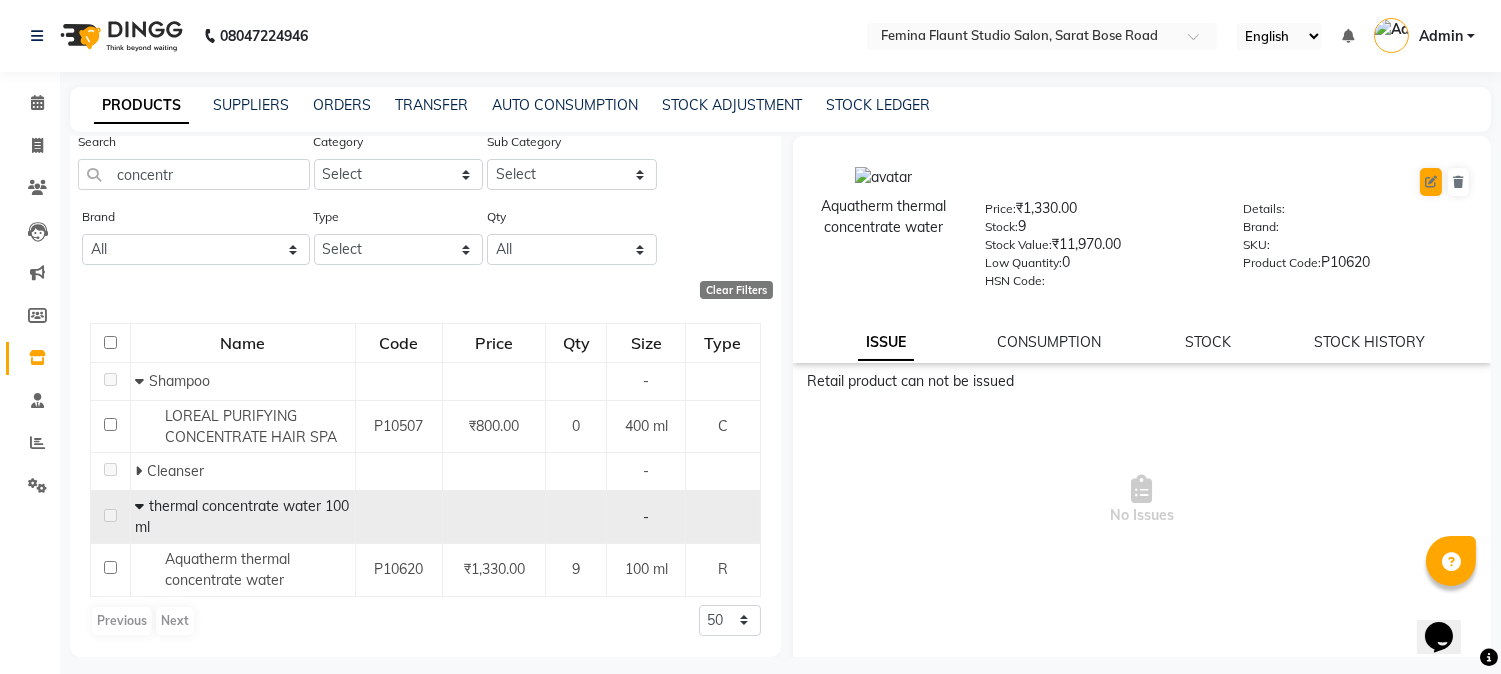 select on "true" 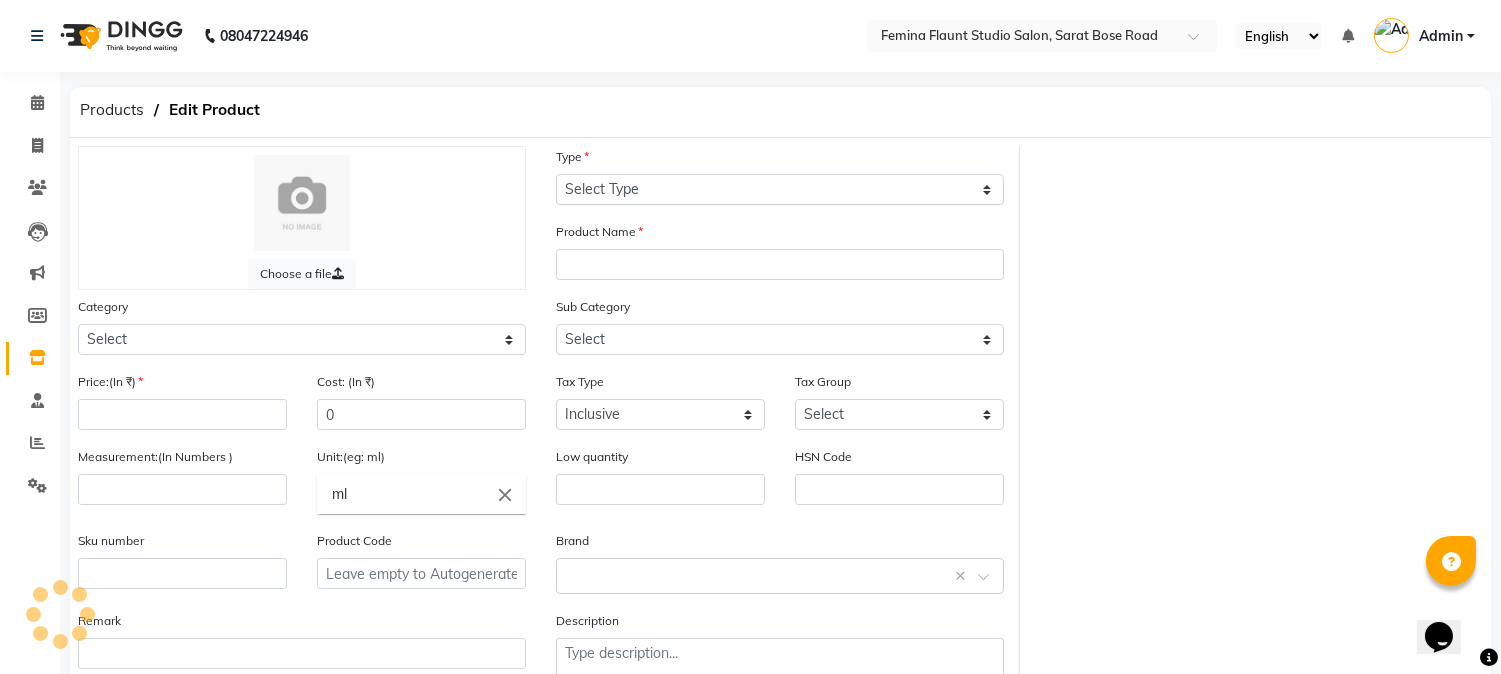 select on "R" 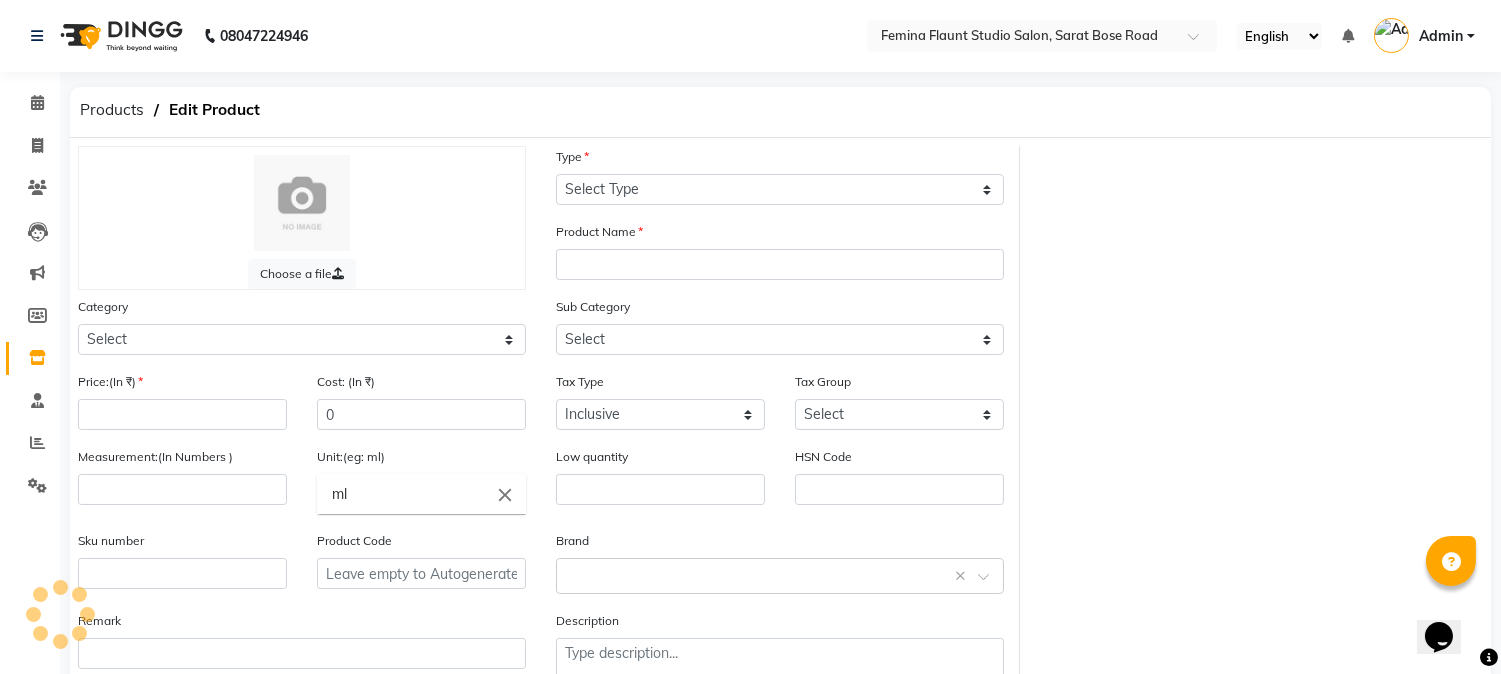 type on "Aquatherm thermal concentrate water" 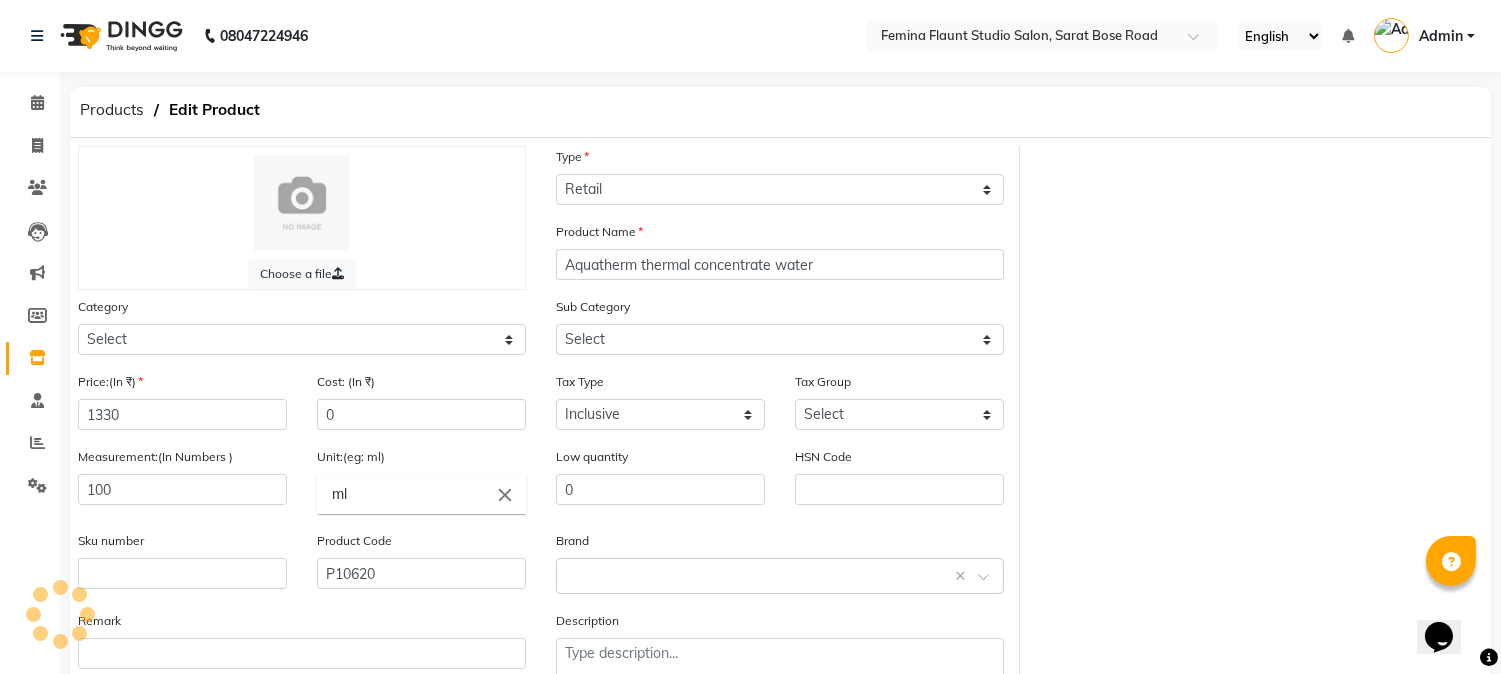 select on "765502250" 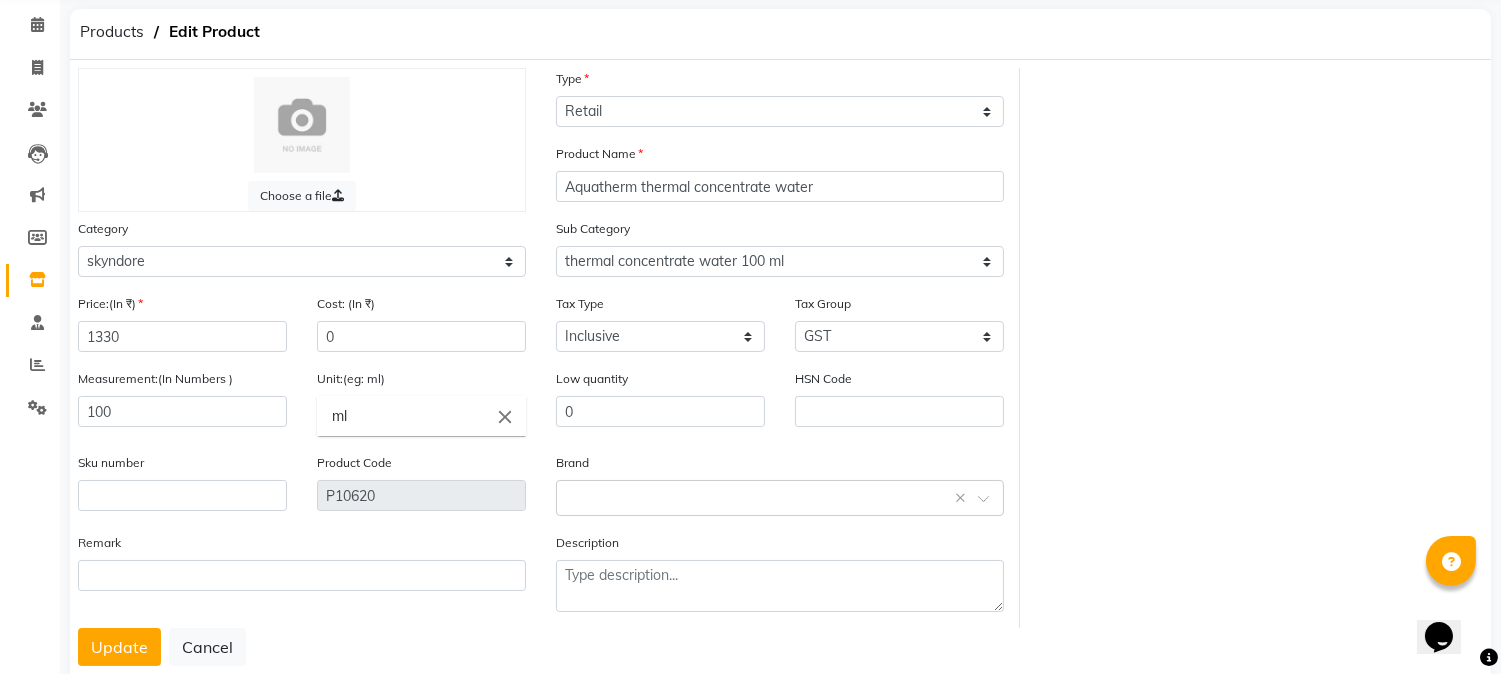 scroll, scrollTop: 128, scrollLeft: 0, axis: vertical 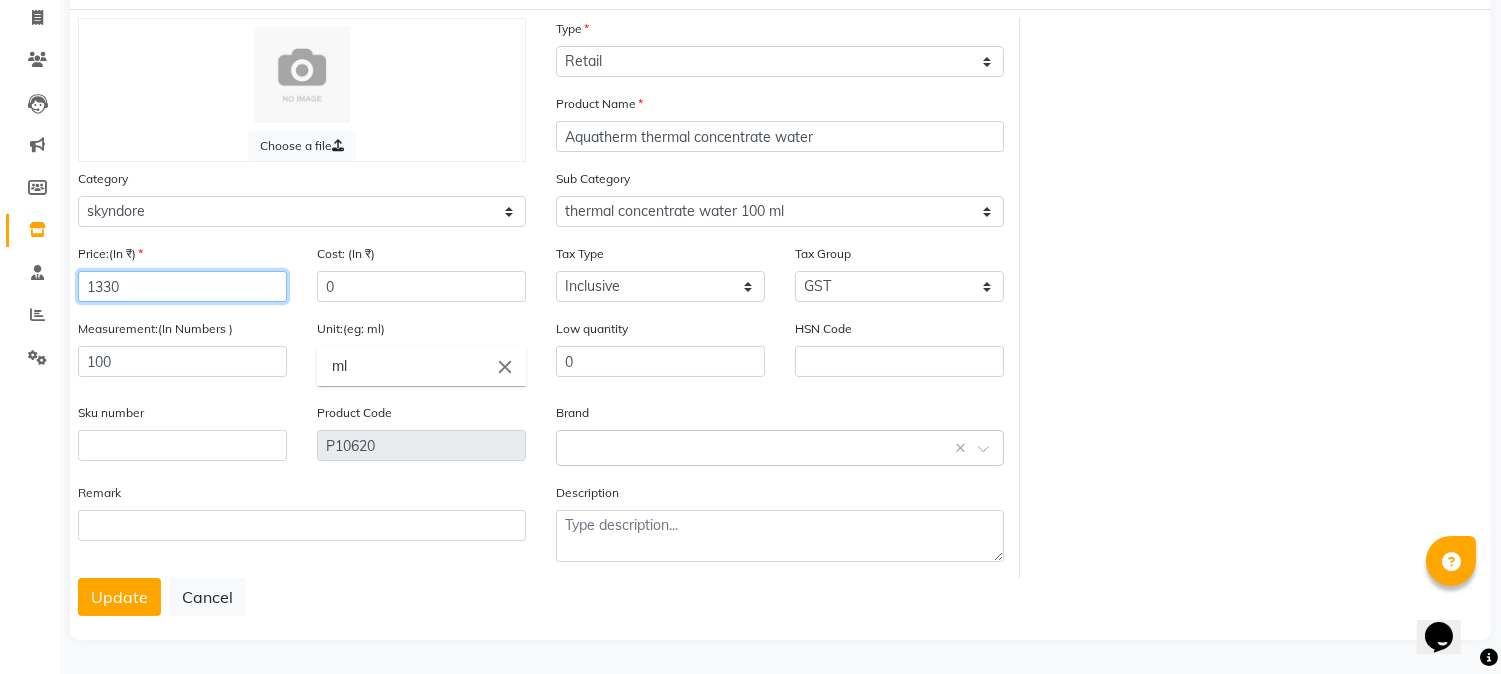 click on "1330" 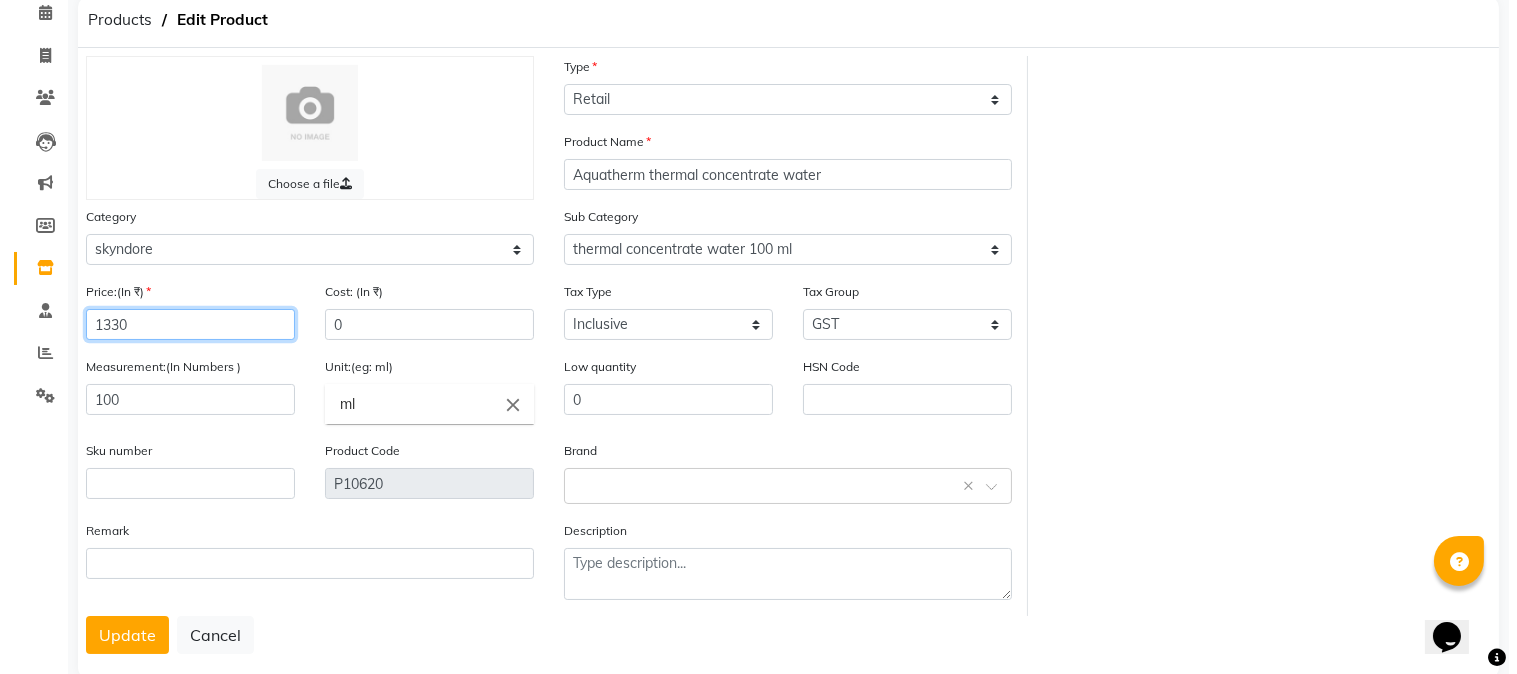 scroll, scrollTop: 128, scrollLeft: 0, axis: vertical 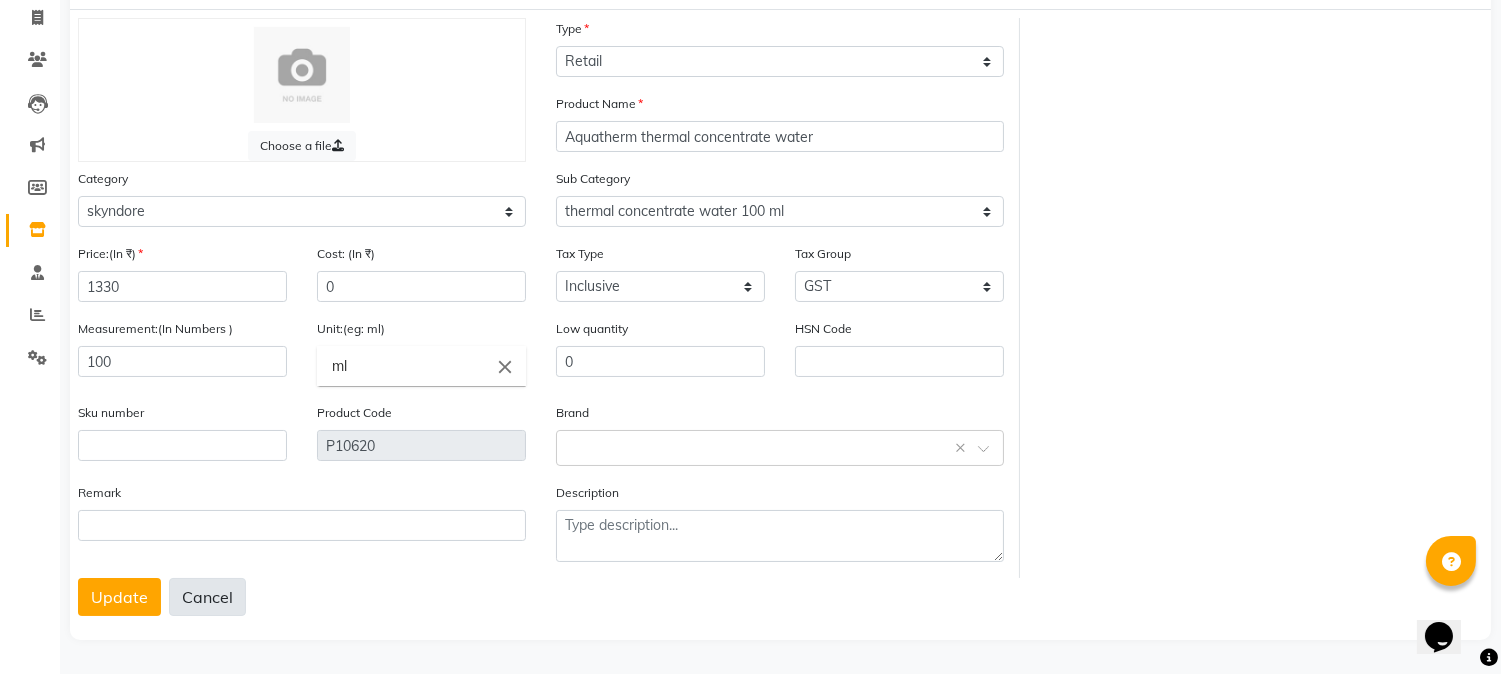 click on "Cancel" 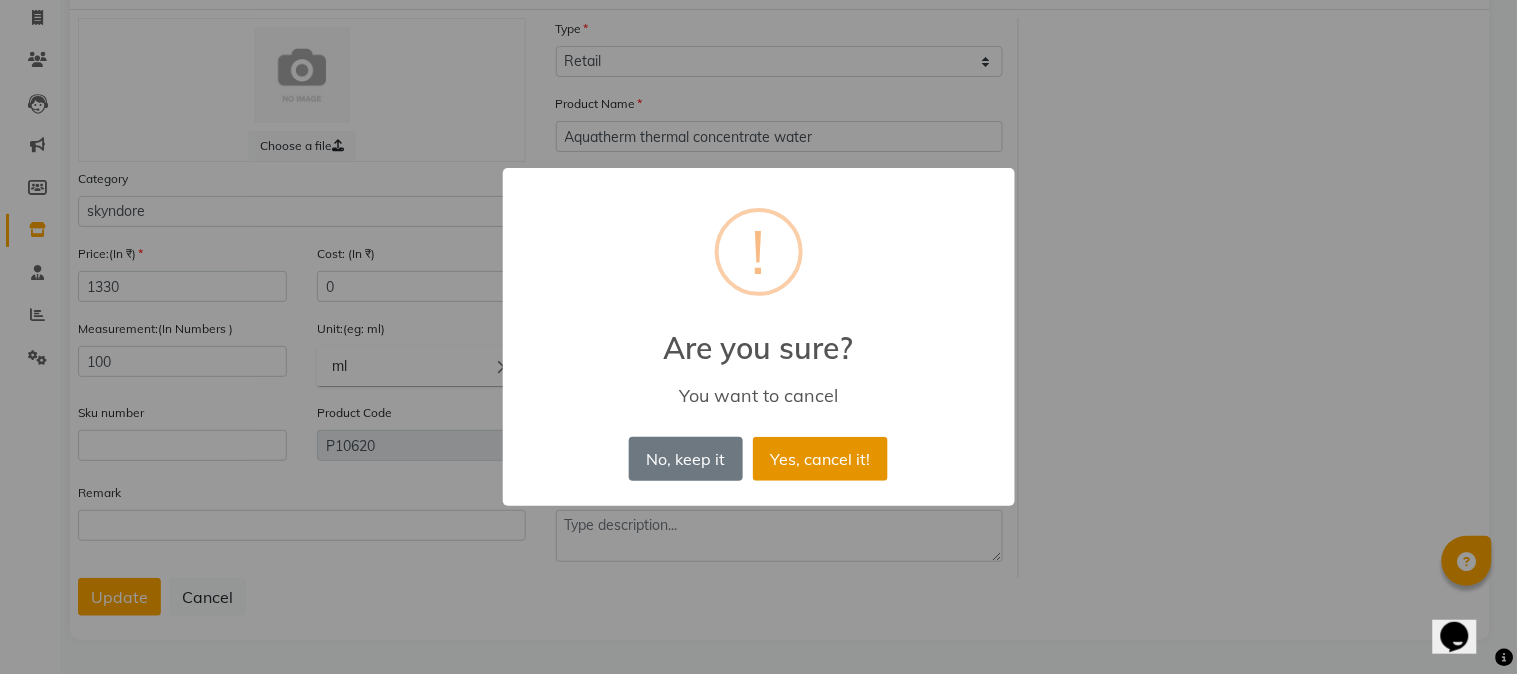 click on "Yes, cancel it!" at bounding box center (820, 459) 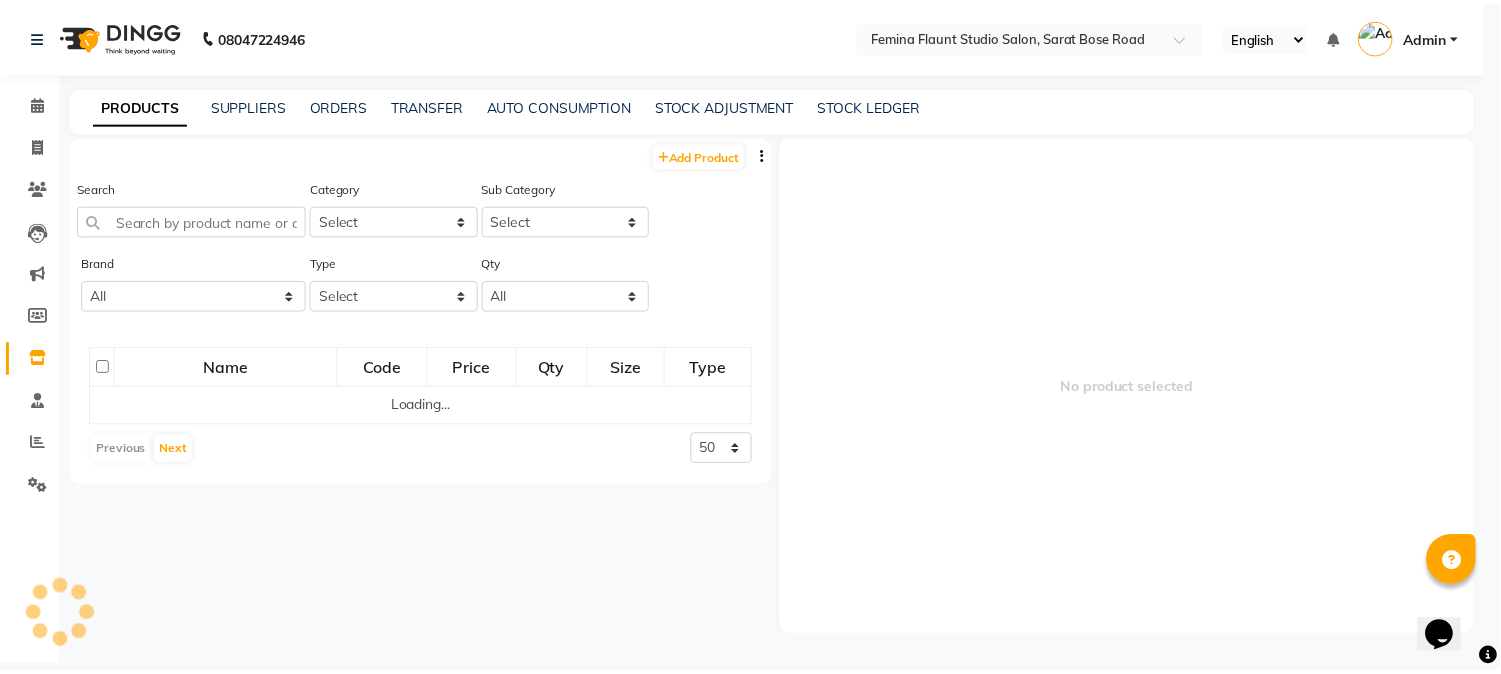 scroll, scrollTop: 0, scrollLeft: 0, axis: both 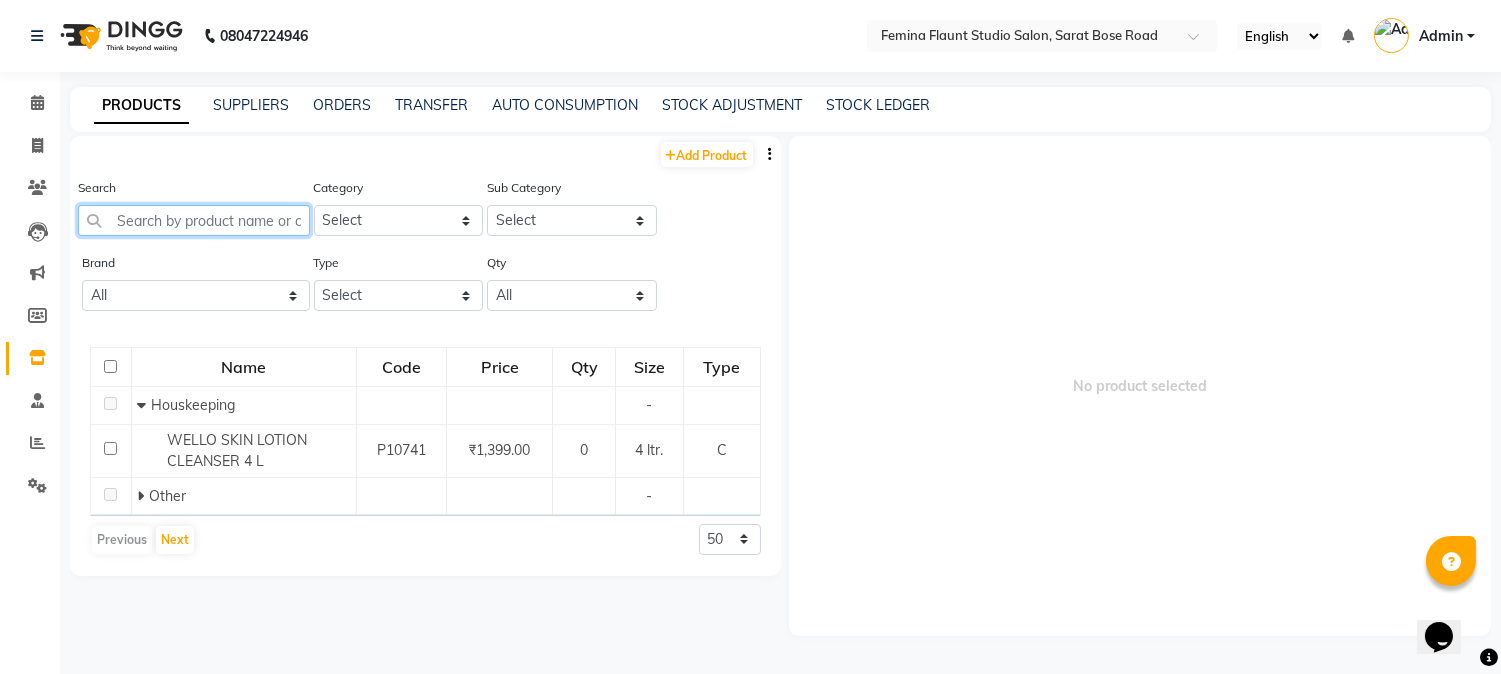 click 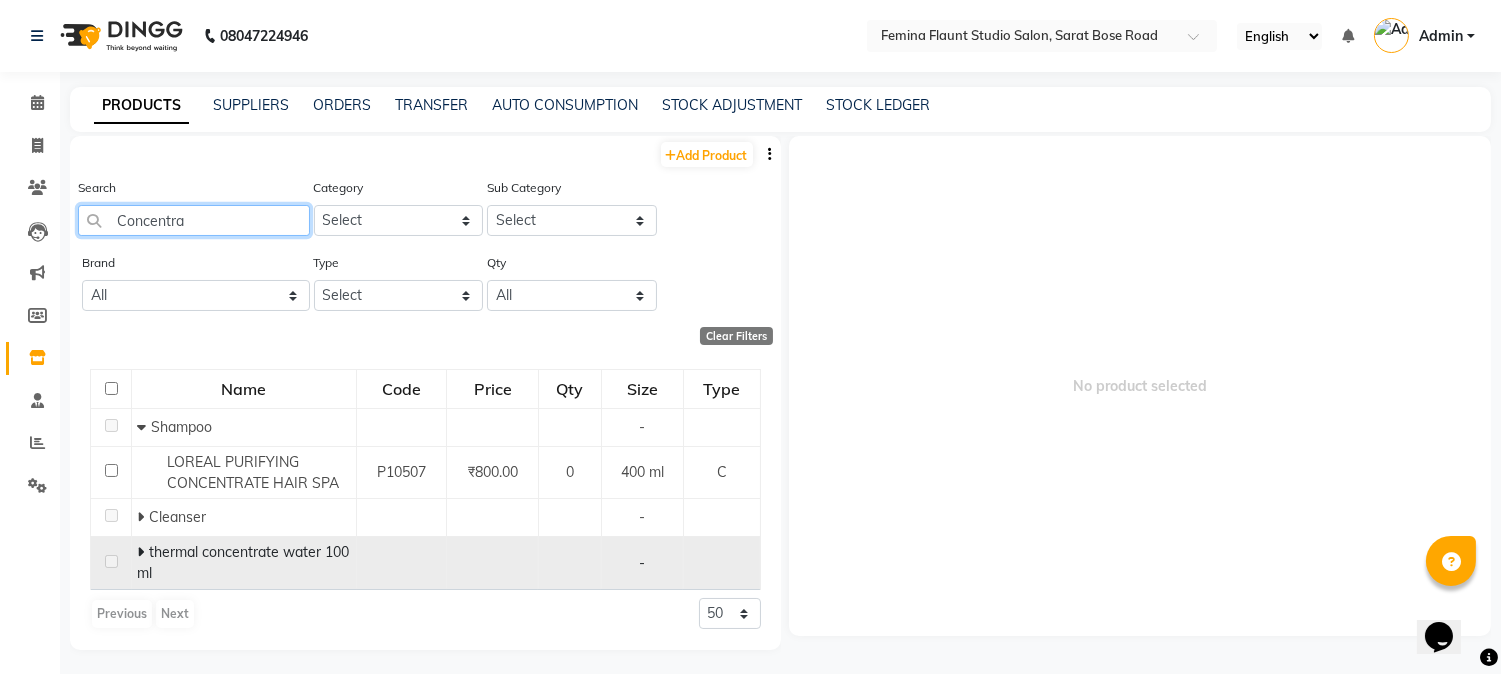 type on "Concentra" 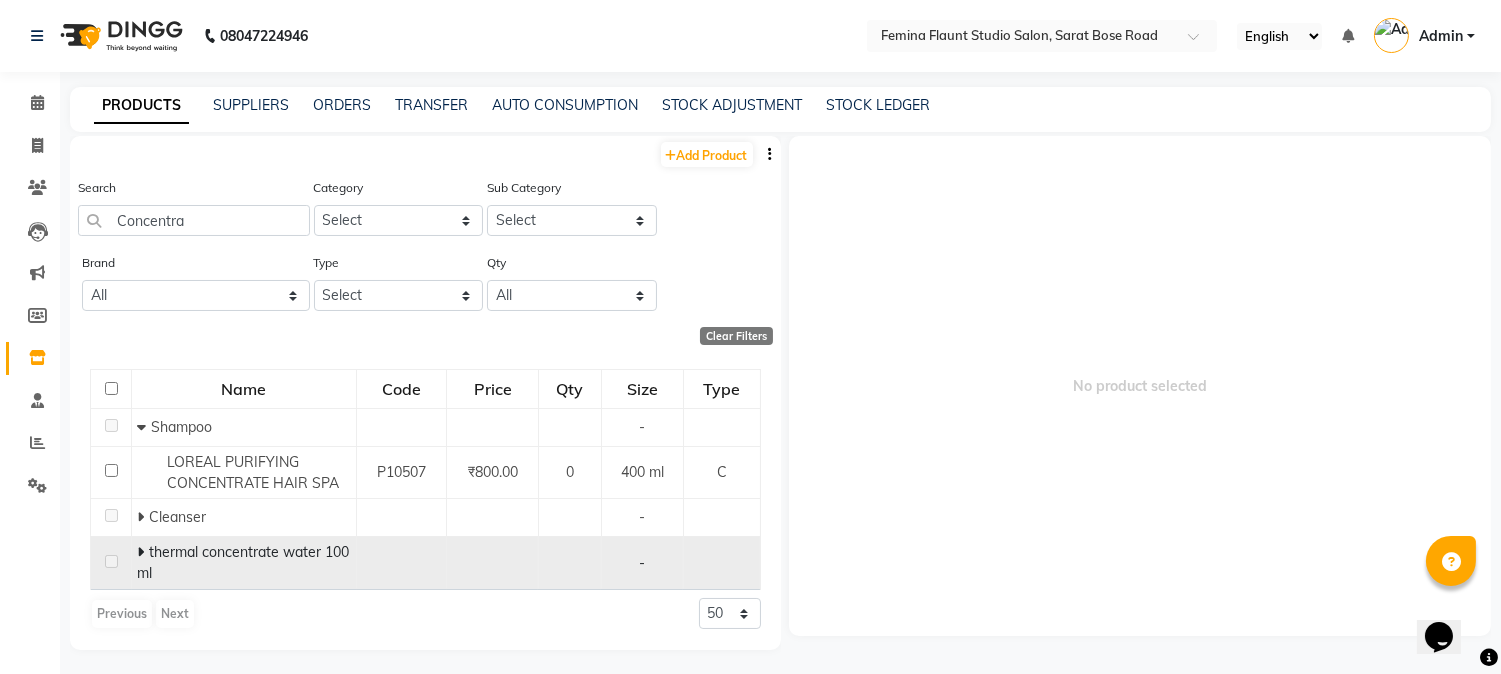 click 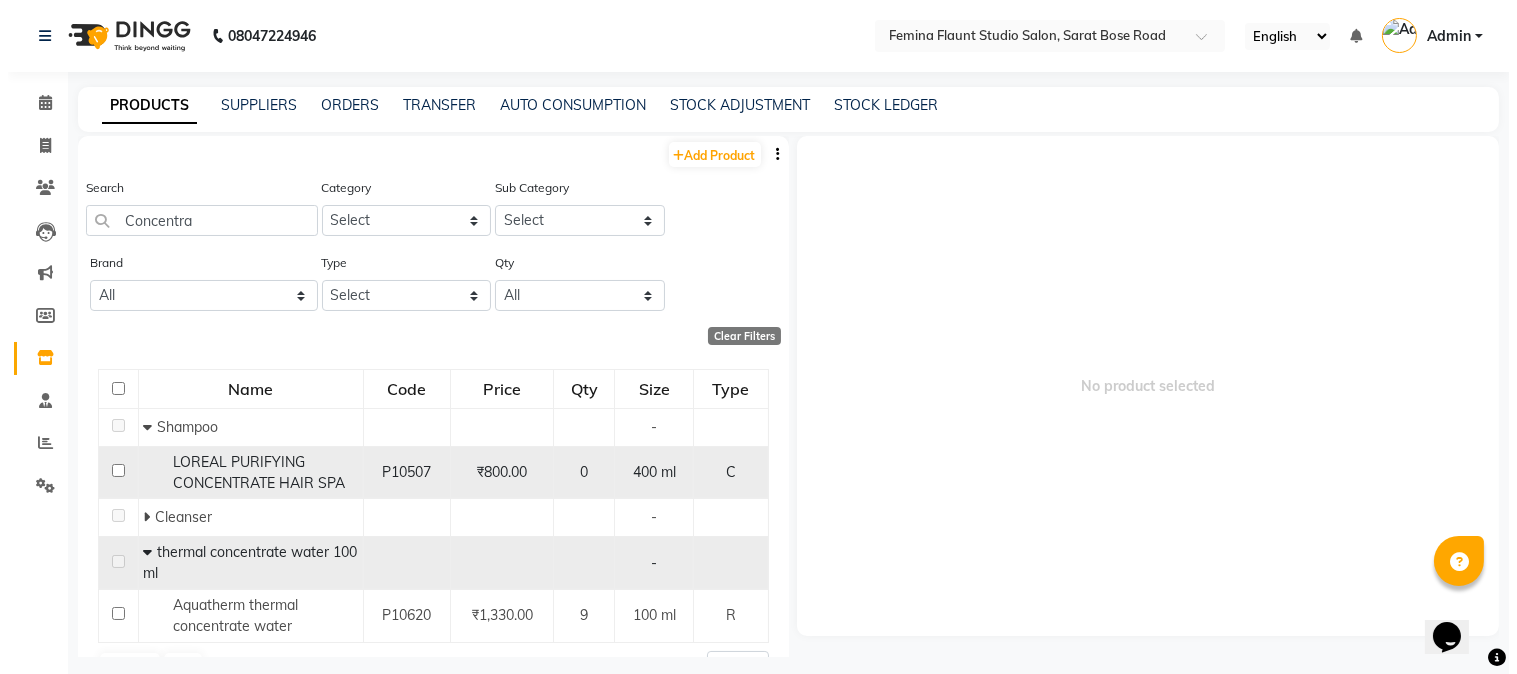 scroll, scrollTop: 46, scrollLeft: 0, axis: vertical 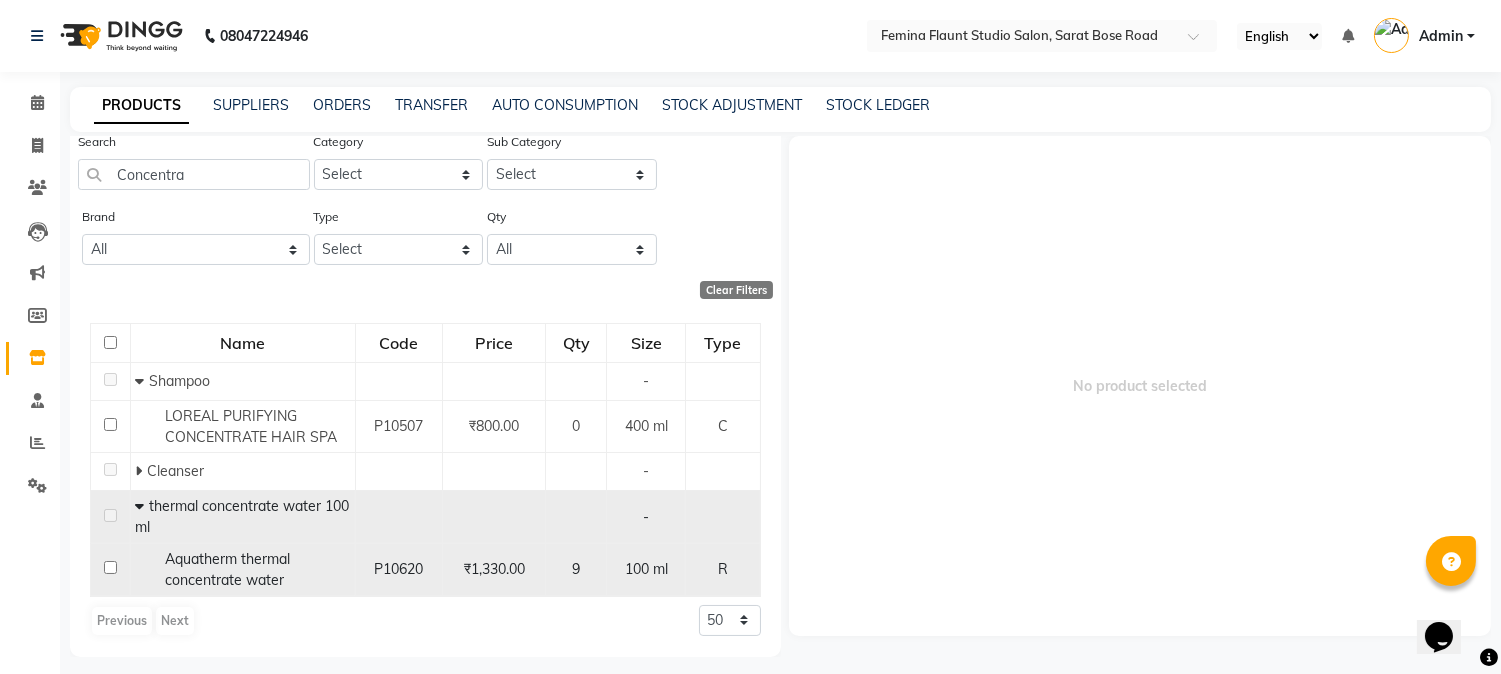 click on "₹1,330.00" 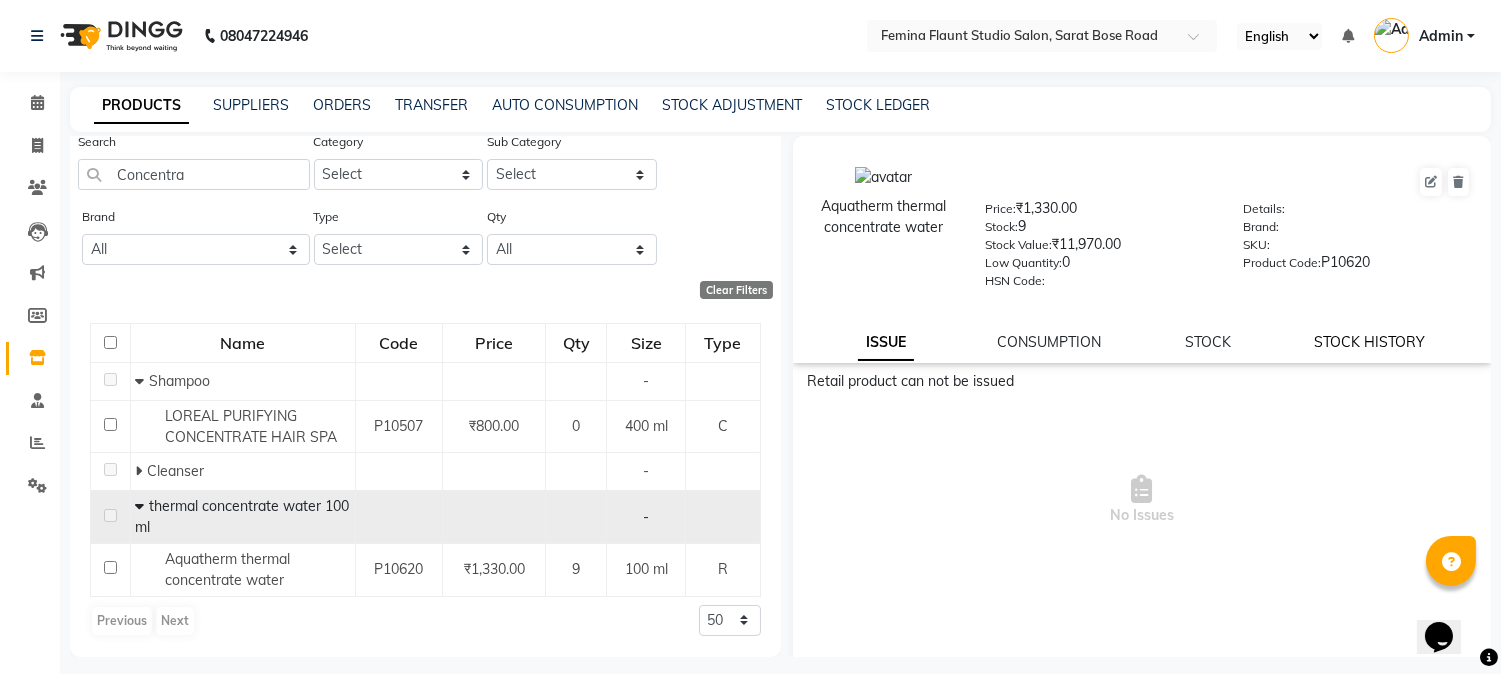 click on "STOCK HISTORY" 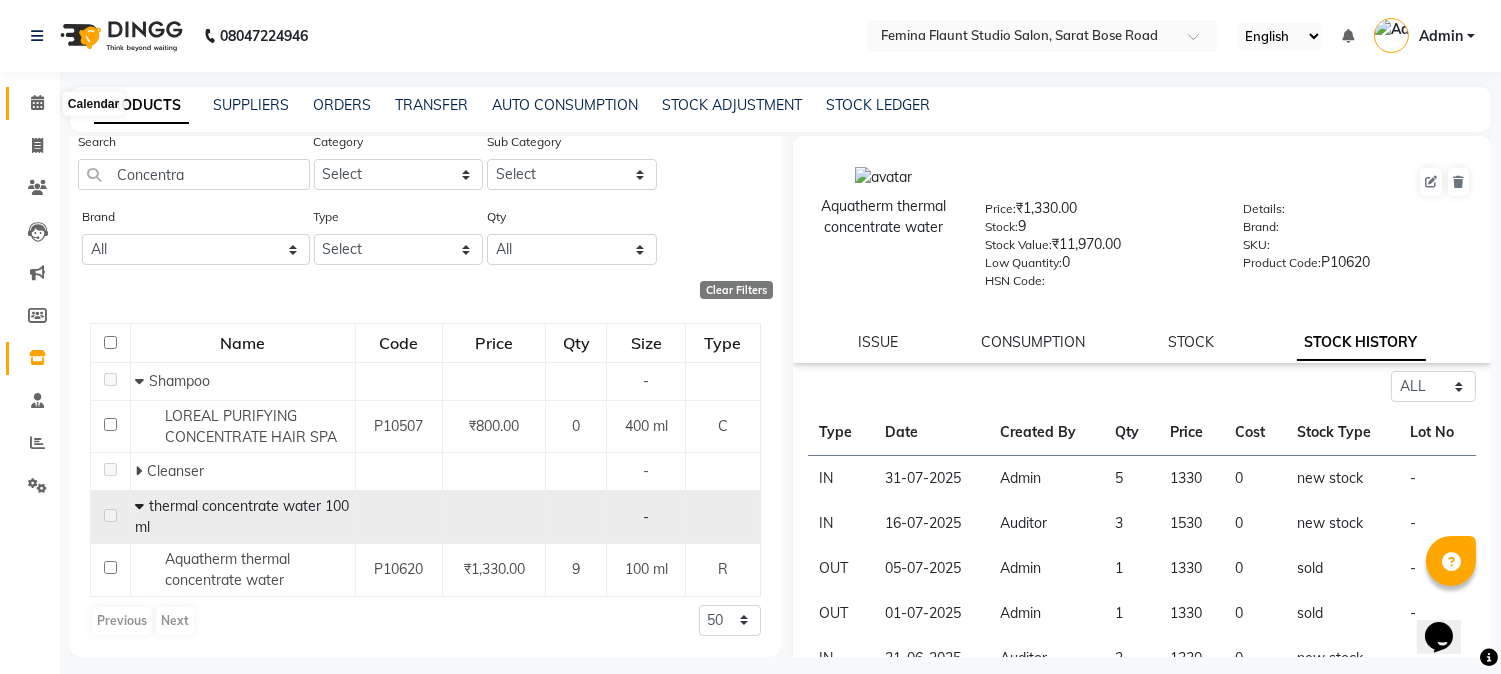 click 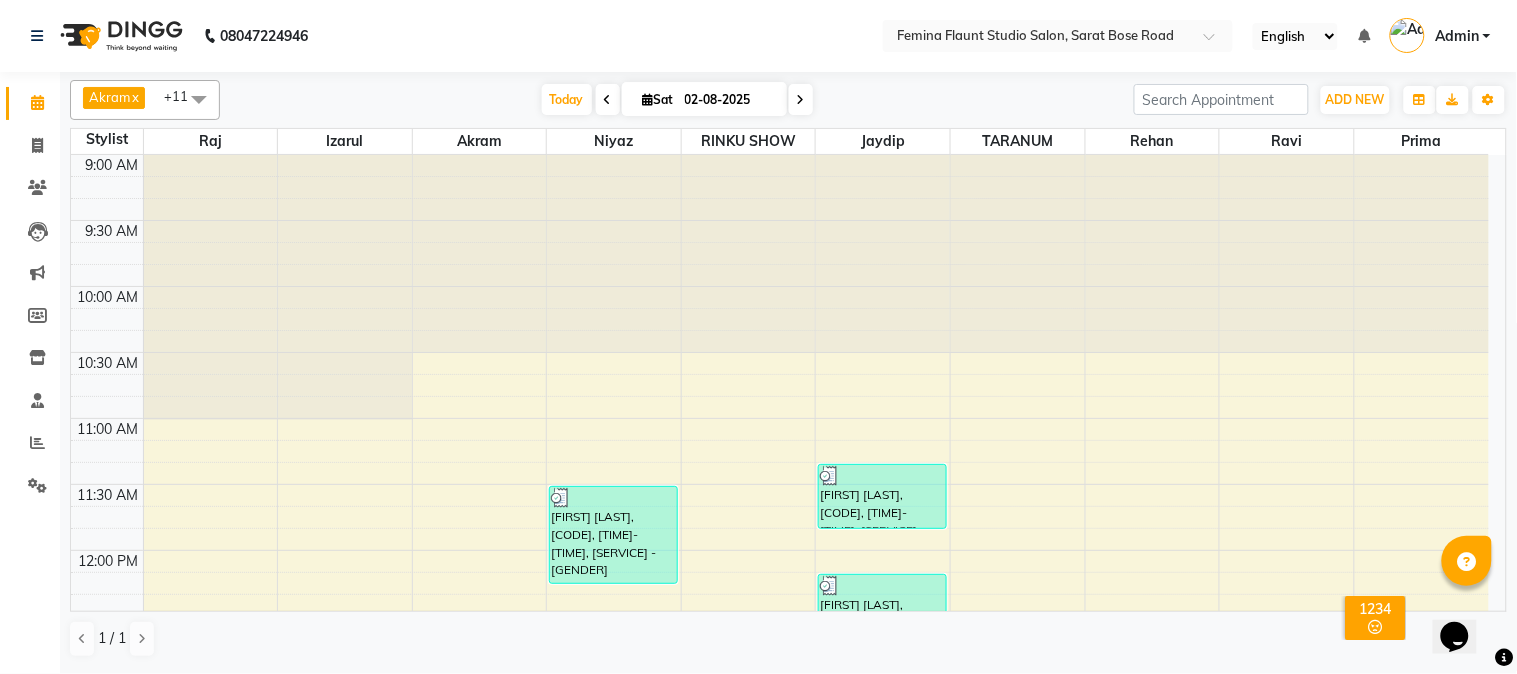 click at bounding box center (801, 100) 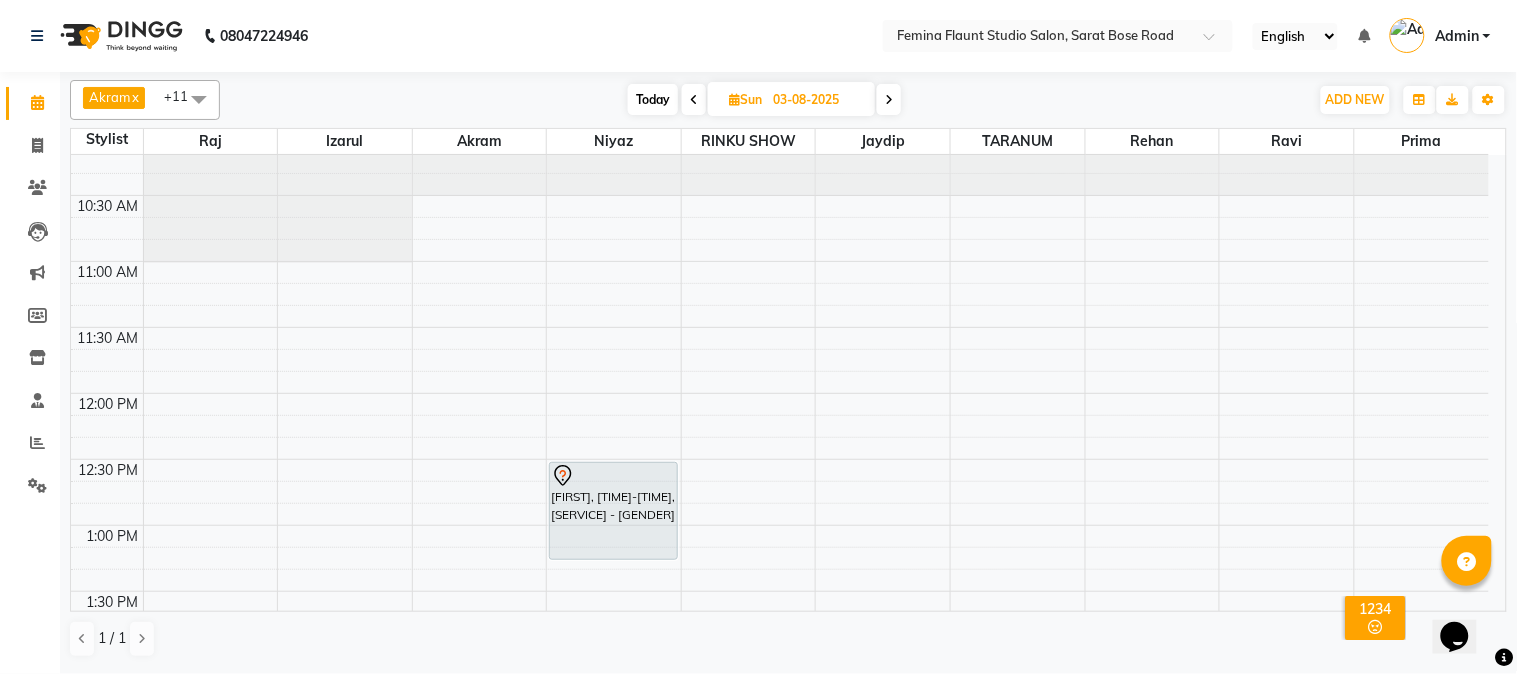 scroll, scrollTop: 83, scrollLeft: 0, axis: vertical 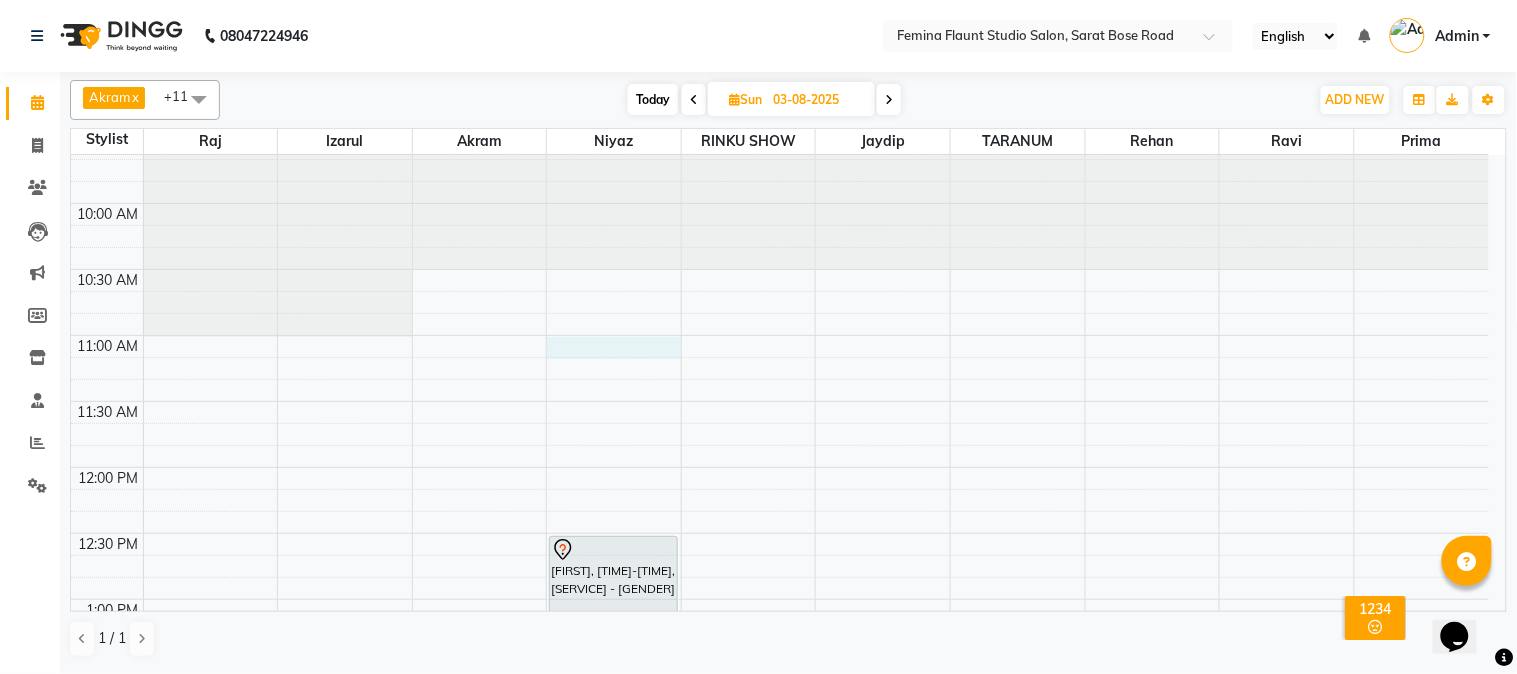 click on "[TIME] [TIME] [TIME] [TIME] [TIME] [TIME] [TIME] [TIME] [TIME] [TIME] [TIME] [TIME] [TIME] [TIME] [TIME] [TIME] [TIME] [TIME] [TIME] [TIME] [TIME] [TIME] [TIME] [TIME] [TIME] [TIME]             [FIRST], [TIME]-[TIME], [SERVICE] - [GENDER]" at bounding box center (780, 929) 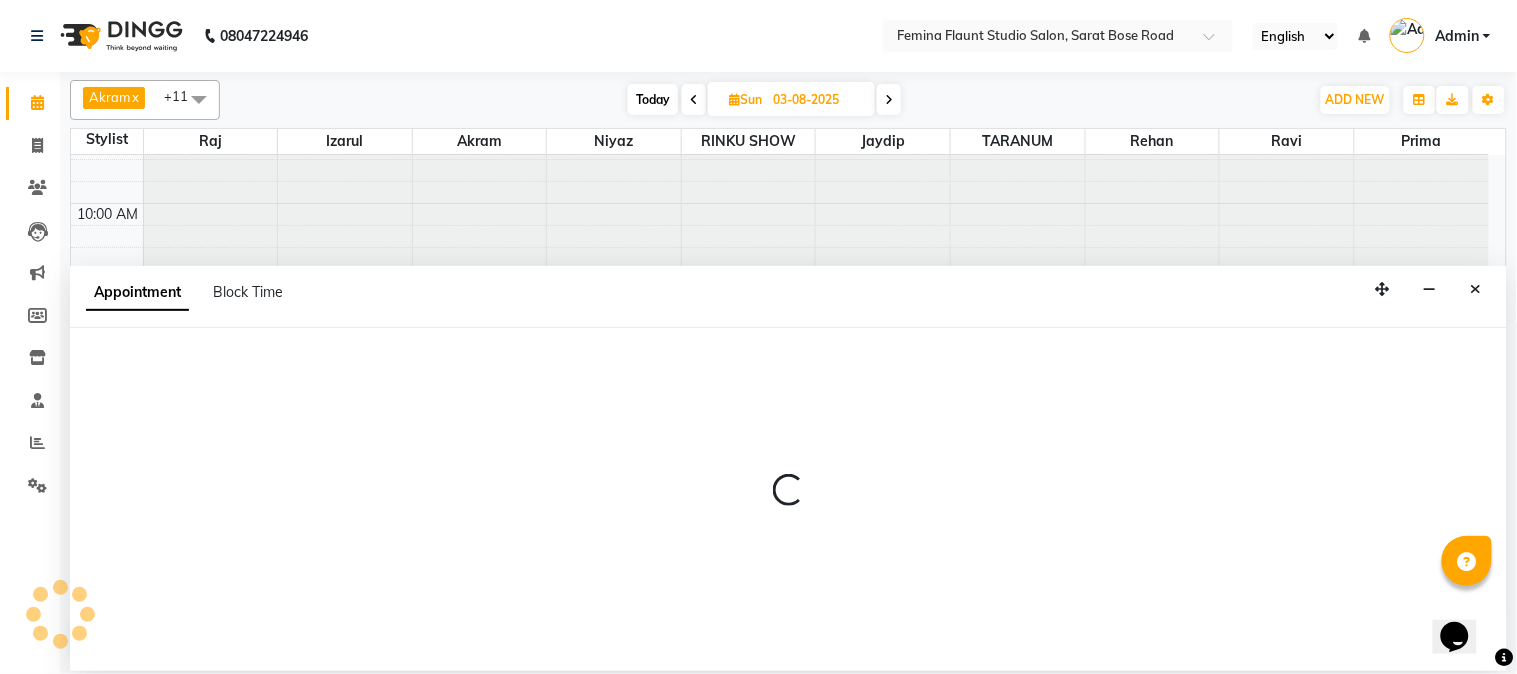 select on "83062" 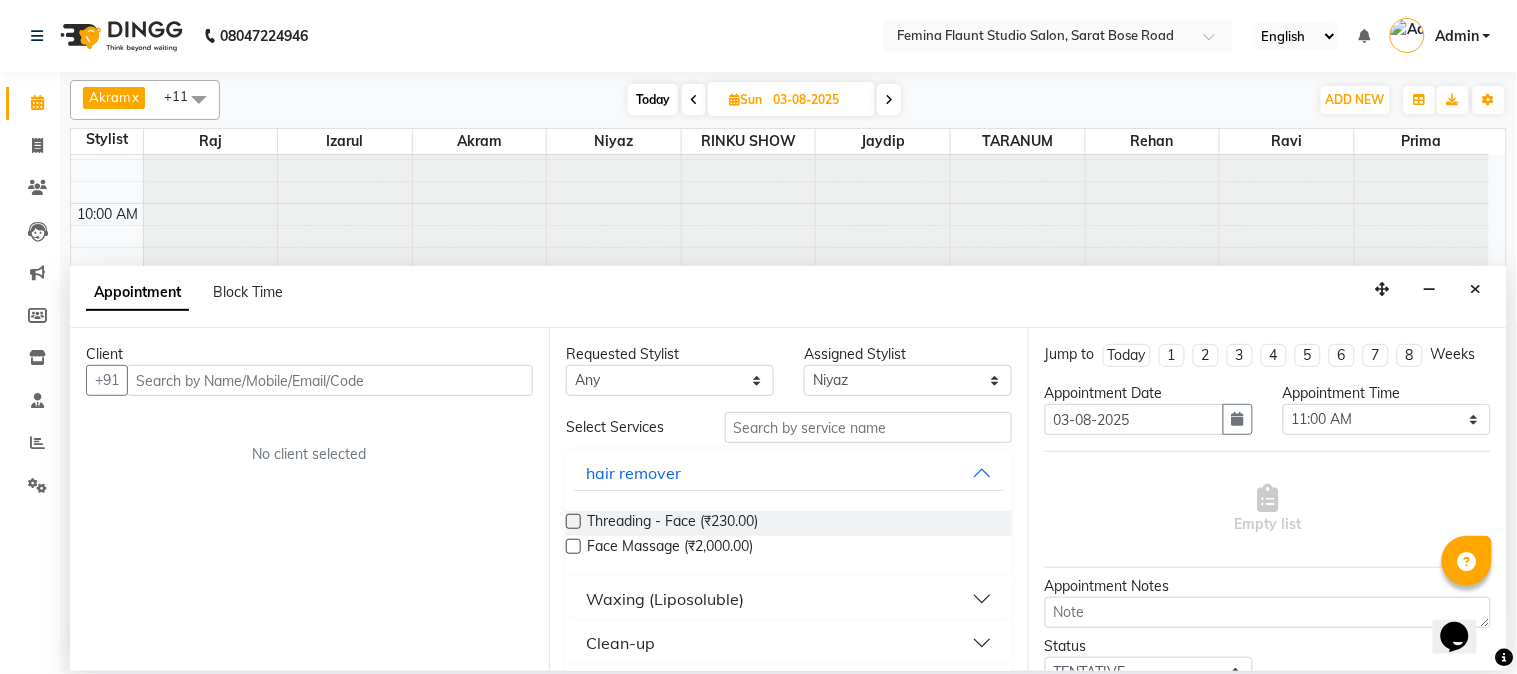 click at bounding box center [330, 380] 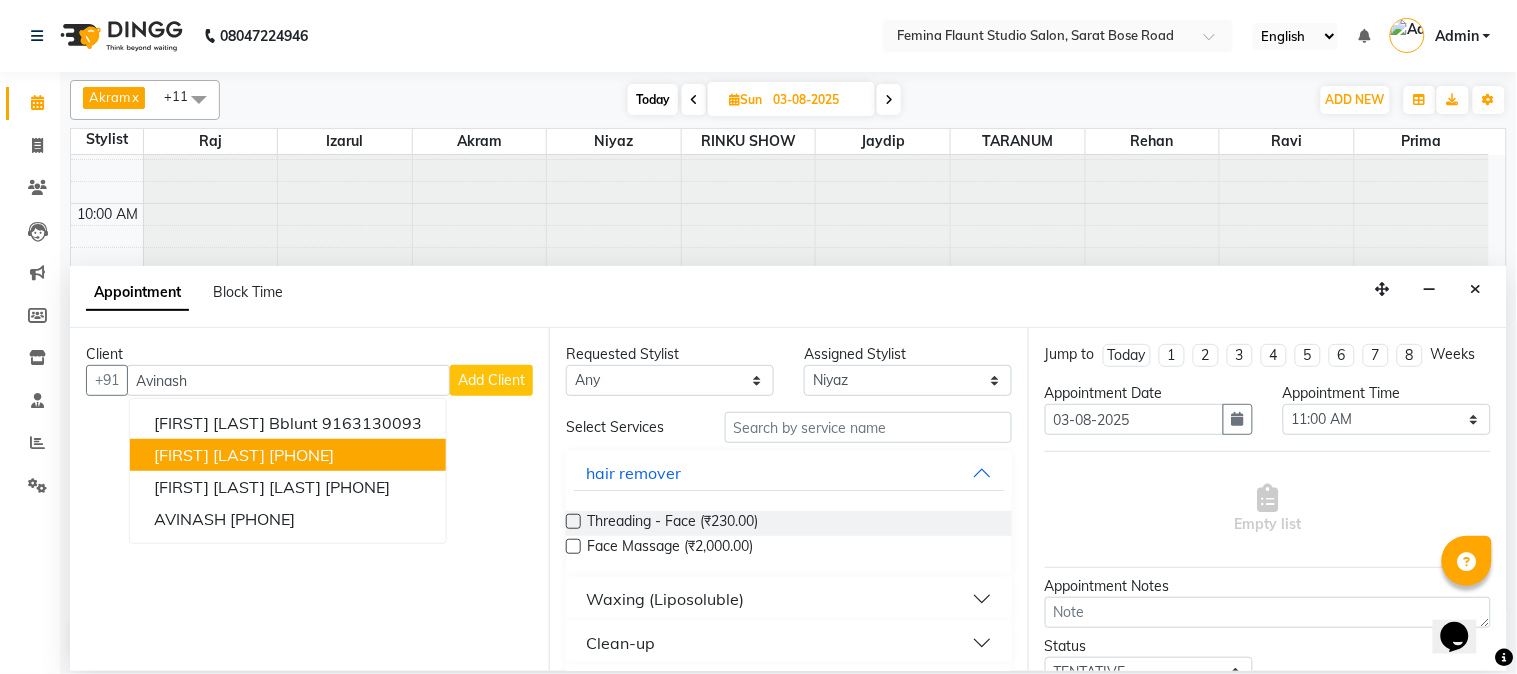 click on "[PHONE]" at bounding box center (301, 455) 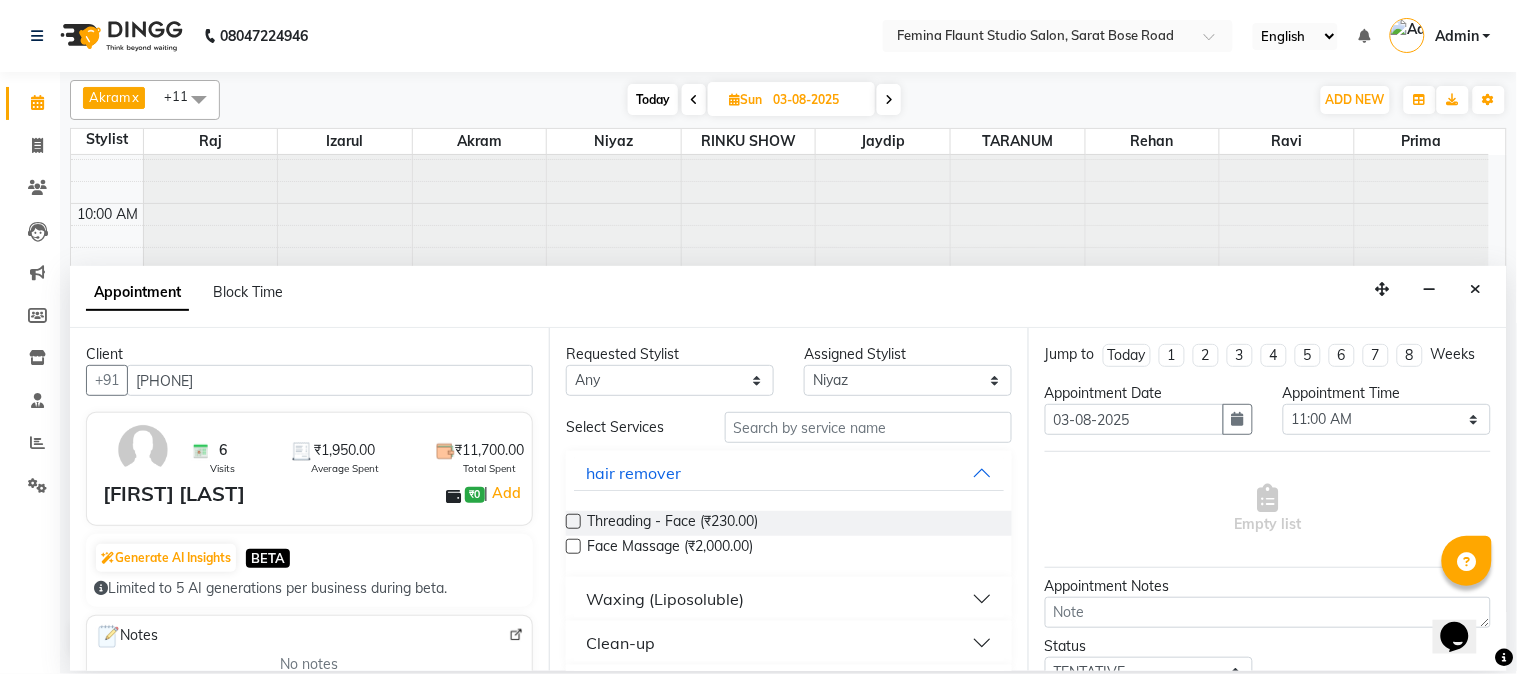 type on "[PHONE]" 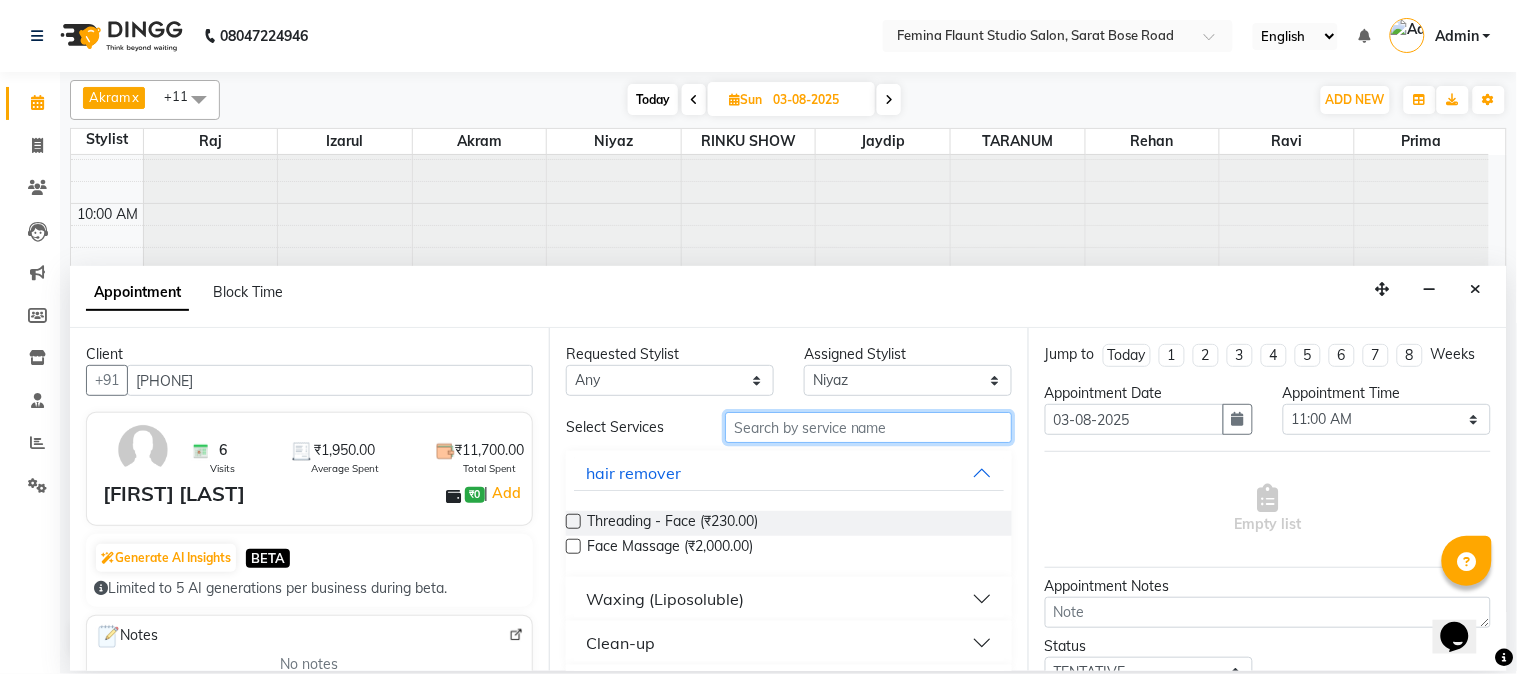 click at bounding box center (868, 427) 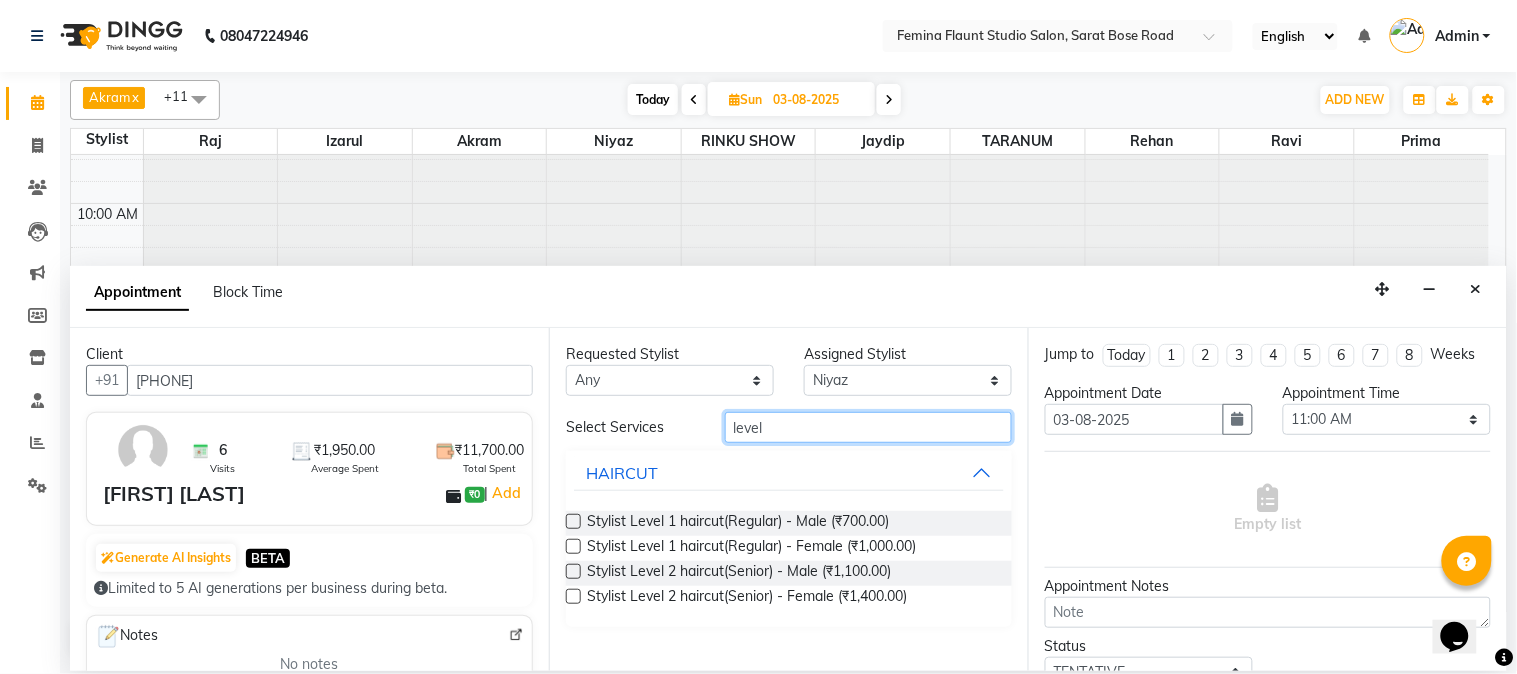 type on "level" 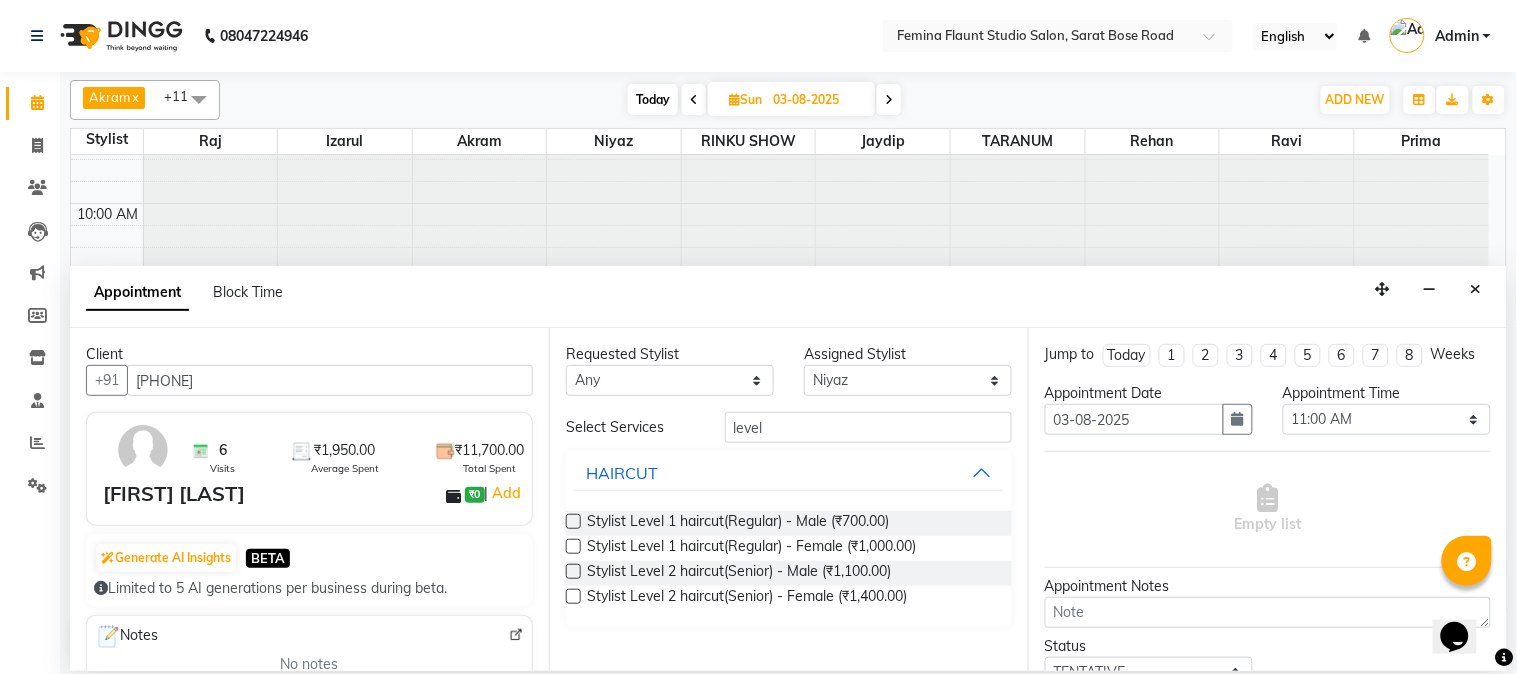 click at bounding box center (573, 571) 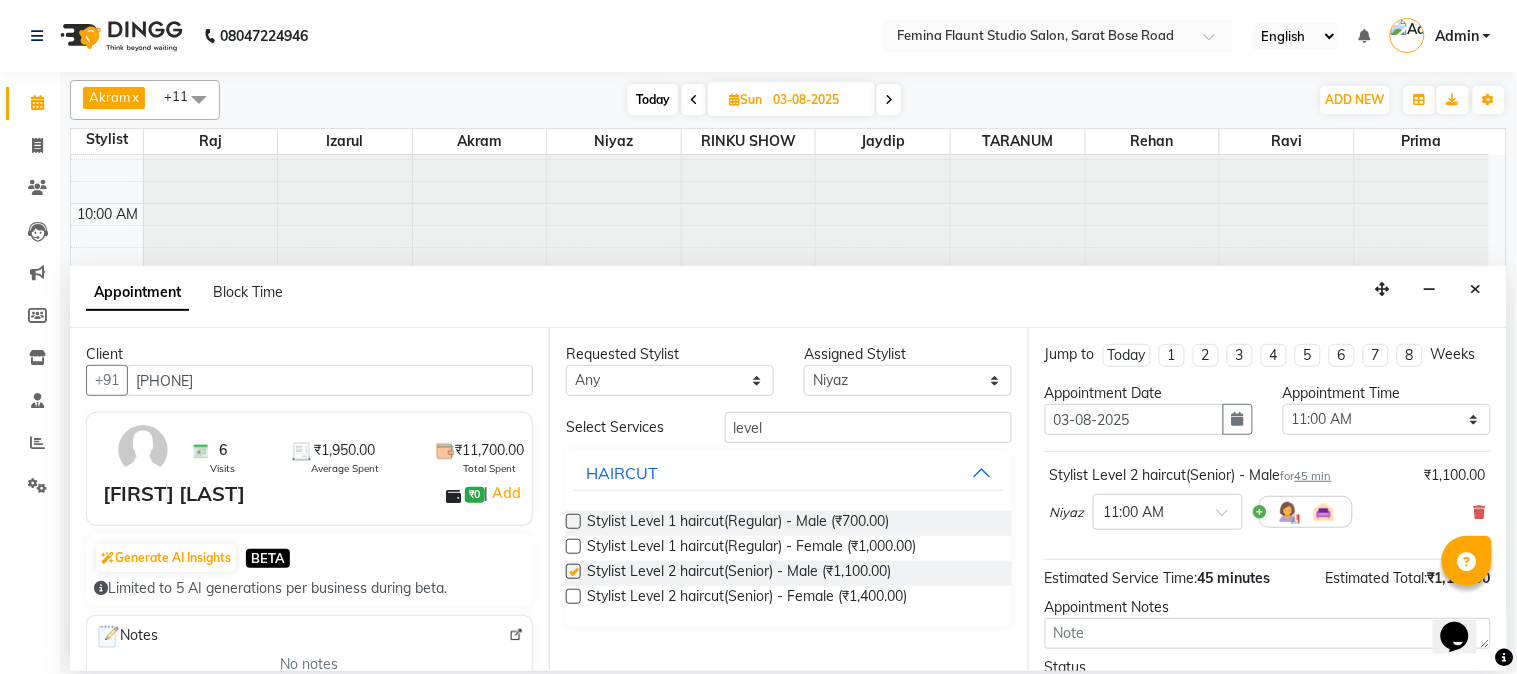 checkbox on "false" 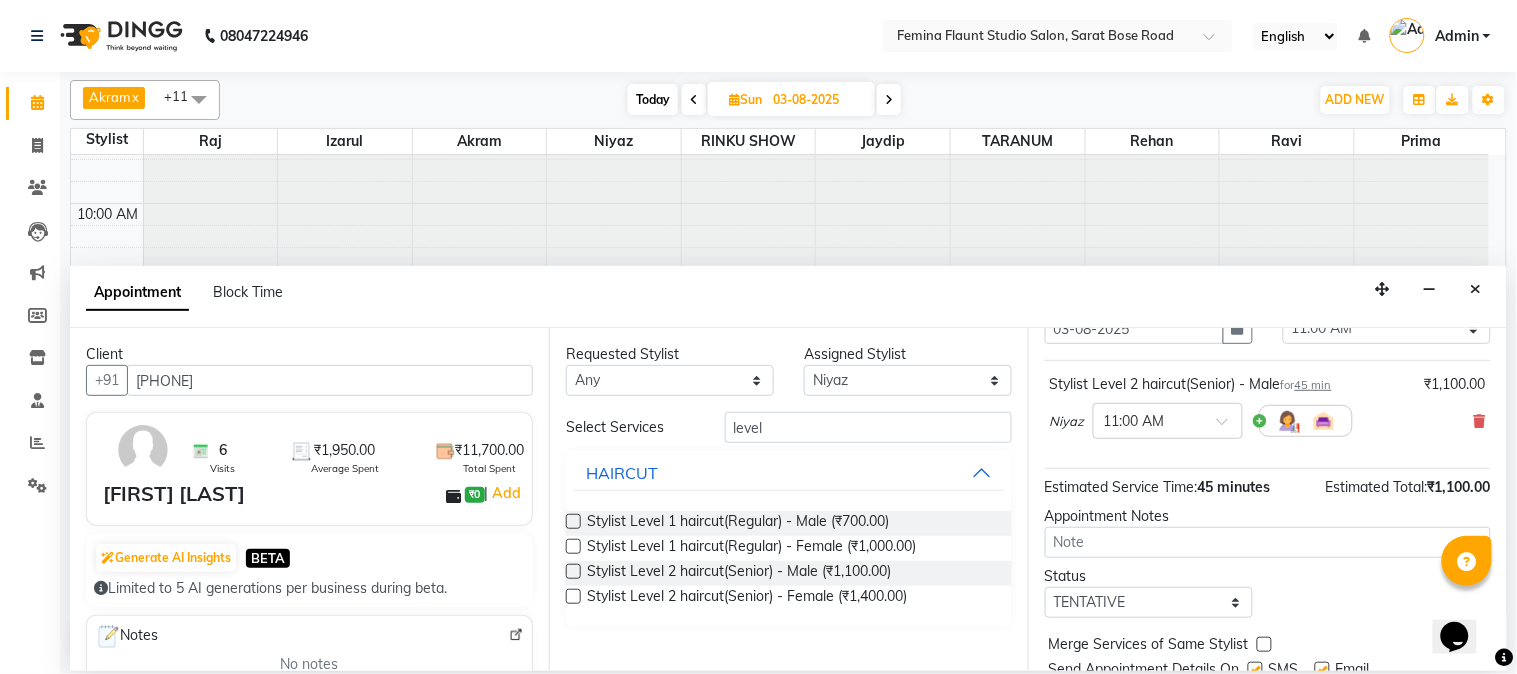 scroll, scrollTop: 183, scrollLeft: 0, axis: vertical 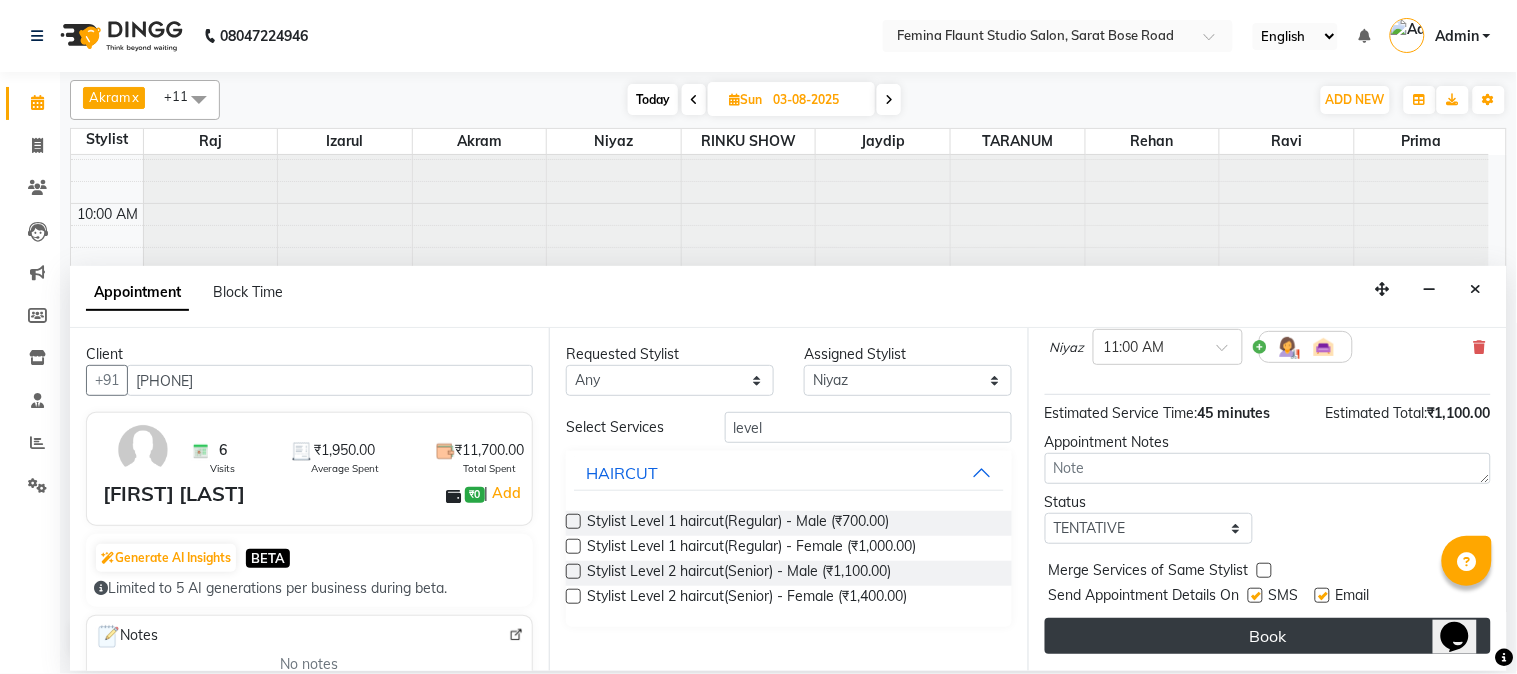 click on "Book" at bounding box center (1268, 636) 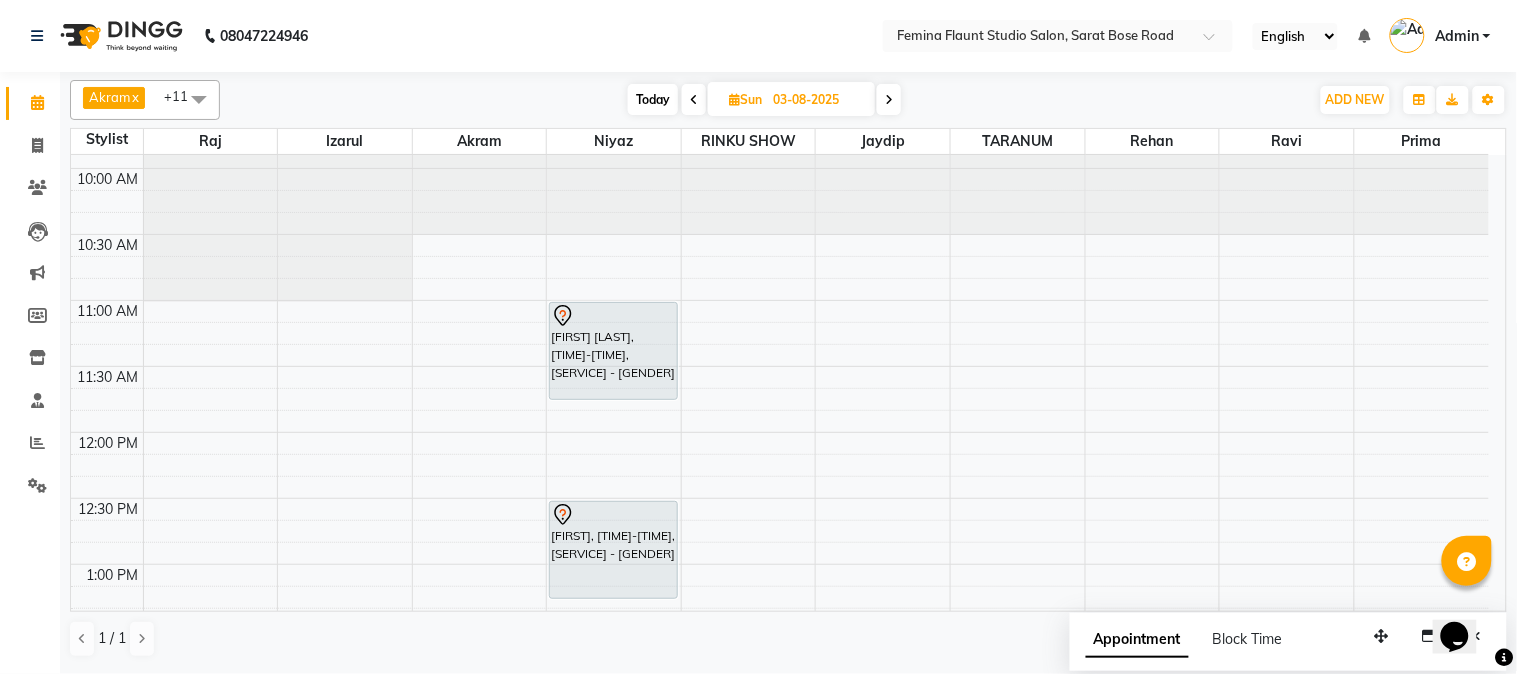 scroll, scrollTop: 0, scrollLeft: 0, axis: both 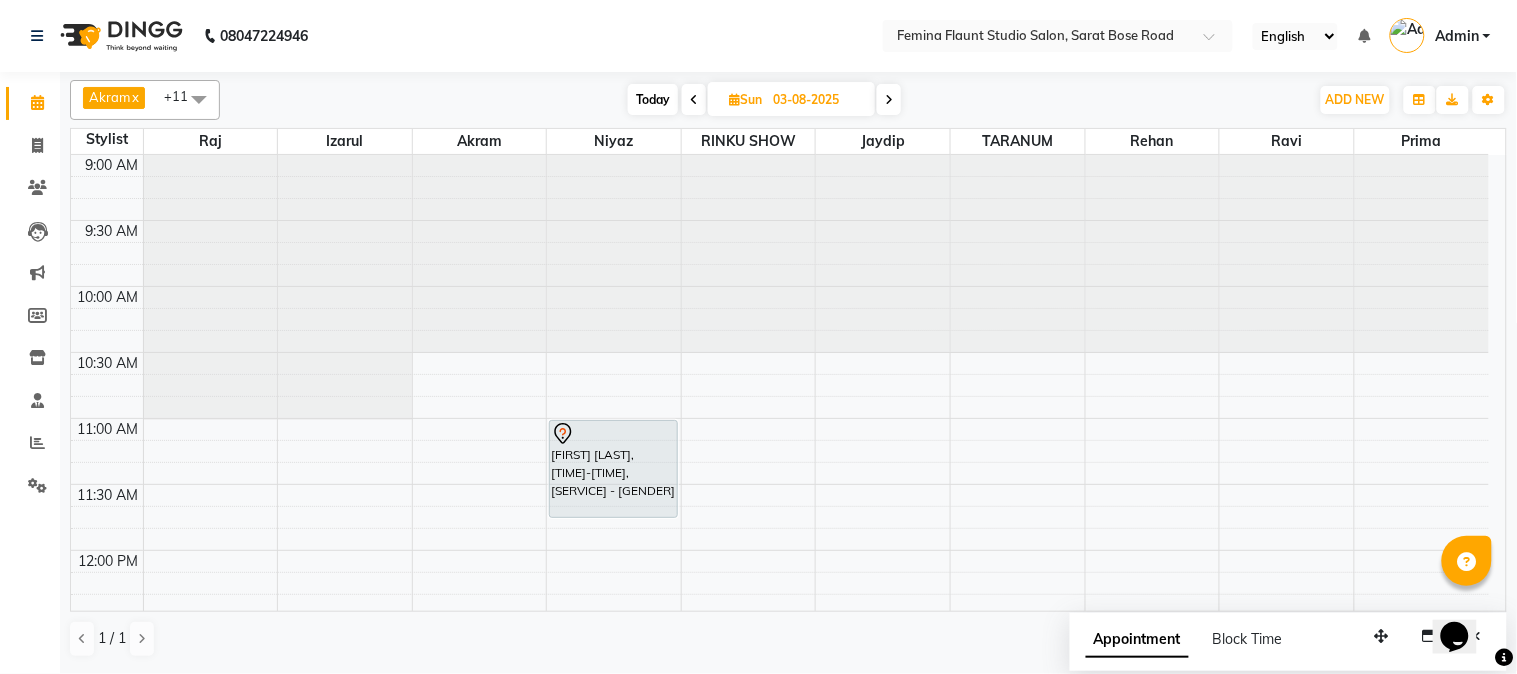 click at bounding box center [694, 100] 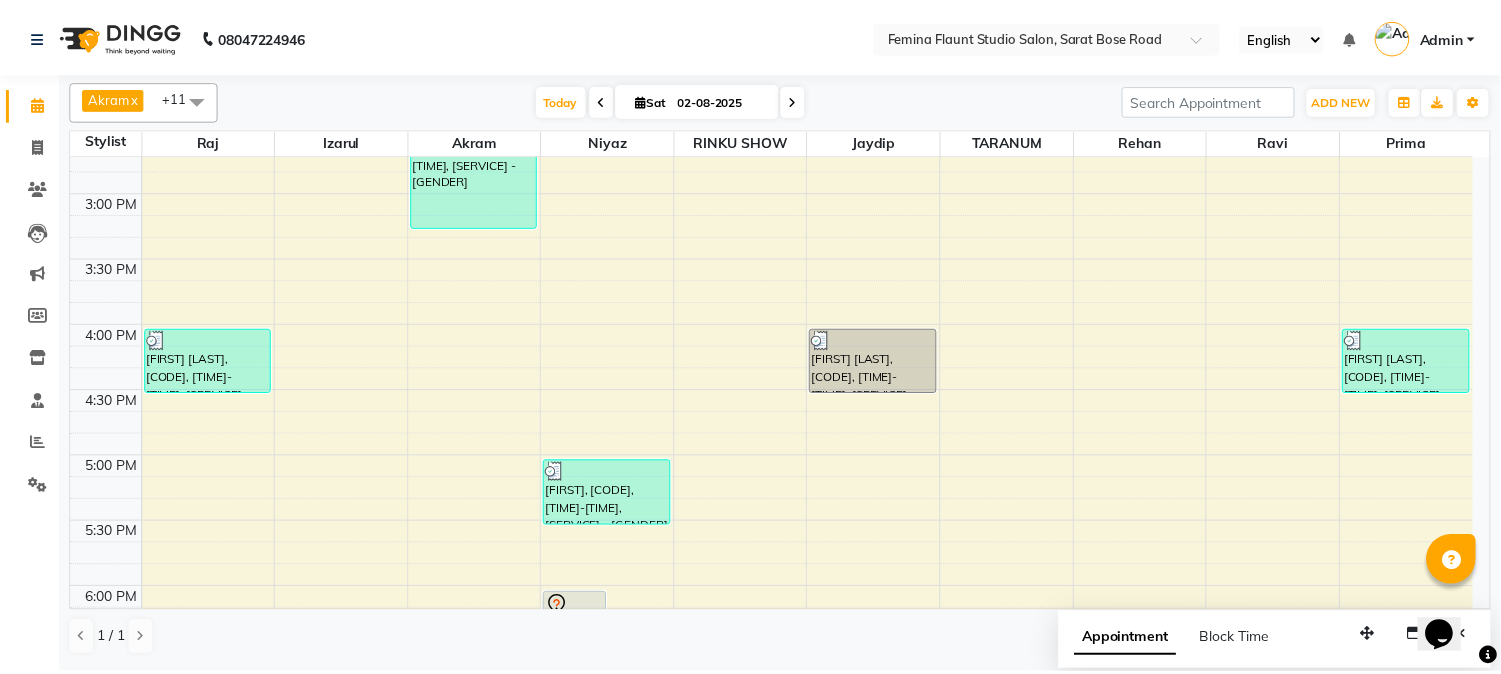 scroll, scrollTop: 1194, scrollLeft: 0, axis: vertical 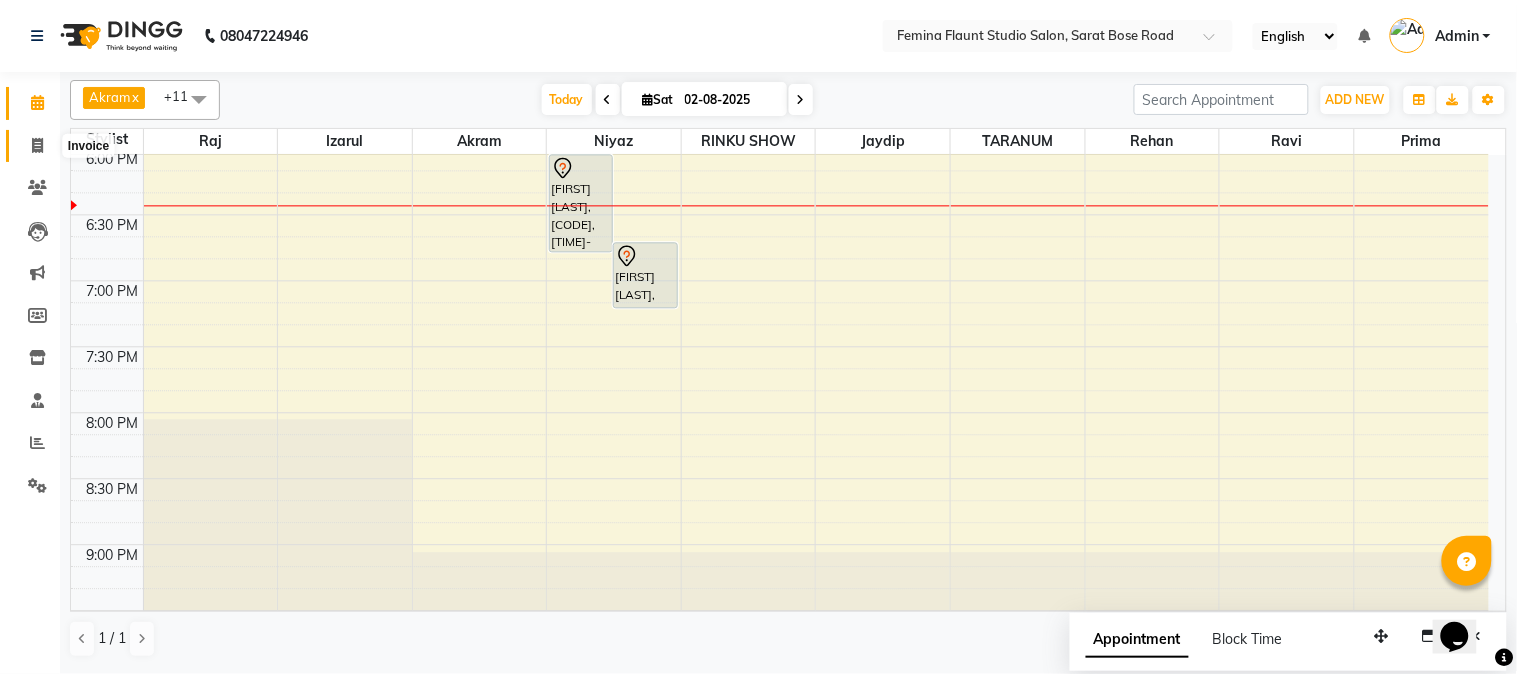 click 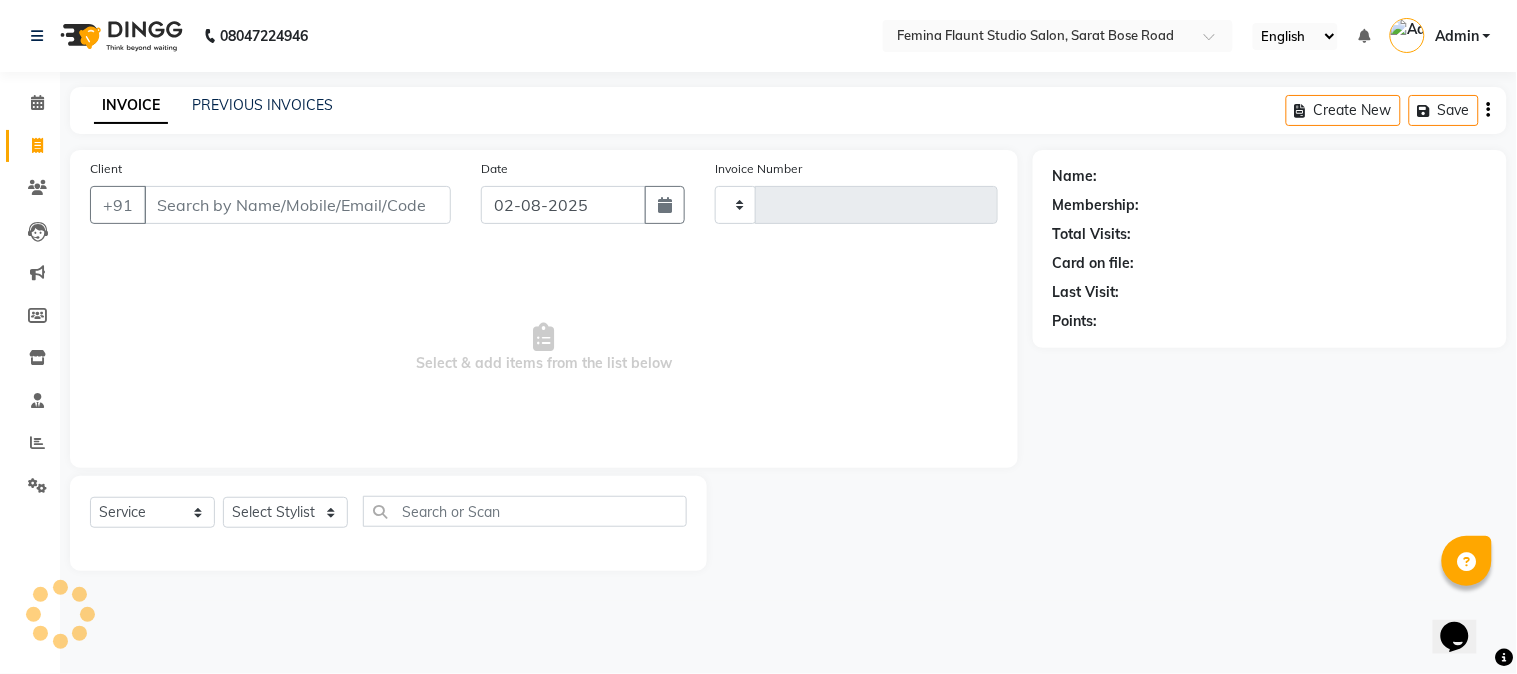 type on "1262" 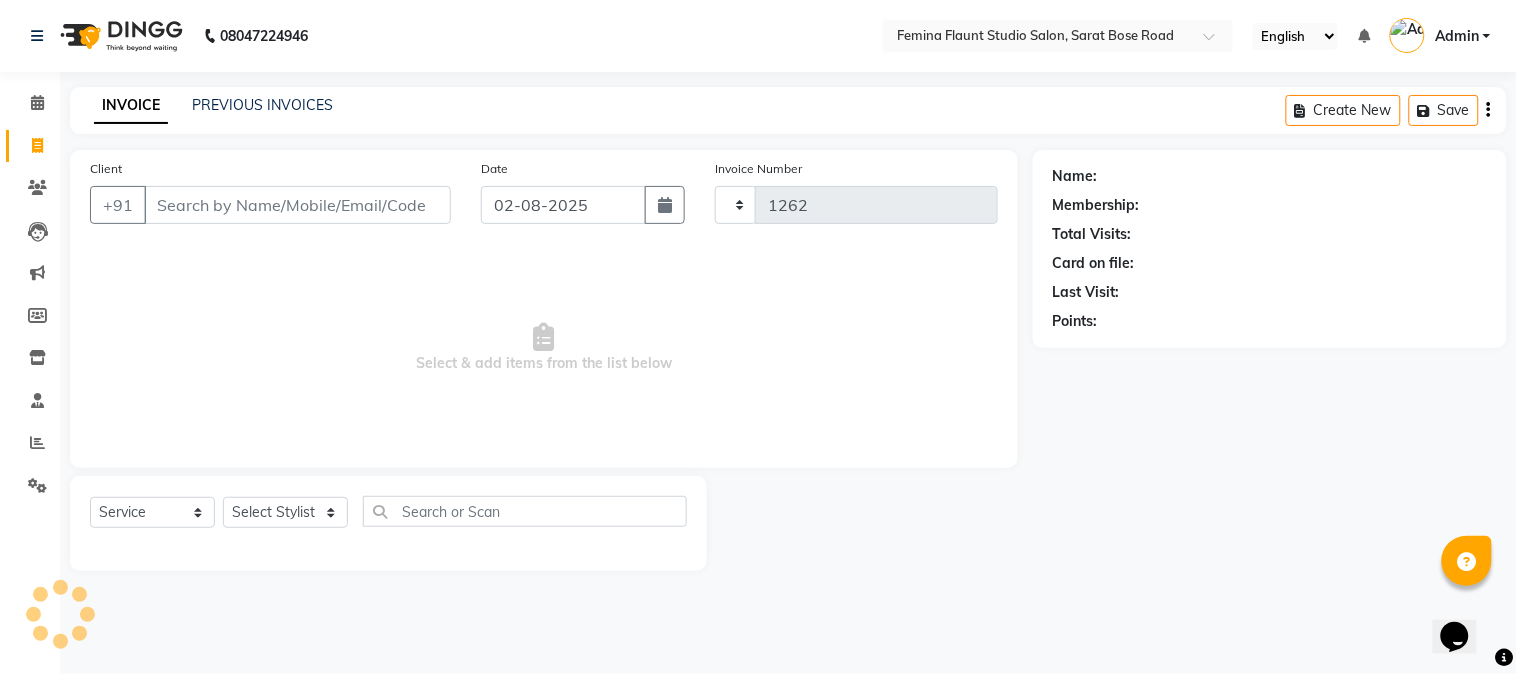 select on "5231" 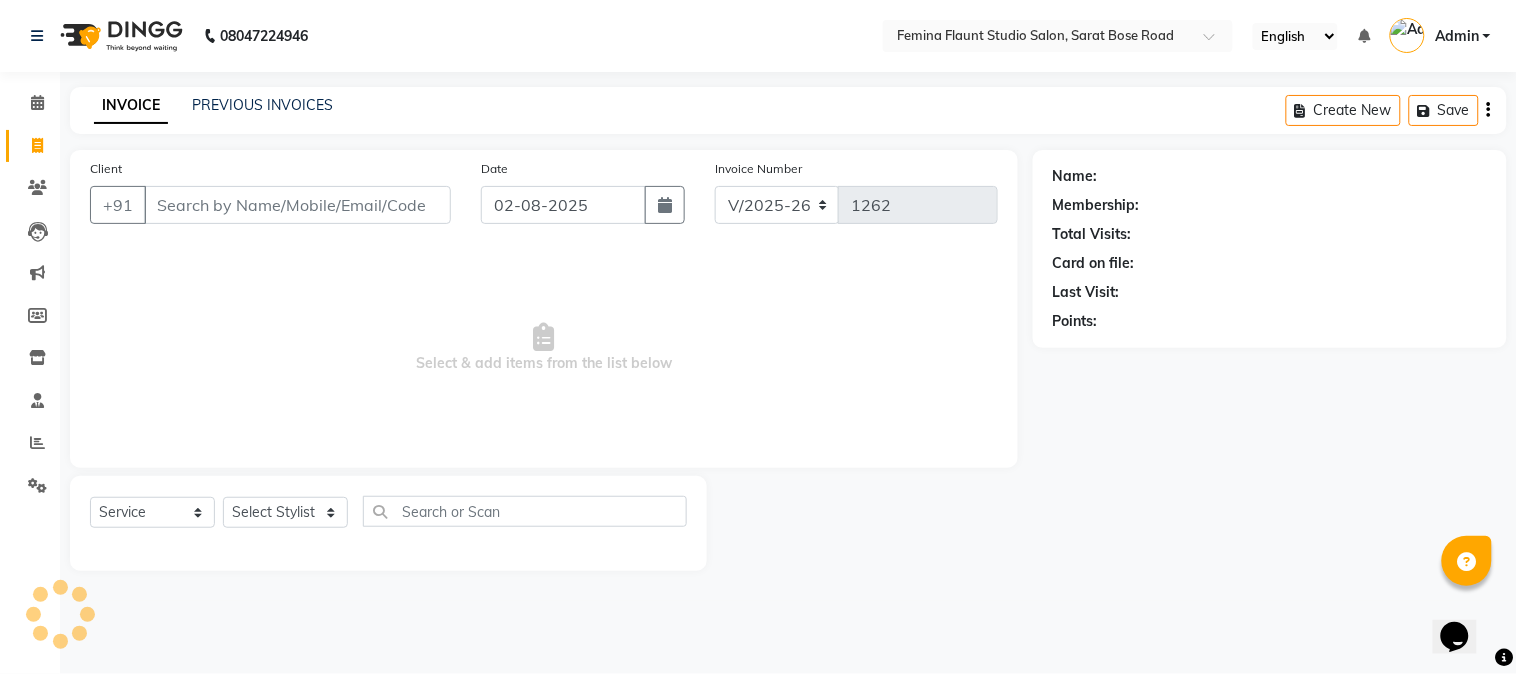 click on "Client" at bounding box center (297, 205) 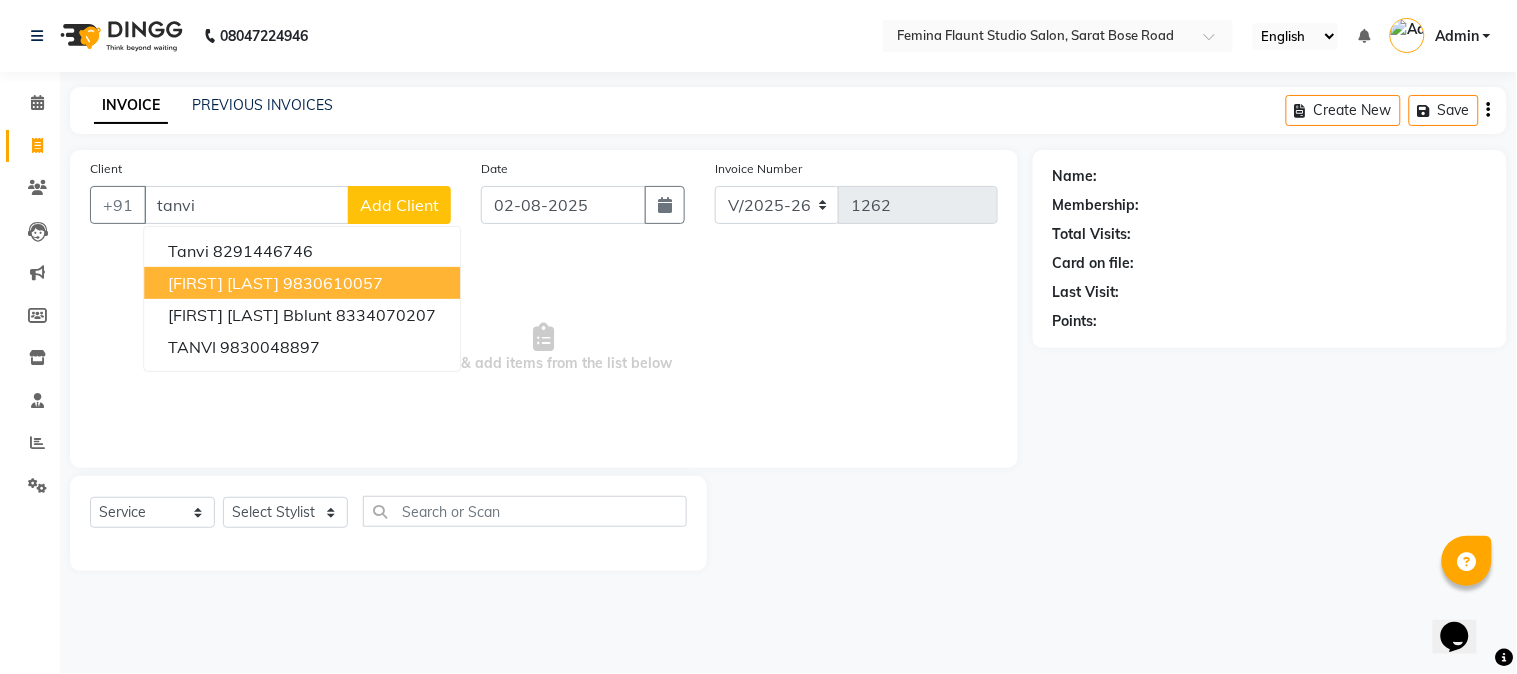 click on "[FIRST] [LAST]" at bounding box center (223, 283) 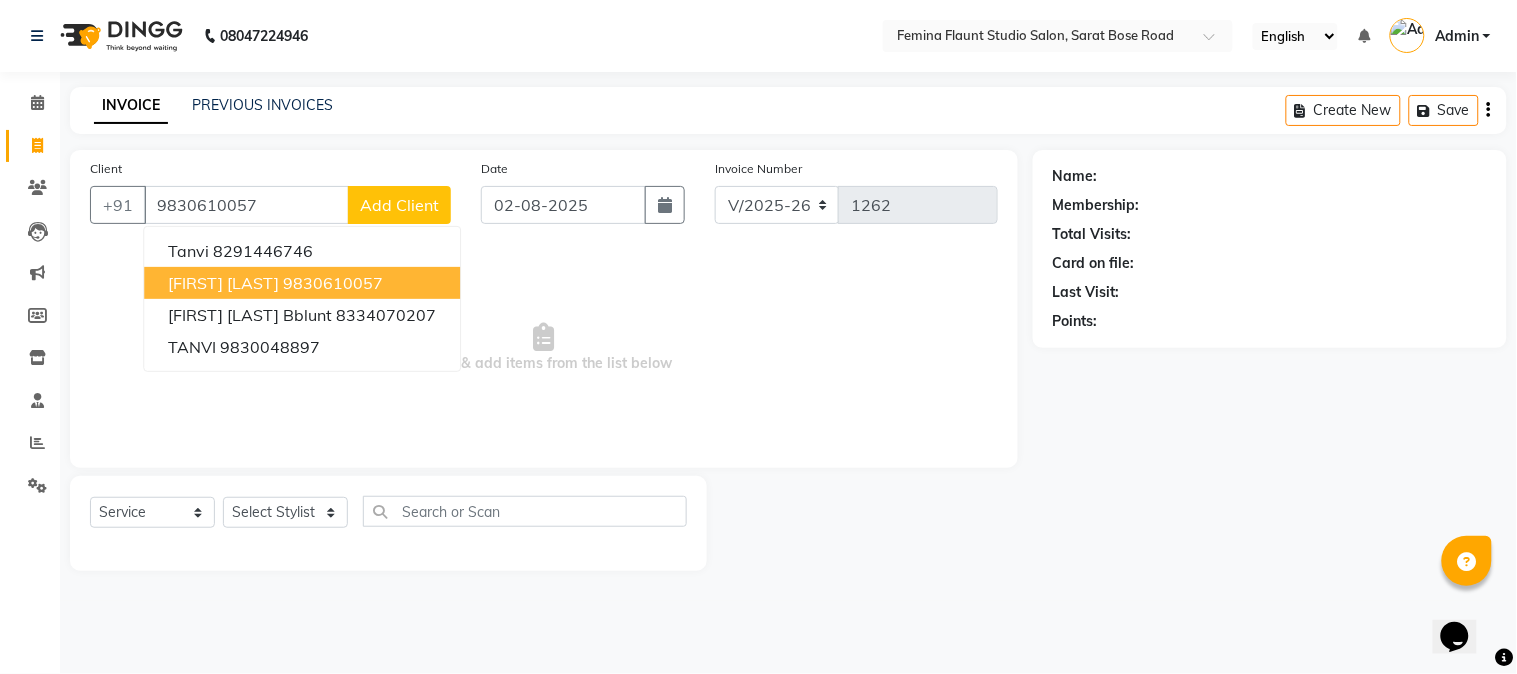 type on "9830610057" 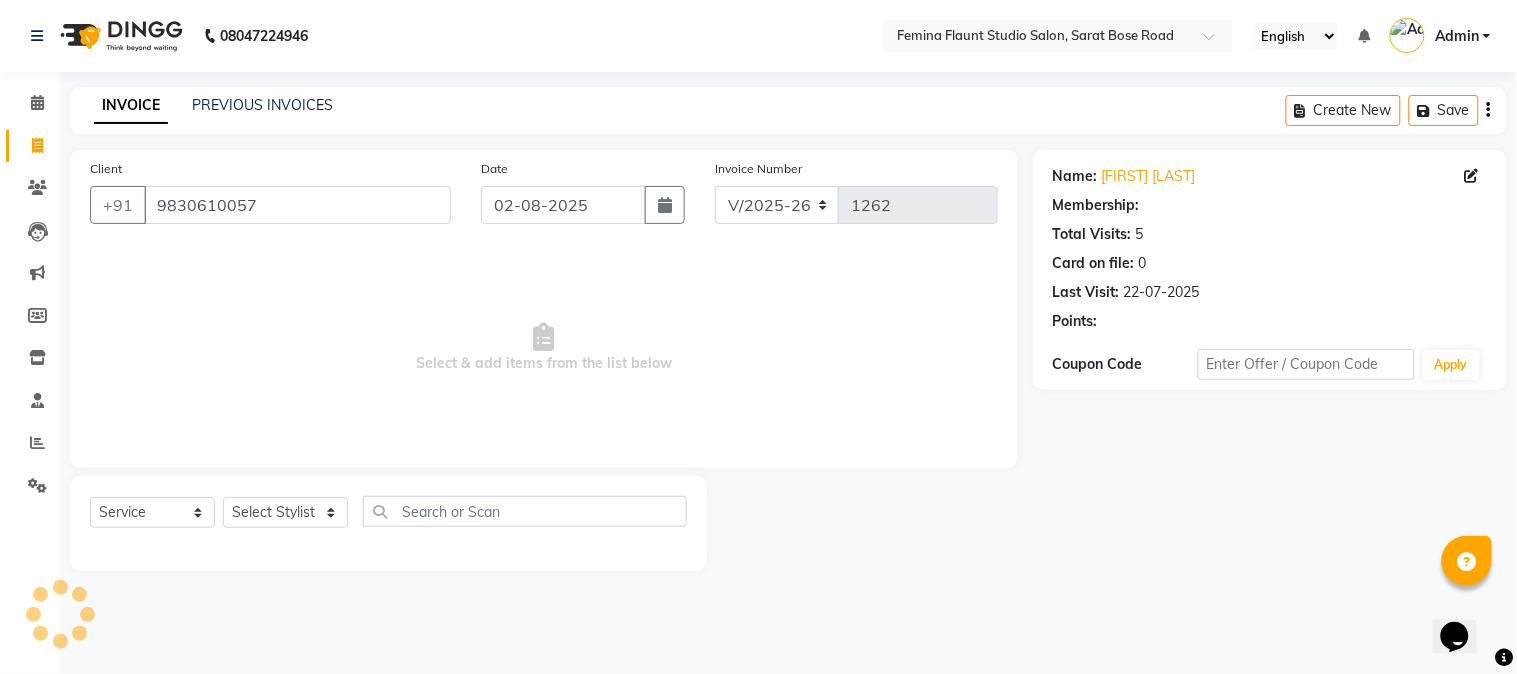 select on "1: Object" 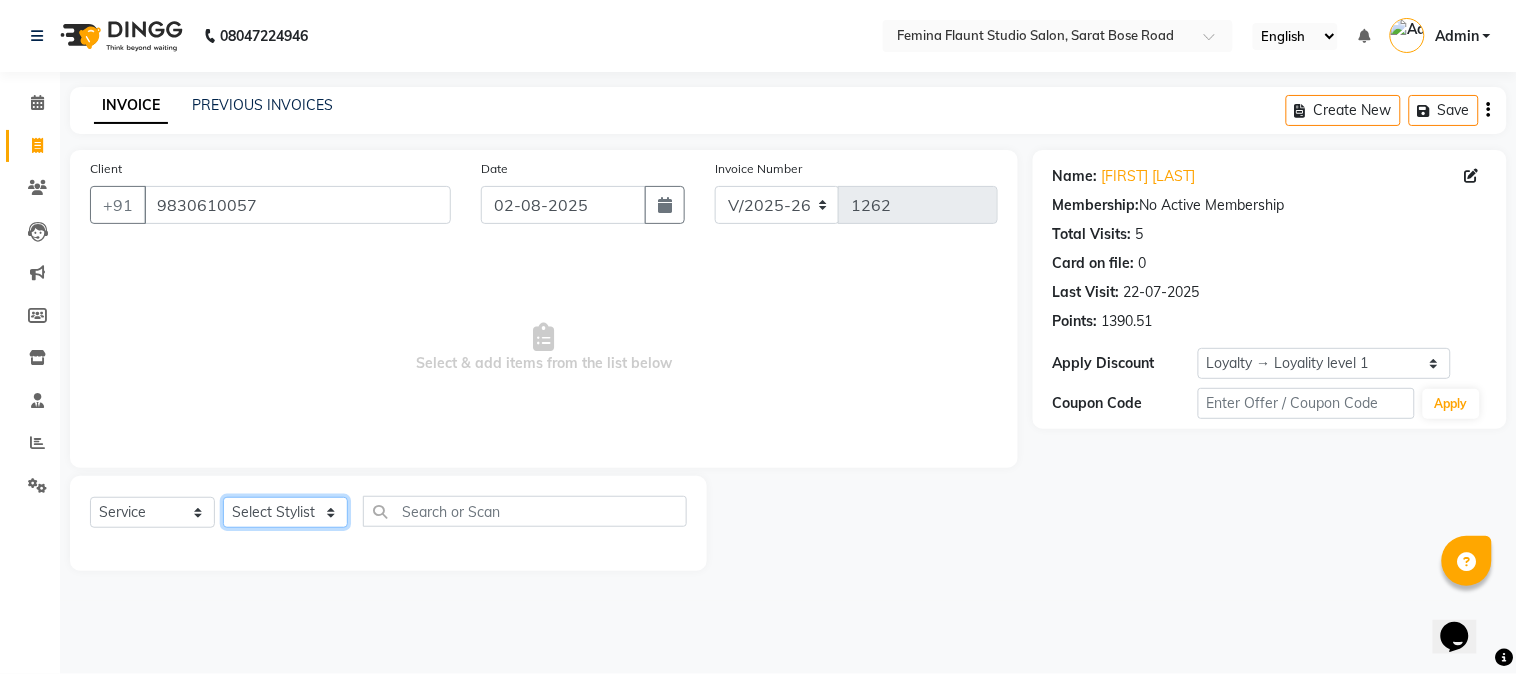 click on "Select Stylist Akram Auditor Christina Izarul jaydip Niyaz prima raj ravi rehan RINKU SHOW TARANUM" 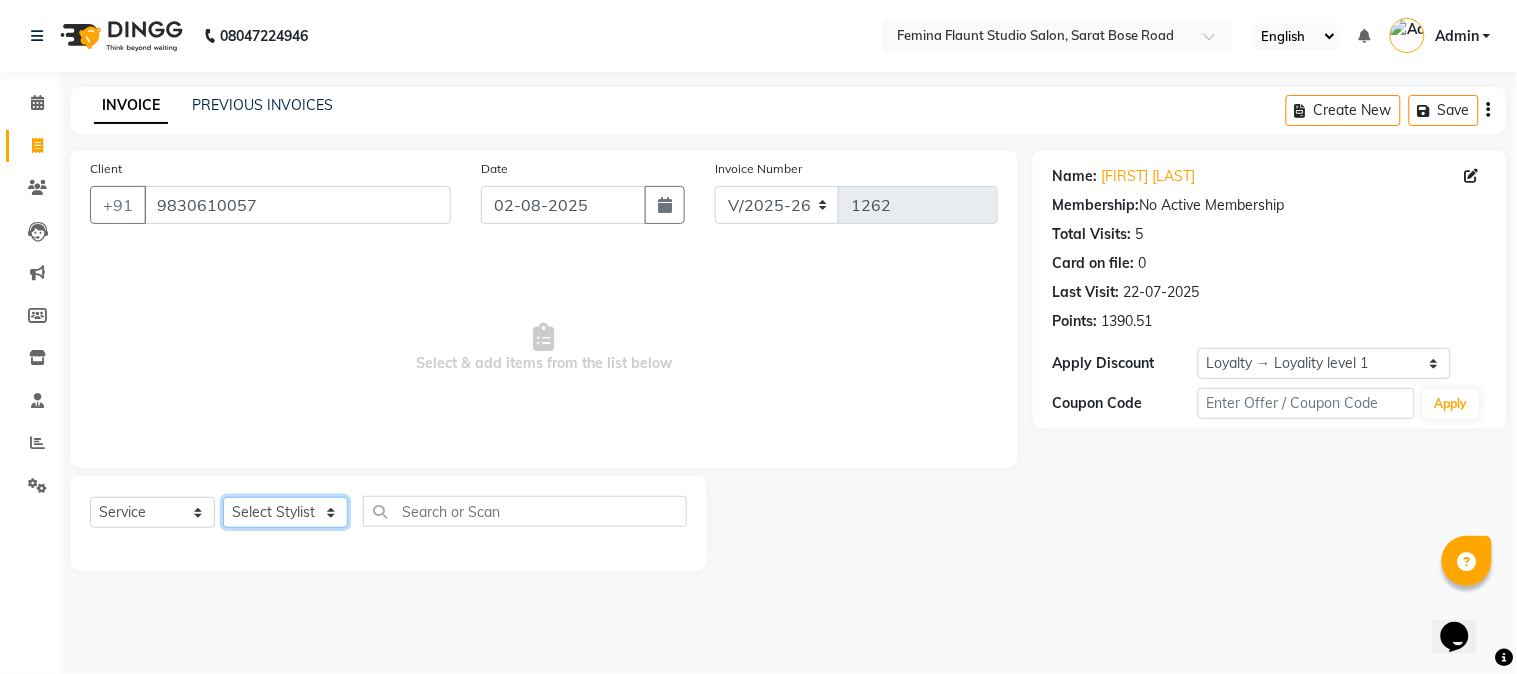 select on "83062" 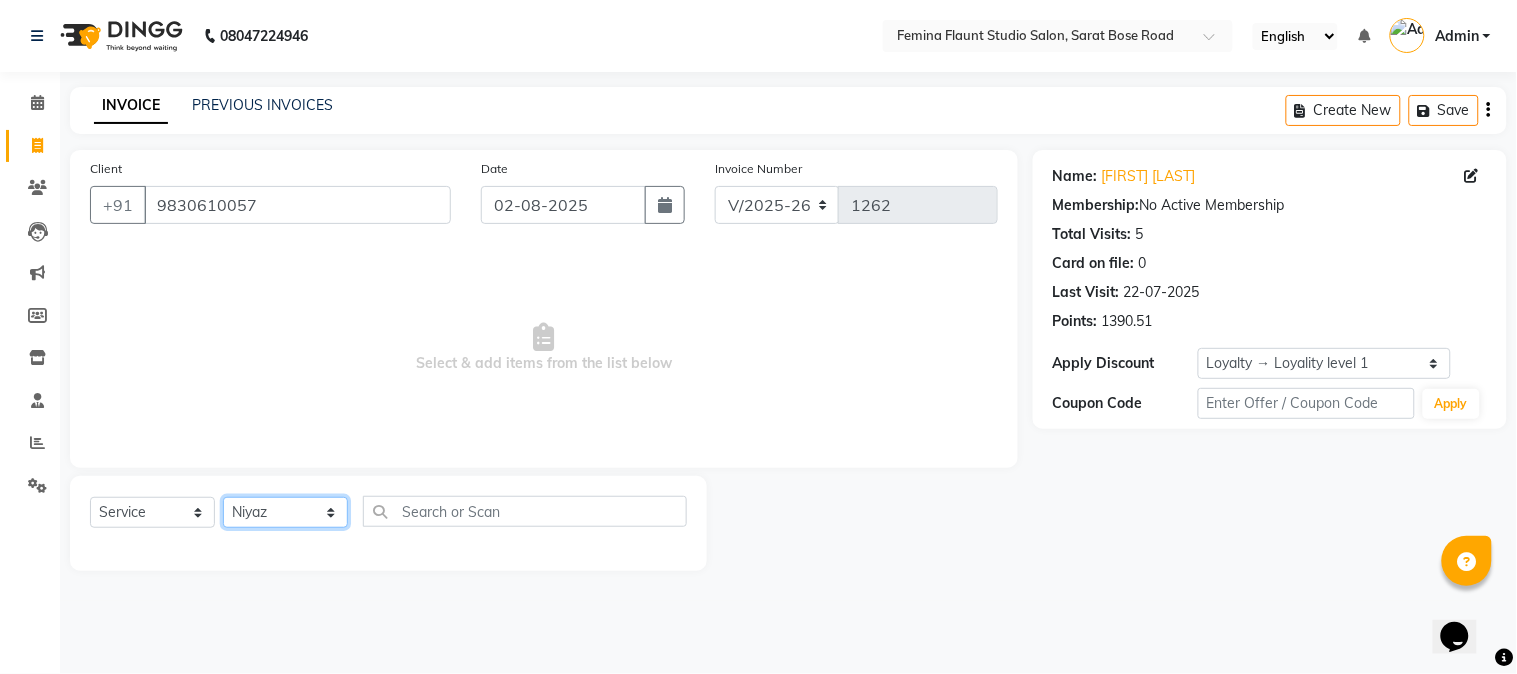 click on "Select Stylist Akram Auditor Christina Izarul jaydip Niyaz prima raj ravi rehan RINKU SHOW TARANUM" 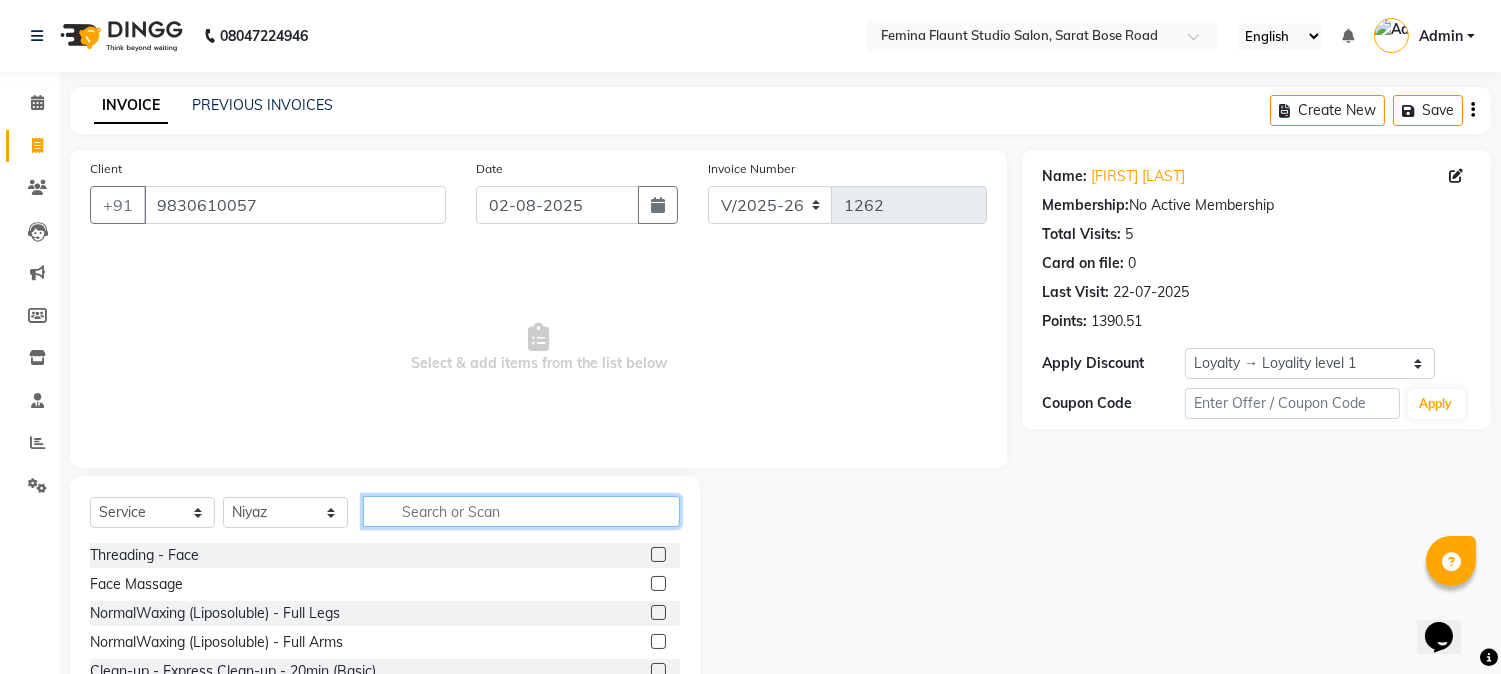 click 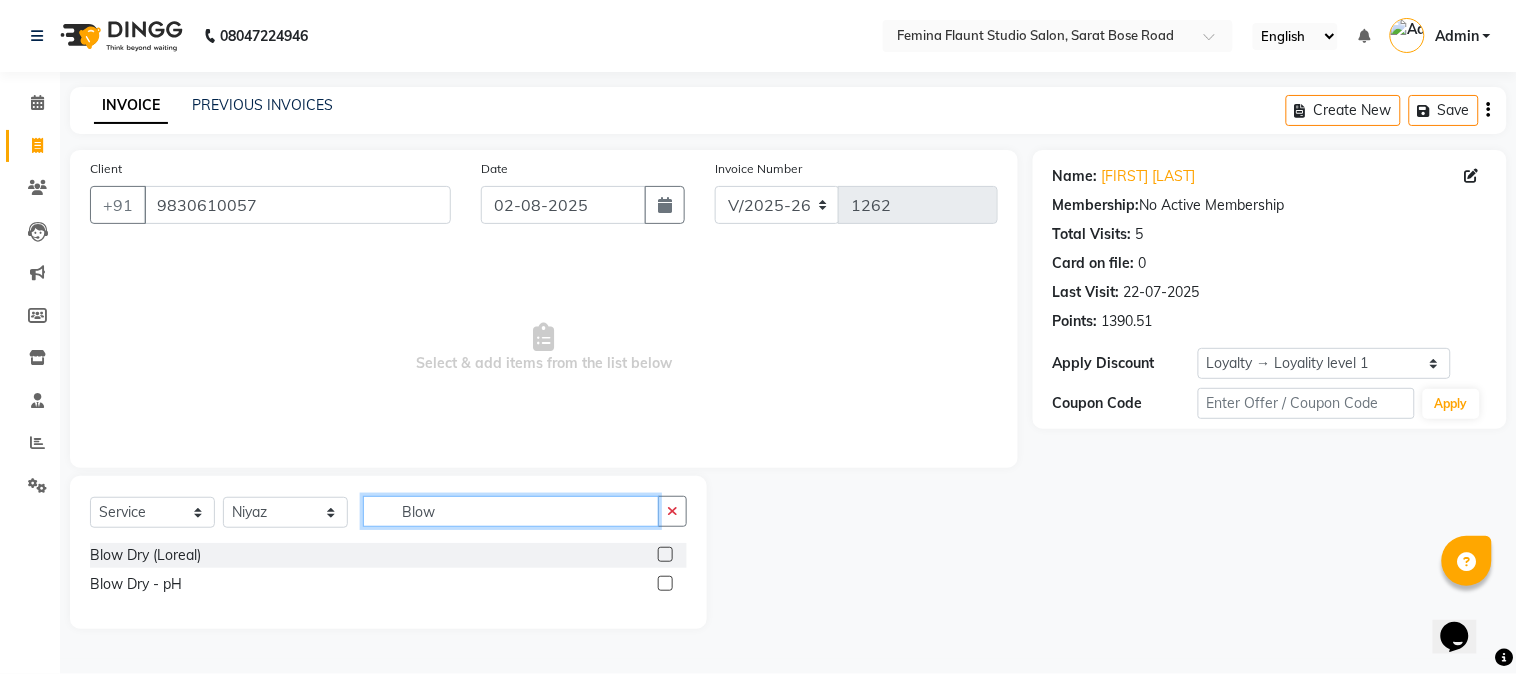 type on "Blow" 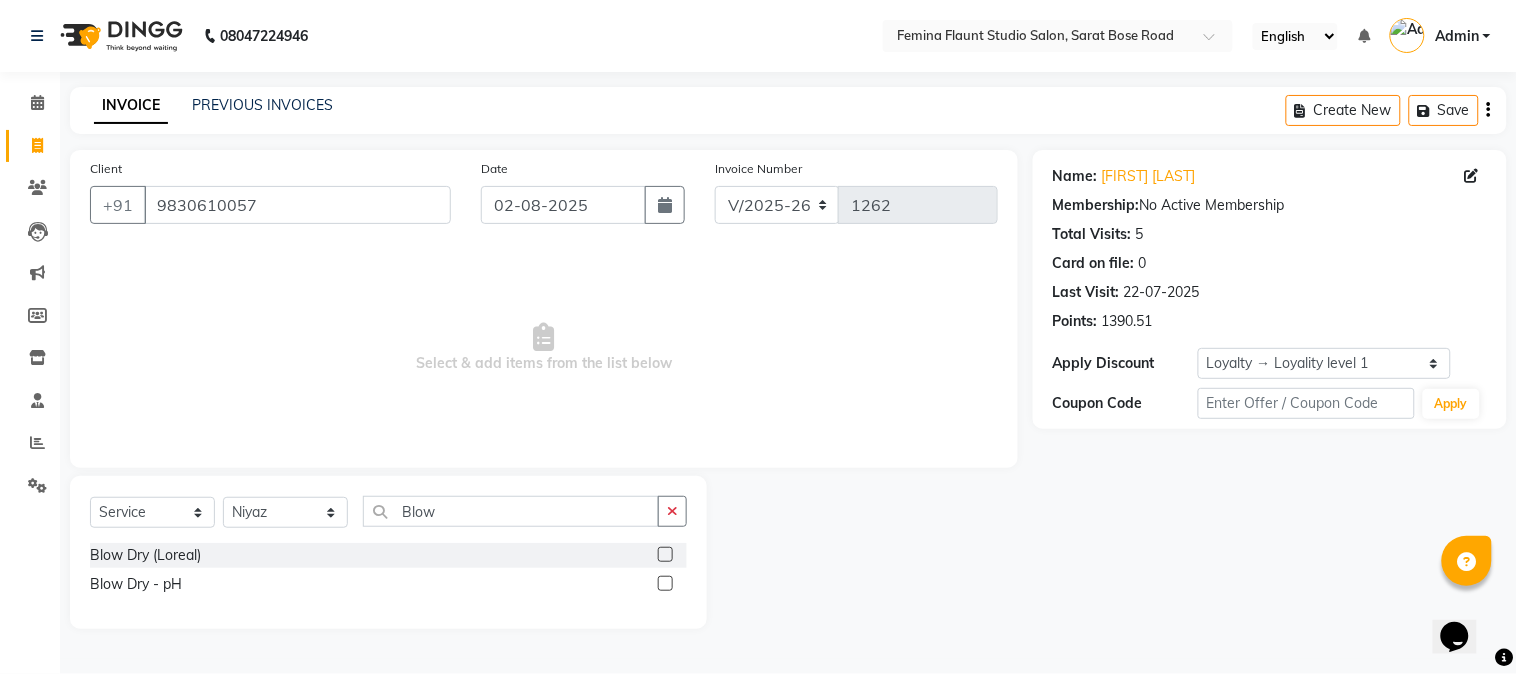 click 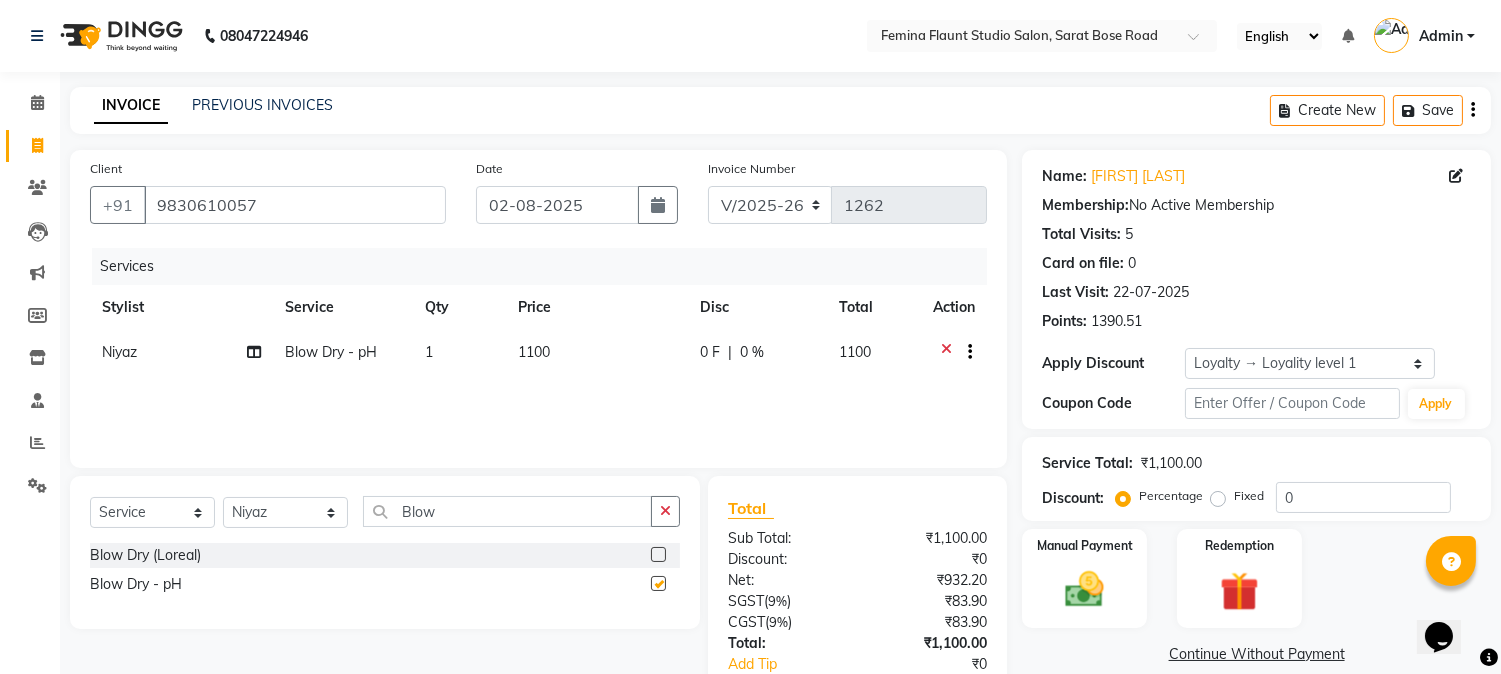 checkbox on "false" 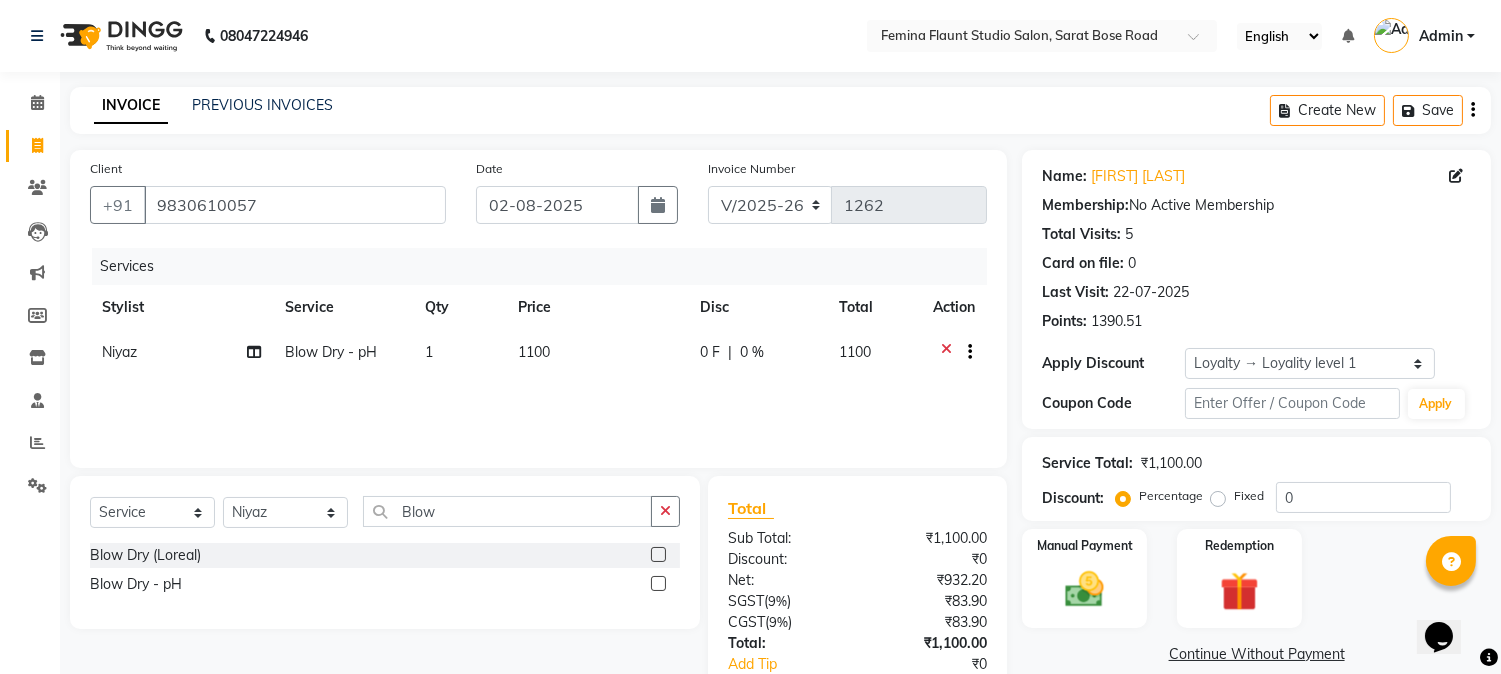 click on "1100" 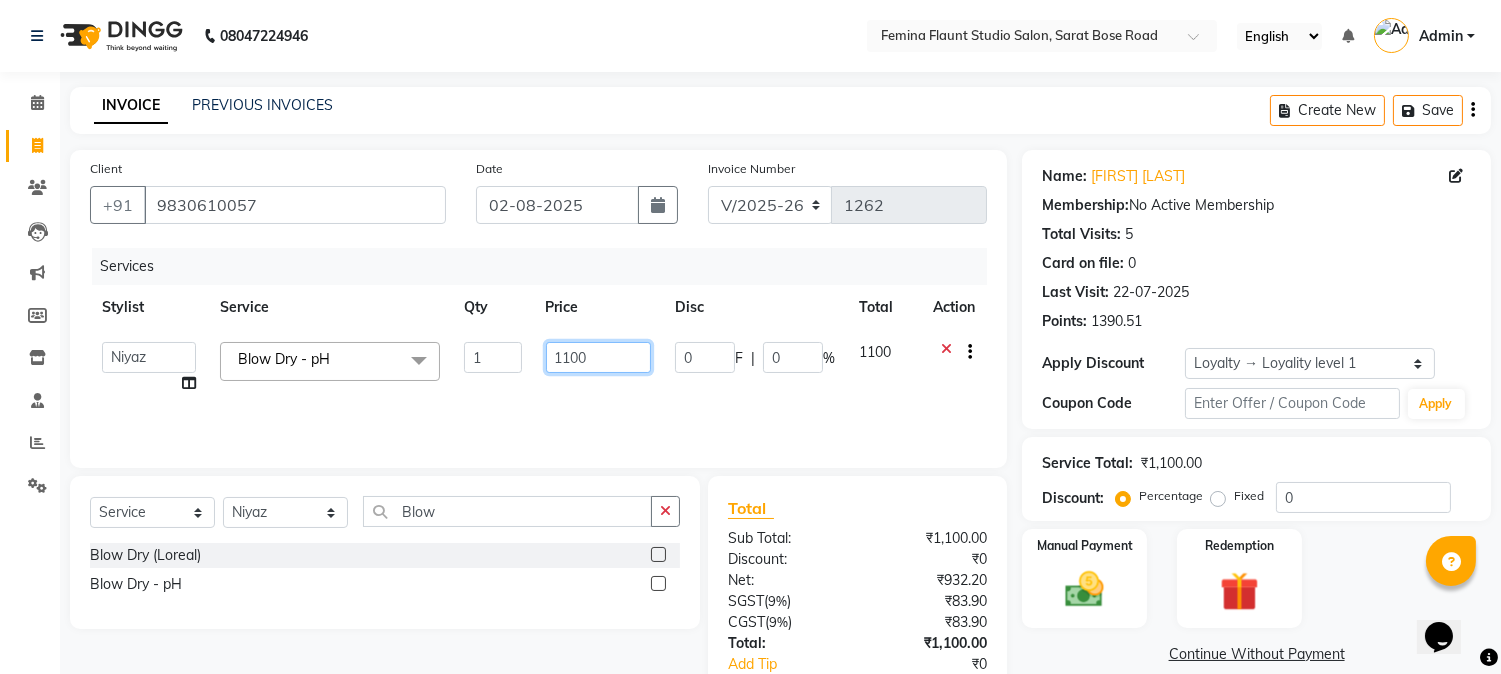 drag, startPoint x: 570, startPoint y: 356, endPoint x: 635, endPoint y: 370, distance: 66.4906 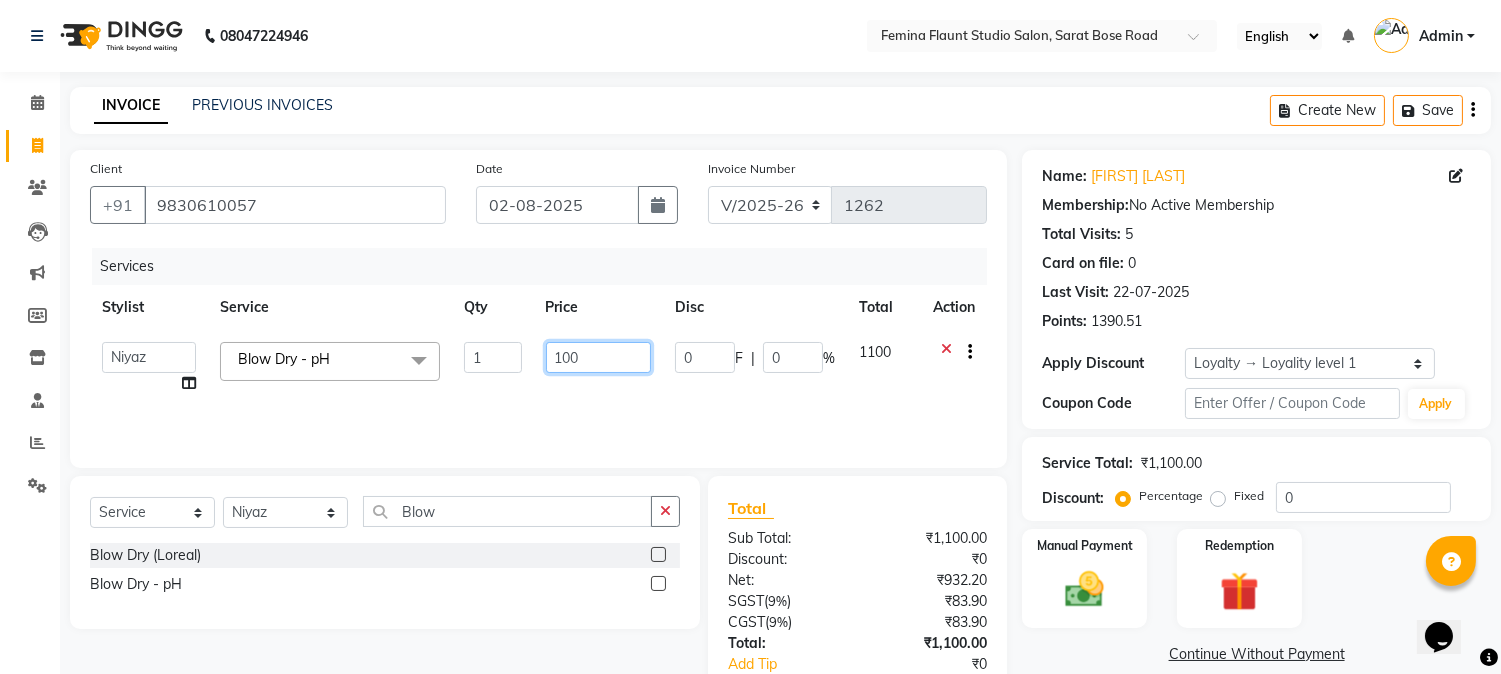 type on "1000" 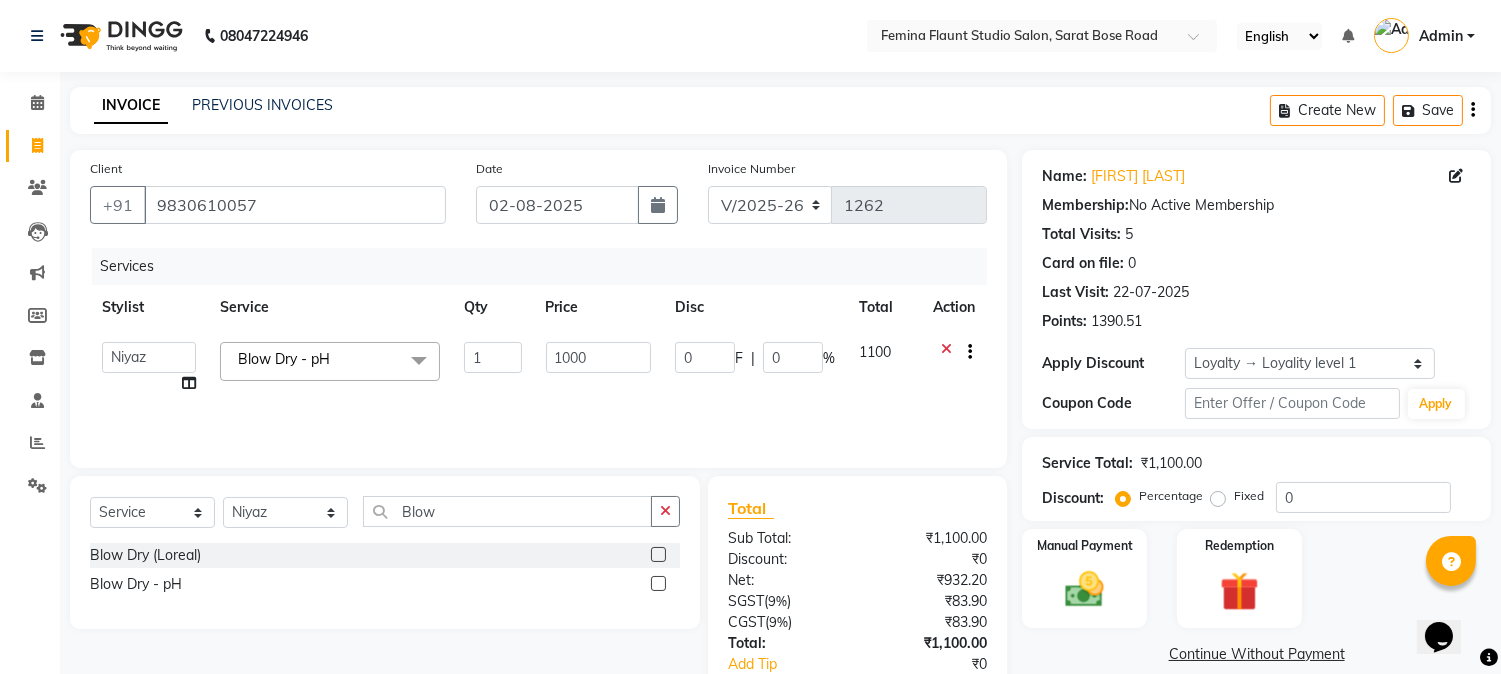 click on "Services Stylist Service Qty Price Disc Total Action  Akram   Auditor   Christina   Izarul   jaydip   Niyaz   prima   raj   ravi   rehan   RINKU SHOW   TARANUM  Blow Dry - pH  x  Threading - Face Face Massage NormalWaxing (Liposoluble) - Full Legs NormalWaxing (Liposoluble) - Full Arms  Clean-up  - Express Clean-up - 20min (Basic) Haircut with Wash- Hair cut - Top ( Male ) Haircut with Wash- Hair cut - Top (Female) Haircut with Wash- Hair cut - Star ( Male ) Beard Trim  Nails - Gel Polish Application (Basic) Nails - Gel Polish Removal (Basic) Nails - Gel Extension Removal (Basic) Nails - Nail Art- Basic(10 Tips) (Basic) Nails - Nail Art Per Tip (Basic) 1 Nails - Refill Extension Gel/Acrylic (Advanced) Nails - Nail Extension Gel (Advanced) Nails - Nail Extension Acrylic (Advanced) Nails - Inbuild Extension Gel (Advanced) Nails - Inbuild Extension Acrylic (Advanced) Nails - 3D Nail Art(10 Tips) (Advanced) Nails - Cat Eye Design Gel Polish(10 Tips) (Advanced) Nails - Chrome Gel Polish(10 Tips) (Advanced) Tong 1" 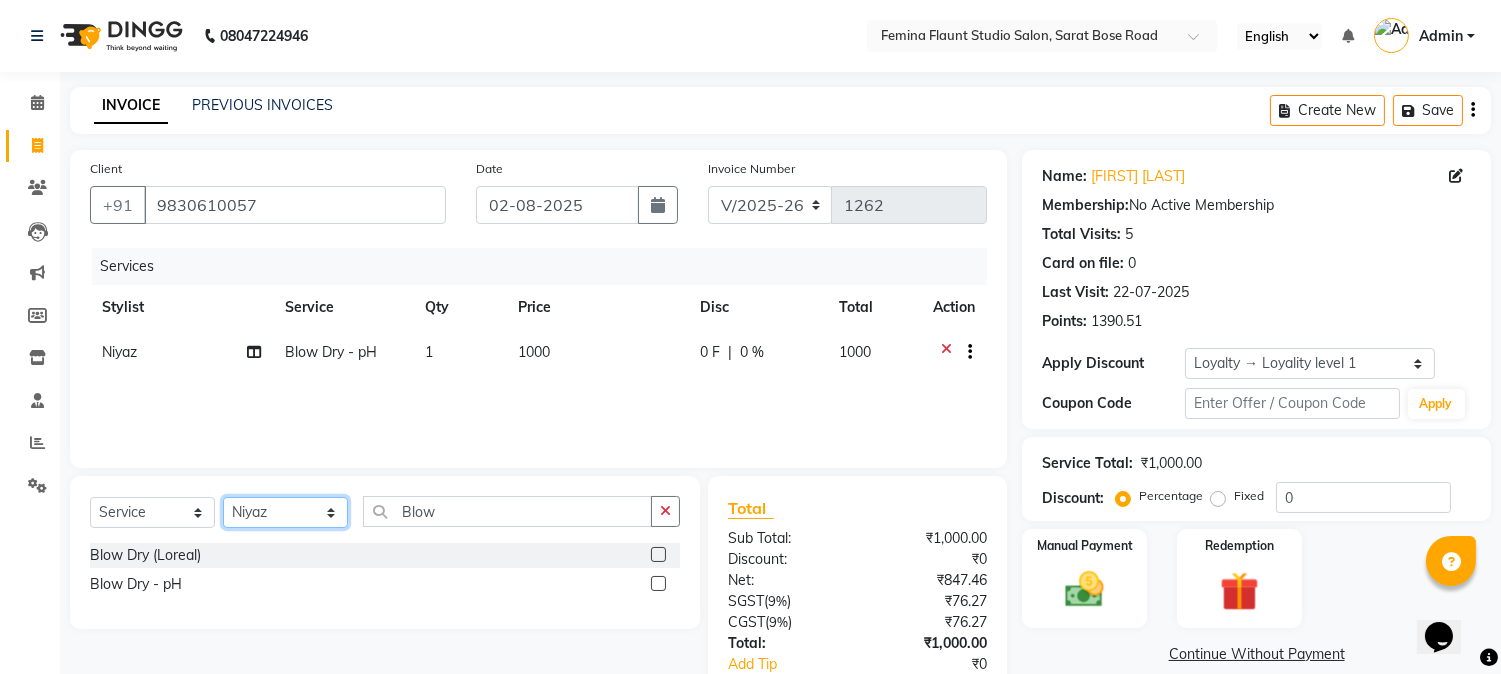 click on "Select Stylist Akram Auditor Christina Izarul jaydip Niyaz prima raj ravi rehan RINKU SHOW TARANUM" 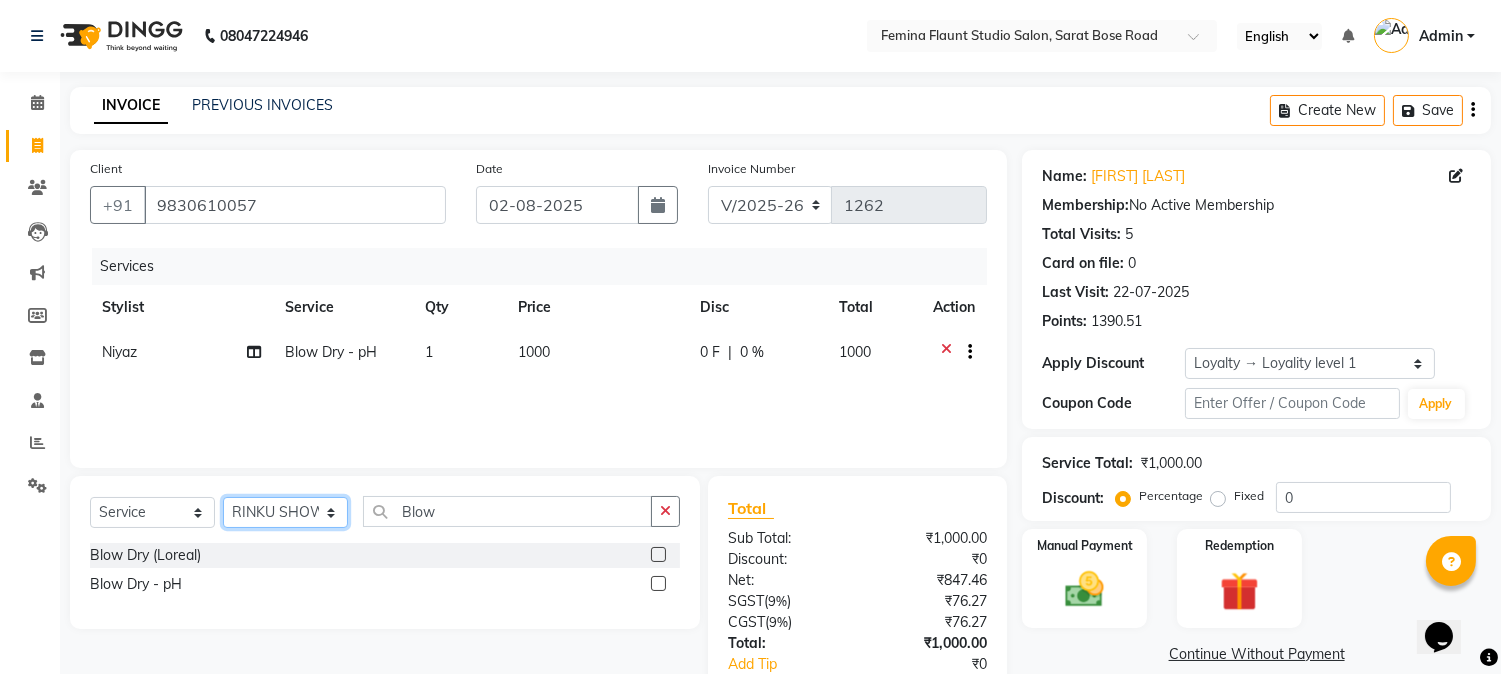 click on "Select Stylist Akram Auditor Christina Izarul jaydip Niyaz prima raj ravi rehan RINKU SHOW TARANUM" 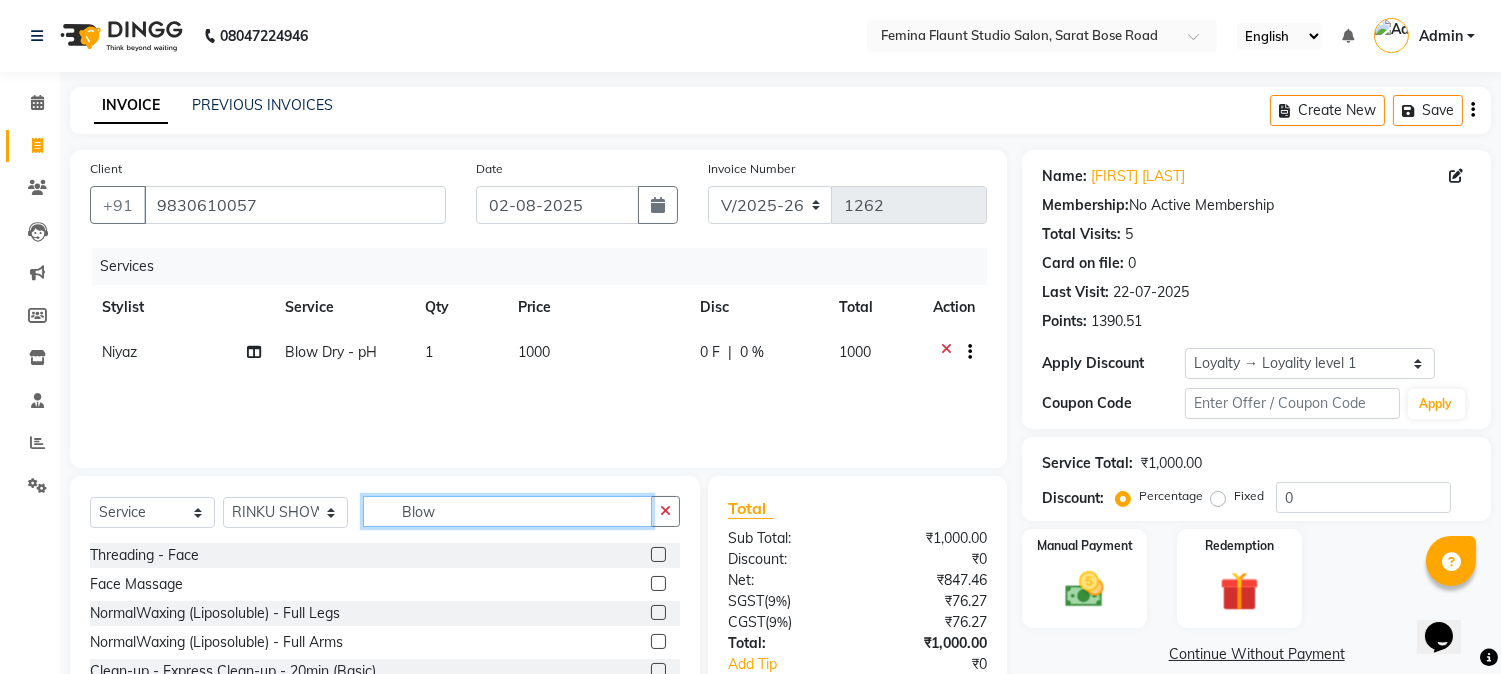 drag, startPoint x: 462, startPoint y: 517, endPoint x: 397, endPoint y: 523, distance: 65.27634 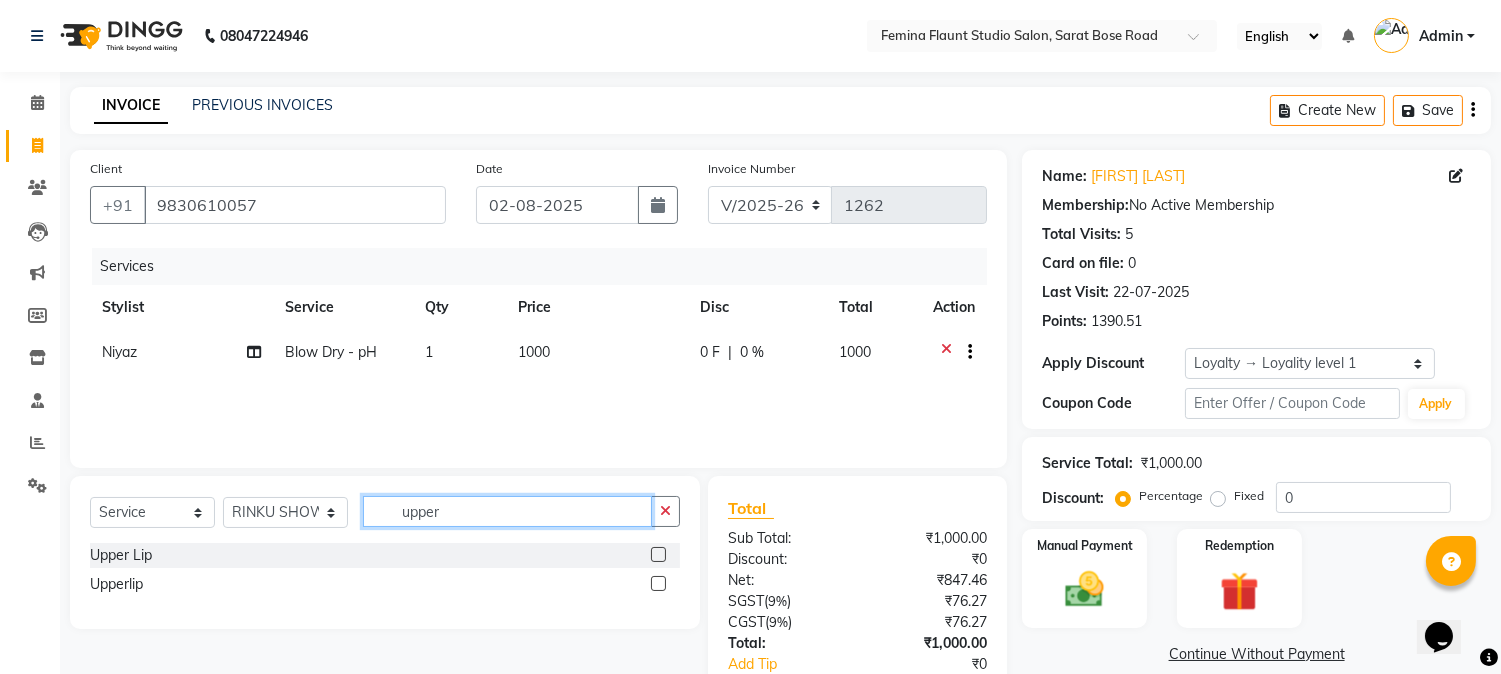 type on "upper" 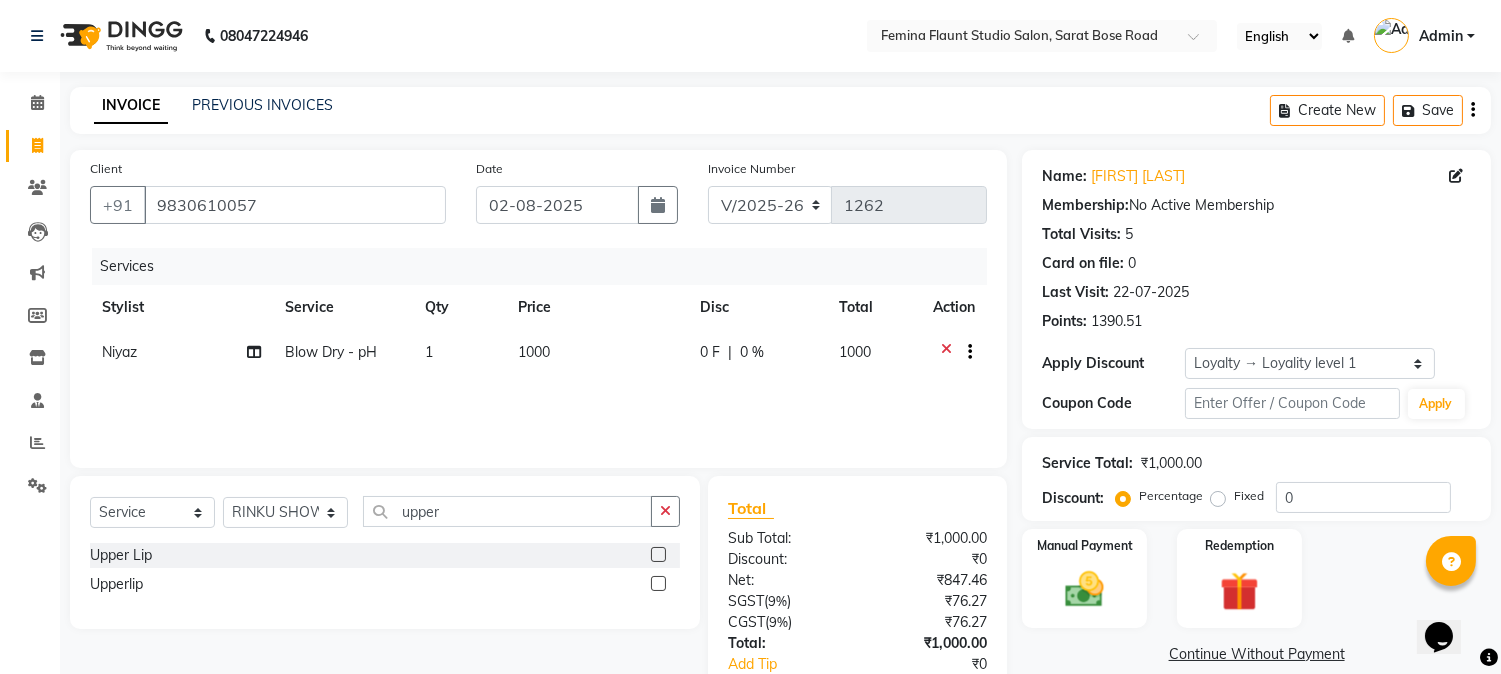 click 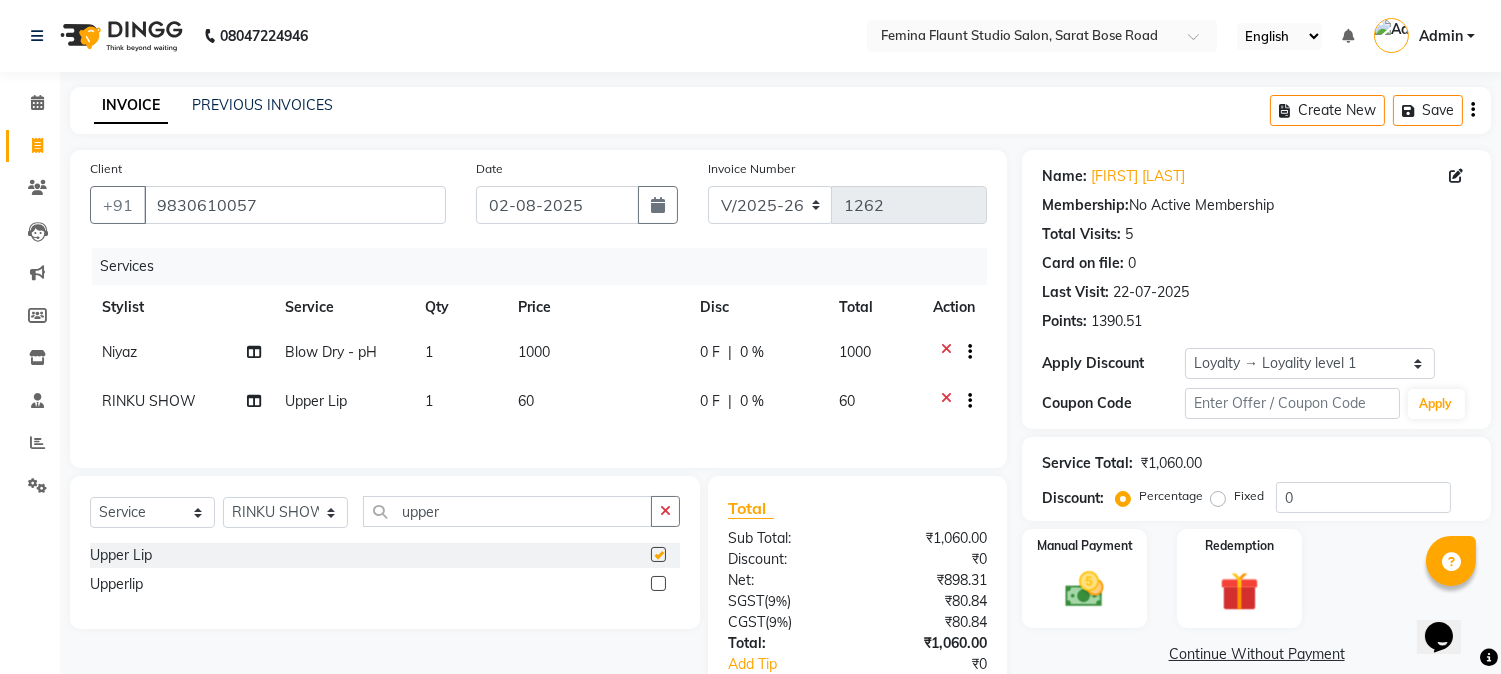 checkbox on "false" 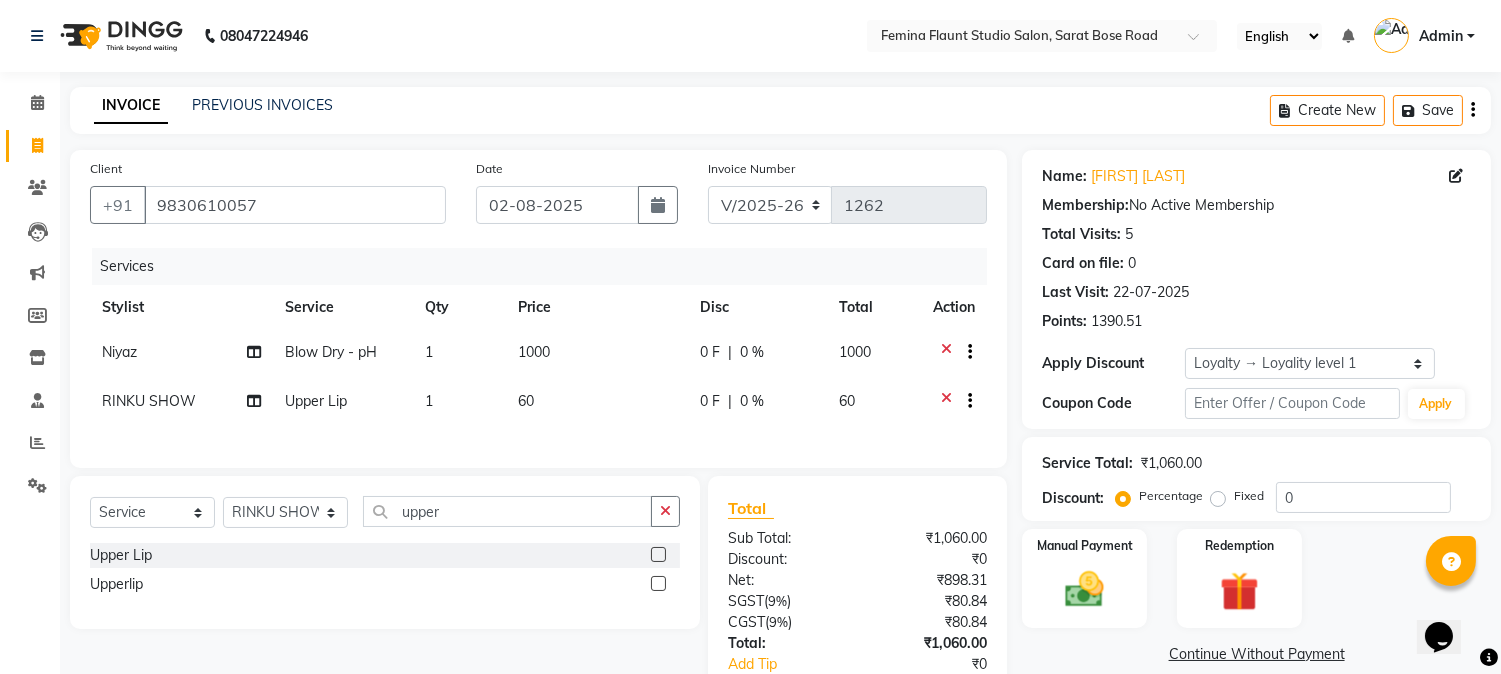 scroll, scrollTop: 138, scrollLeft: 0, axis: vertical 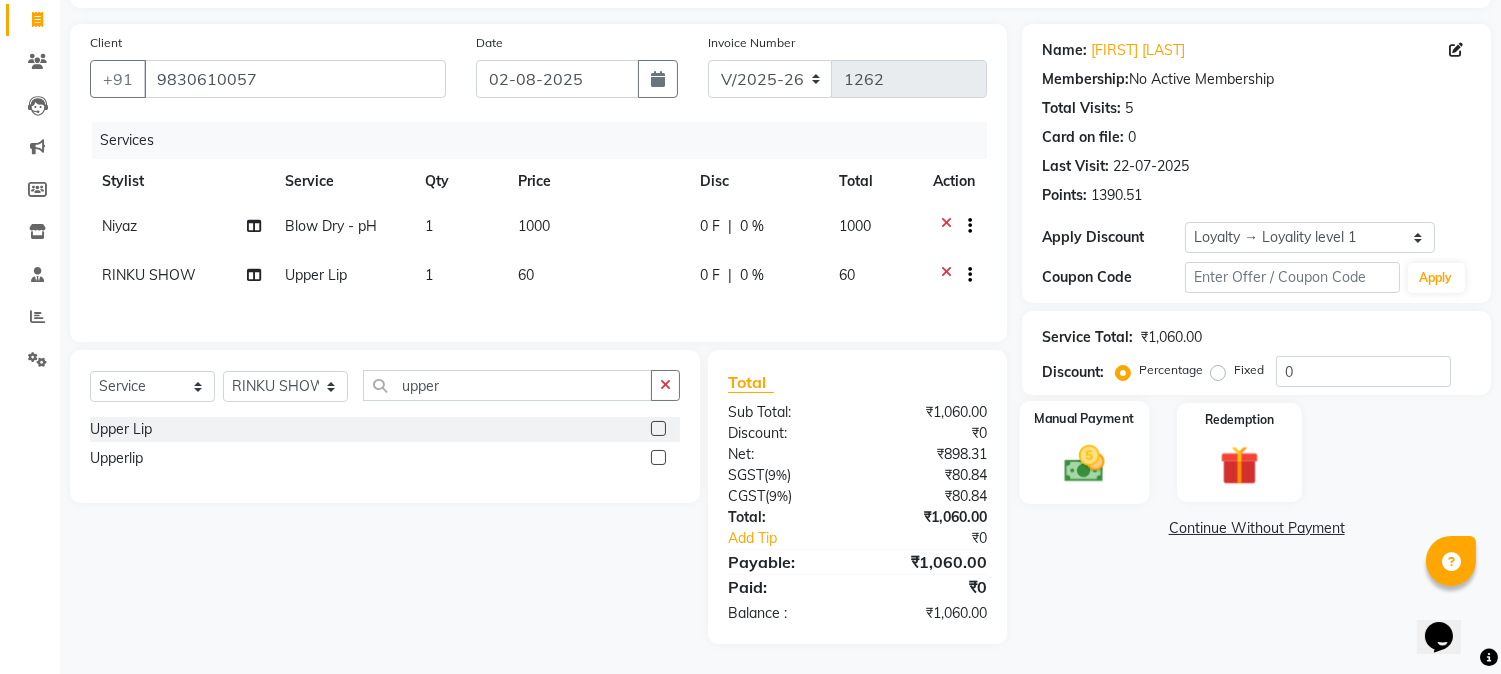 click 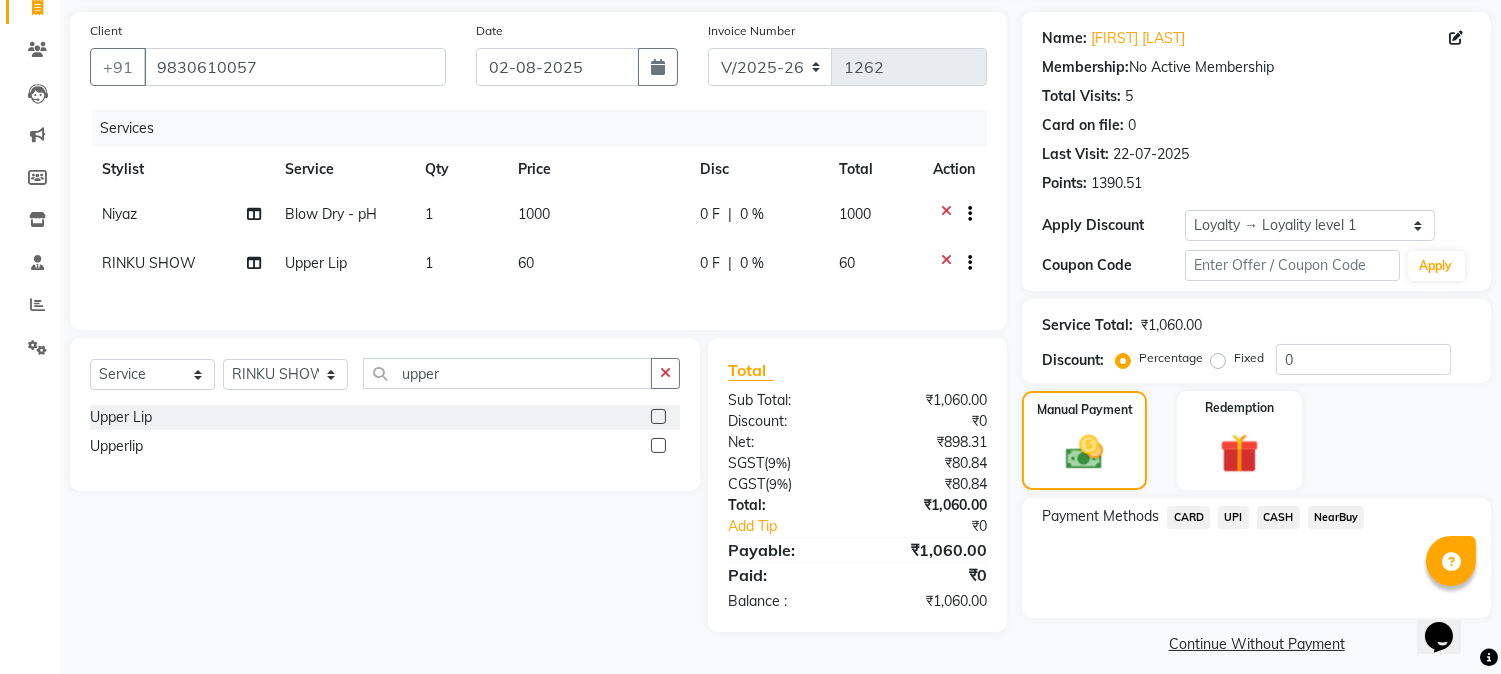 drag, startPoint x: 1276, startPoint y: 508, endPoint x: 1267, endPoint y: 501, distance: 11.401754 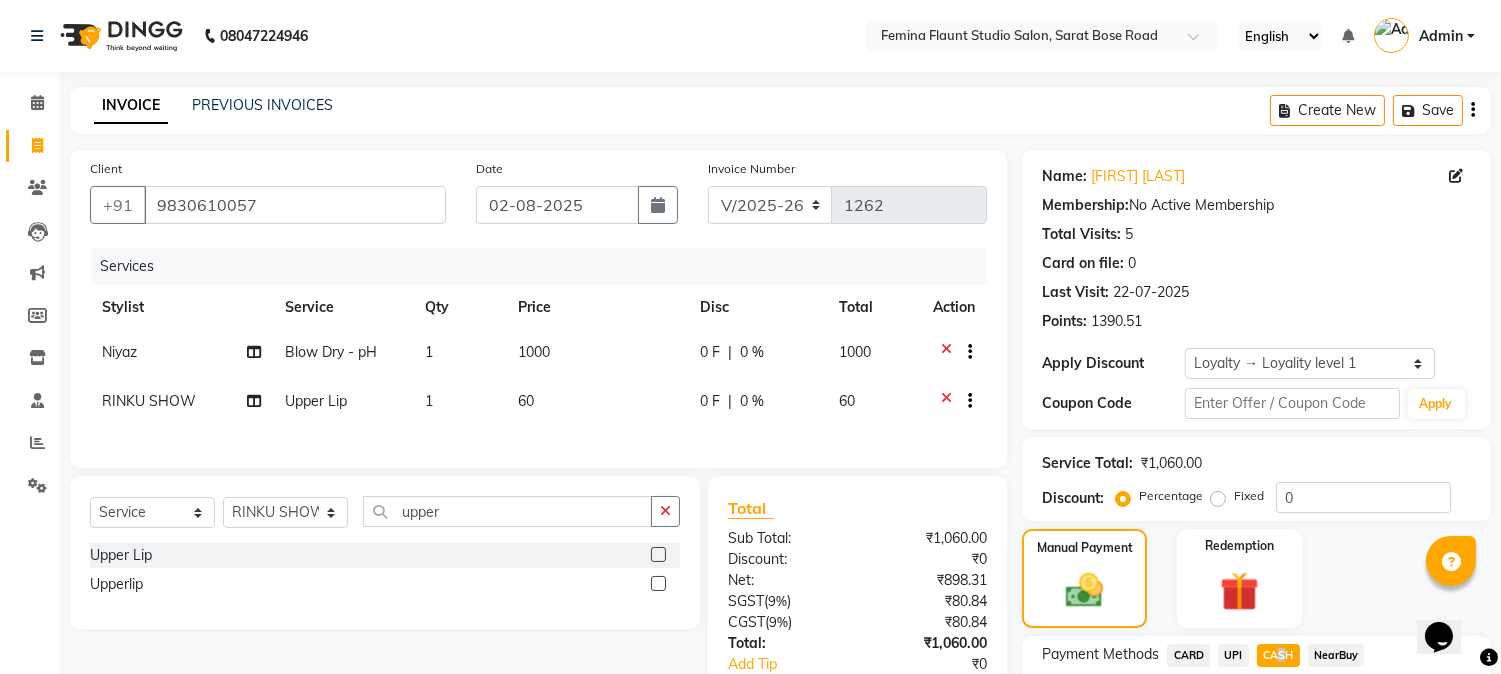 scroll, scrollTop: 181, scrollLeft: 0, axis: vertical 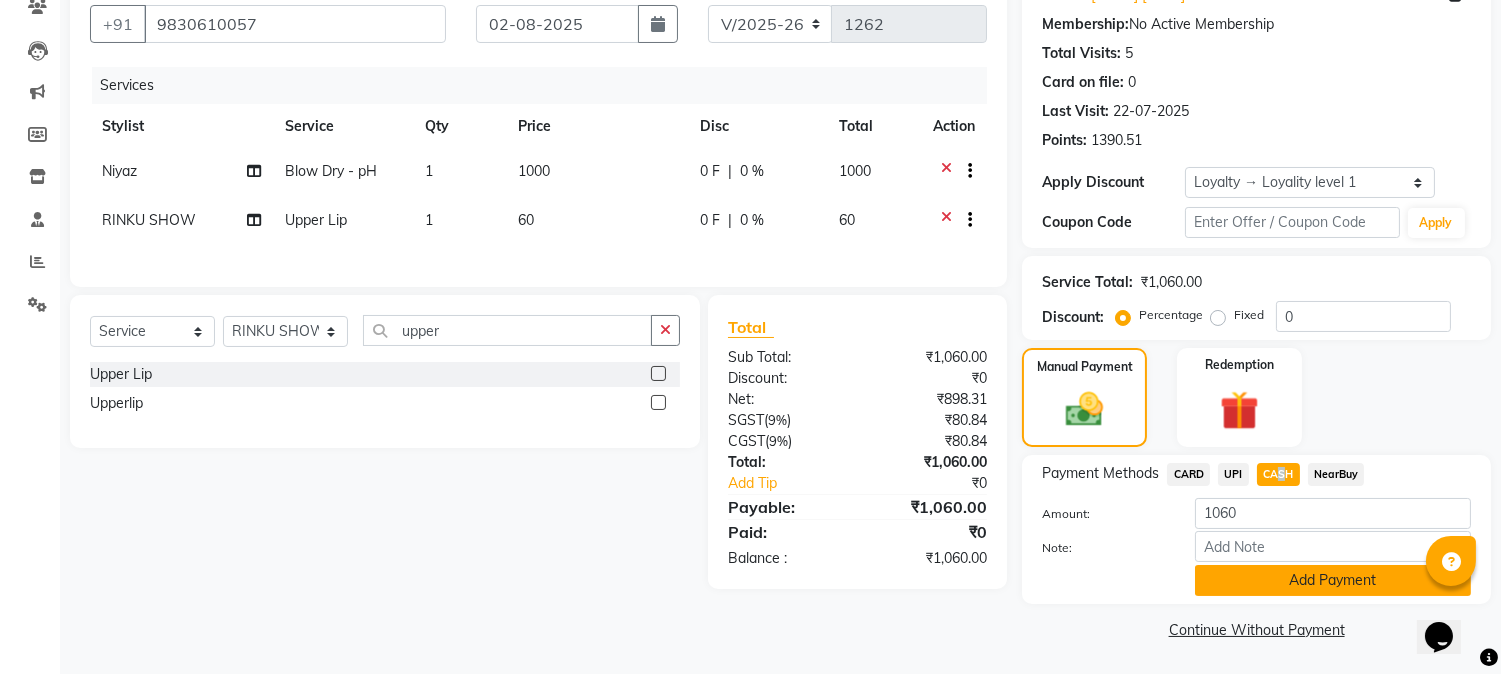 click on "Add Payment" 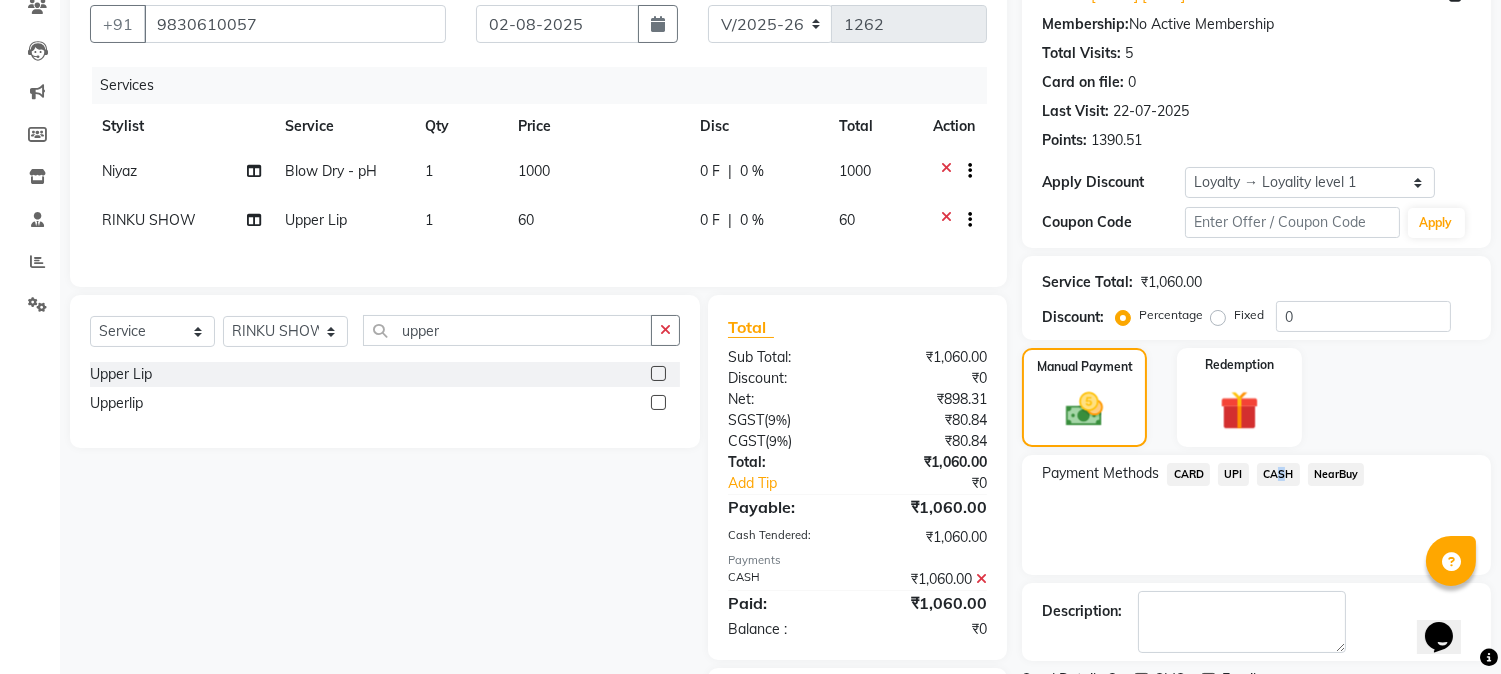 scroll, scrollTop: 308, scrollLeft: 0, axis: vertical 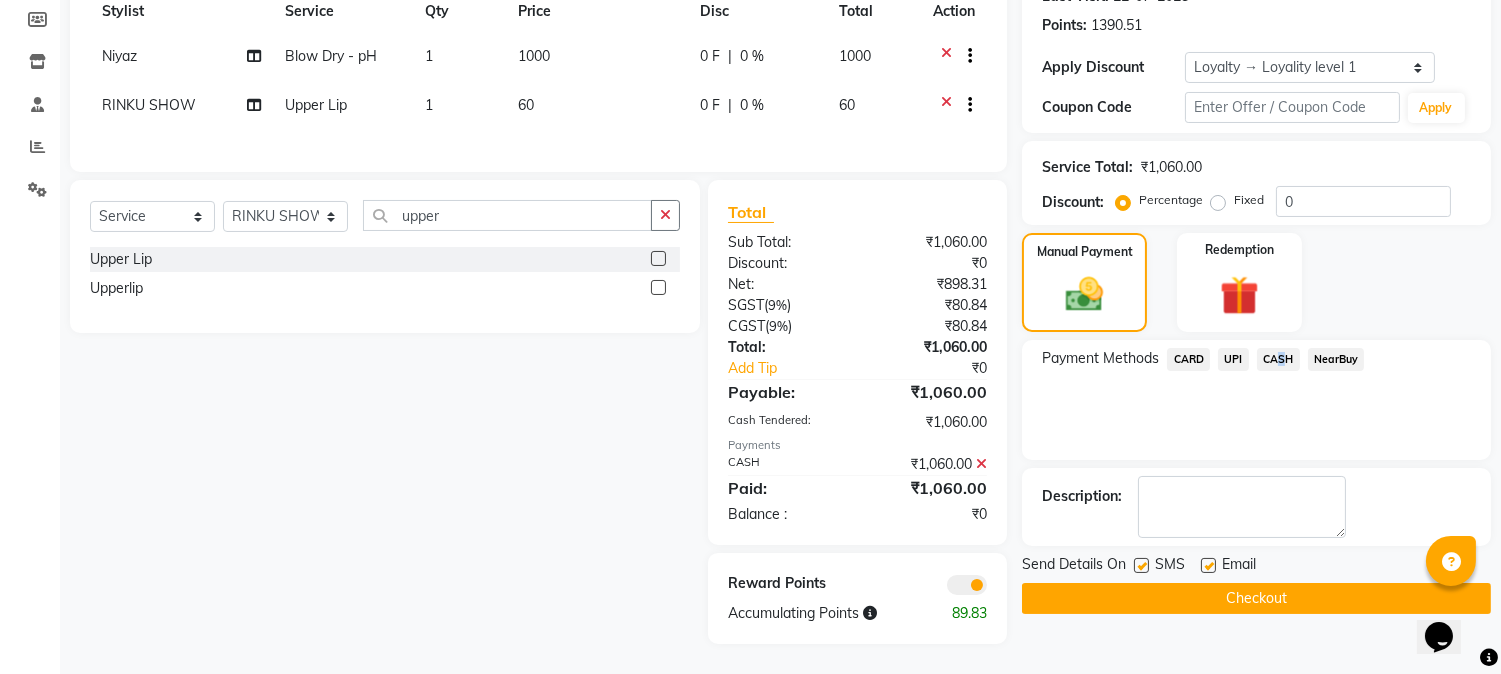 click on "Checkout" 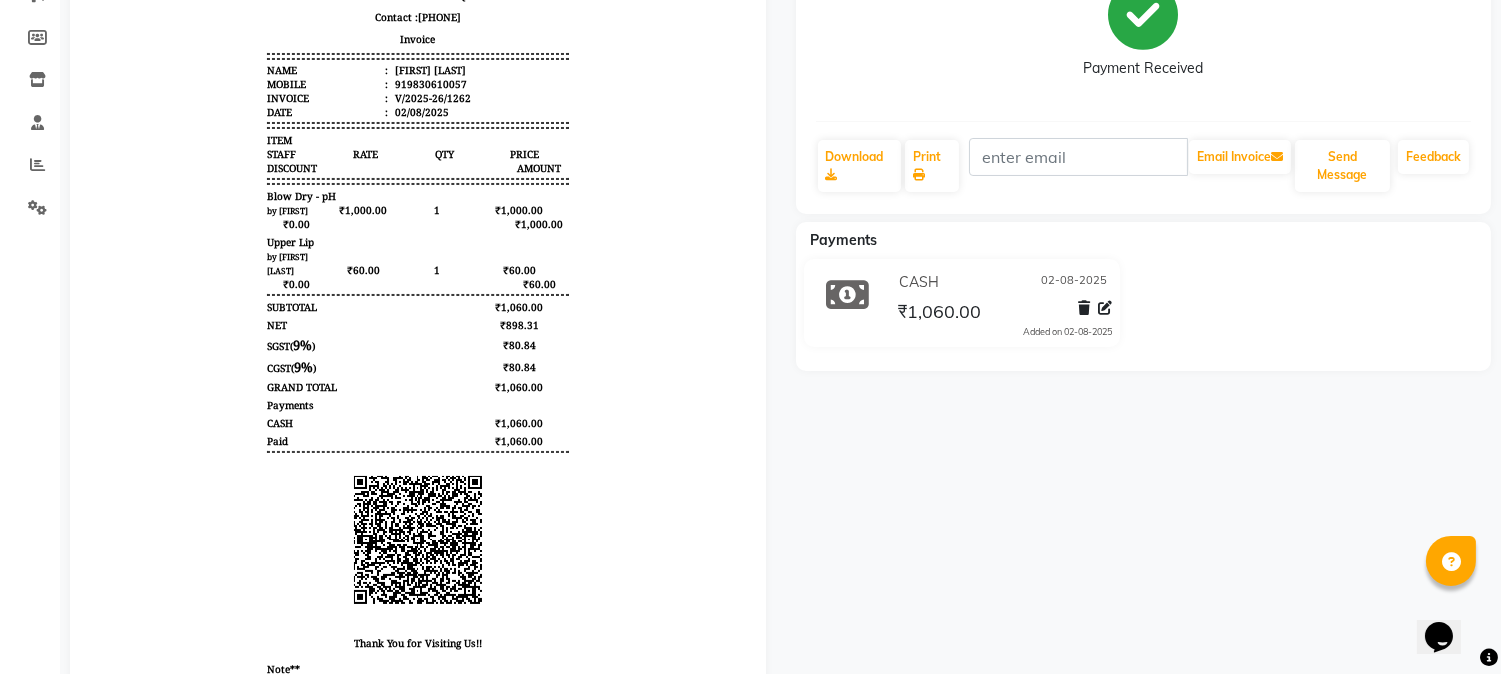 scroll, scrollTop: 0, scrollLeft: 0, axis: both 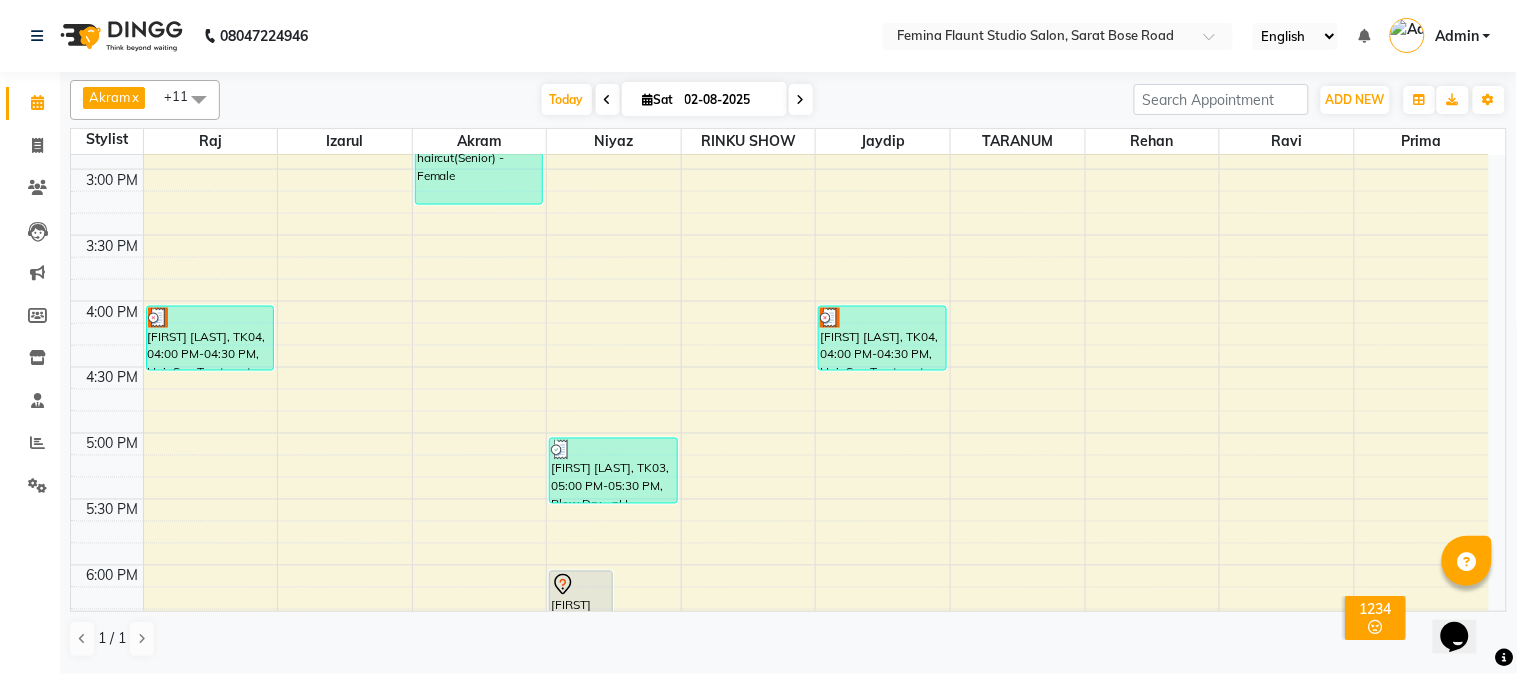 click on "9:00 AM 9:30 AM 10:00 AM 10:30 AM 11:00 AM 11:30 AM 12:00 PM 12:30 PM 1:00 PM 1:30 PM 2:00 PM 2:30 PM 3:00 PM 3:30 PM 4:00 PM 4:30 PM 5:00 PM 5:30 PM 6:00 PM 6:30 PM 7:00 PM 7:30 PM 8:00 PM 8:30 PM 9:00 PM 9:30 PM     [FIRST] [LAST], TK04, 04:00 PM-04:30 PM, Hair Spa Treatment Hair spa - Long      [FIRST] [LAST], TK06, 02:15 PM-03:15 PM, Stylist Level 2 haircut(Senior) - Female             [FIRST] [LAST], TK01, 06:00 PM-06:45 PM, Stylist Level 2 haircut(Senior) - Male             [FIRST] [LAST], TK01, 06:40 PM-07:10 PM, Beard Trimming     [FIRST] [LAST], TK02, 11:30 AM-12:15 PM, Stylist Level 2 haircut(Senior) - Male     [FIRST] [LAST], TK03, 05:00 PM-05:30 PM, Blow Dry - pH     [FIRST] [LAST], TK05, 11:20 AM-11:50 AM, Beard Trimming     [FIRST] [LAST], TK02, 12:10 PM-12:40 PM, Beard Trimming     [FIRST] [LAST], TK04, 04:00 PM-04:30 PM, Hair Spa Treatment Hair spa - Long" at bounding box center (780, 235) 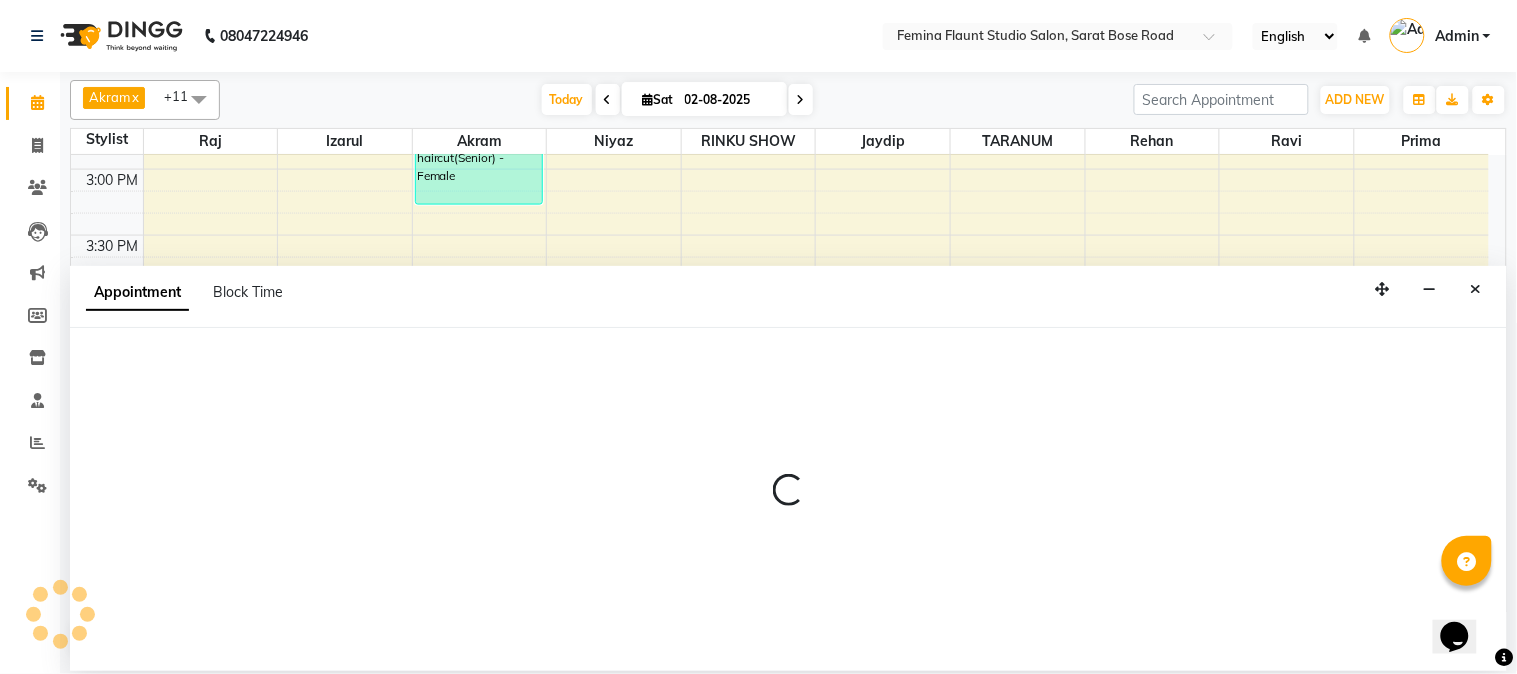 select on "85972" 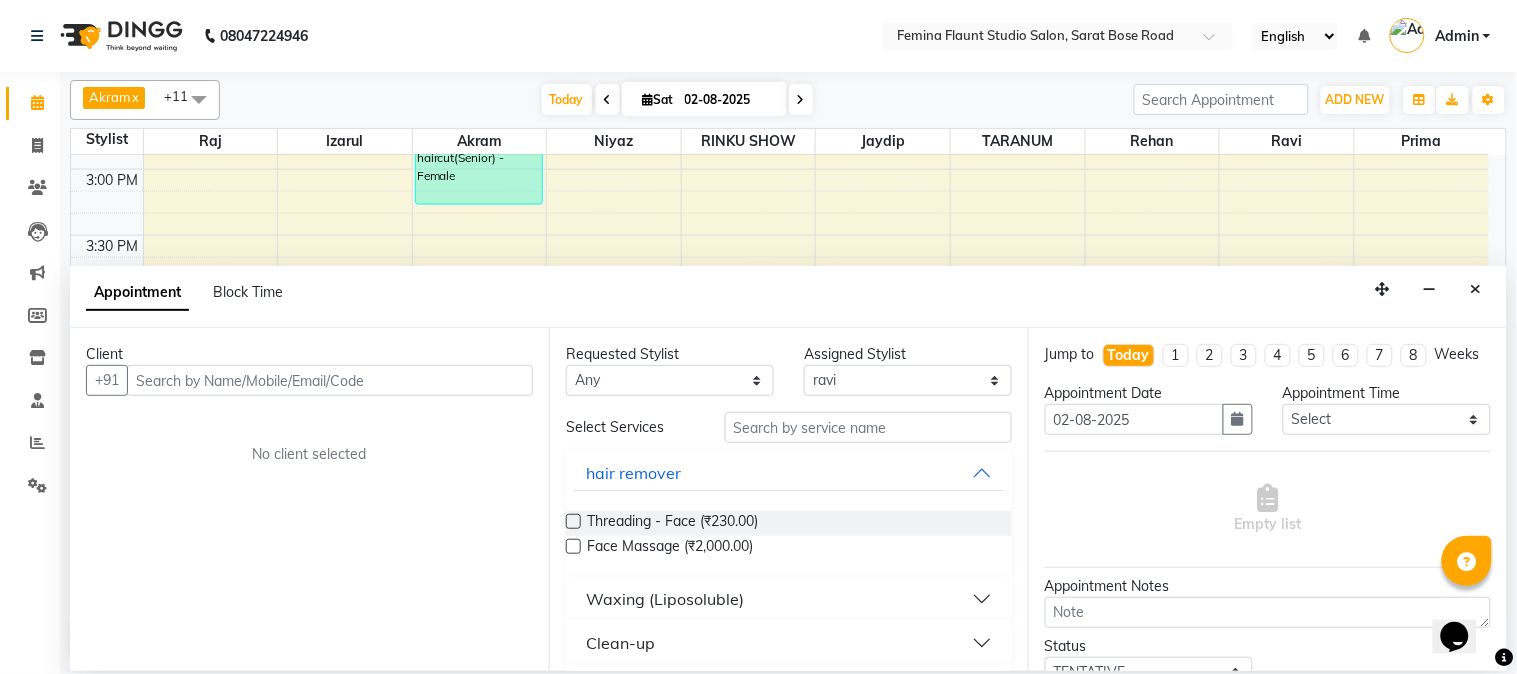 click on "9:00 AM 9:30 AM 10:00 AM 10:30 AM 11:00 AM 11:30 AM 12:00 PM 12:30 PM 1:00 PM 1:30 PM 2:00 PM 2:30 PM 3:00 PM 3:30 PM 4:00 PM 4:30 PM 5:00 PM 5:30 PM 6:00 PM 6:30 PM 7:00 PM 7:30 PM 8:00 PM 8:30 PM 9:00 PM 9:30 PM     [FIRST] [LAST], TK04, 04:00 PM-04:30 PM, Hair Spa Treatment Hair spa - Long      [FIRST] [LAST], TK06, 02:15 PM-03:15 PM, Stylist Level 2 haircut(Senior) - Female             [FIRST] [LAST], TK01, 06:00 PM-06:45 PM, Stylist Level 2 haircut(Senior) - Male             [FIRST] [LAST], TK01, 06:40 PM-07:10 PM, Beard Trimming     [FIRST] [LAST], TK02, 11:30 AM-12:15 PM, Stylist Level 2 haircut(Senior) - Male     [FIRST] [LAST], TK03, 05:00 PM-05:30 PM, Blow Dry - pH     [FIRST] [LAST], TK05, 11:20 AM-11:50 AM, Beard Trimming     [FIRST] [LAST], TK02, 12:10 PM-12:40 PM, Beard Trimming     [FIRST] [LAST], TK04, 04:00 PM-04:30 PM, Hair Spa Treatment Hair spa - Long" at bounding box center (780, 235) 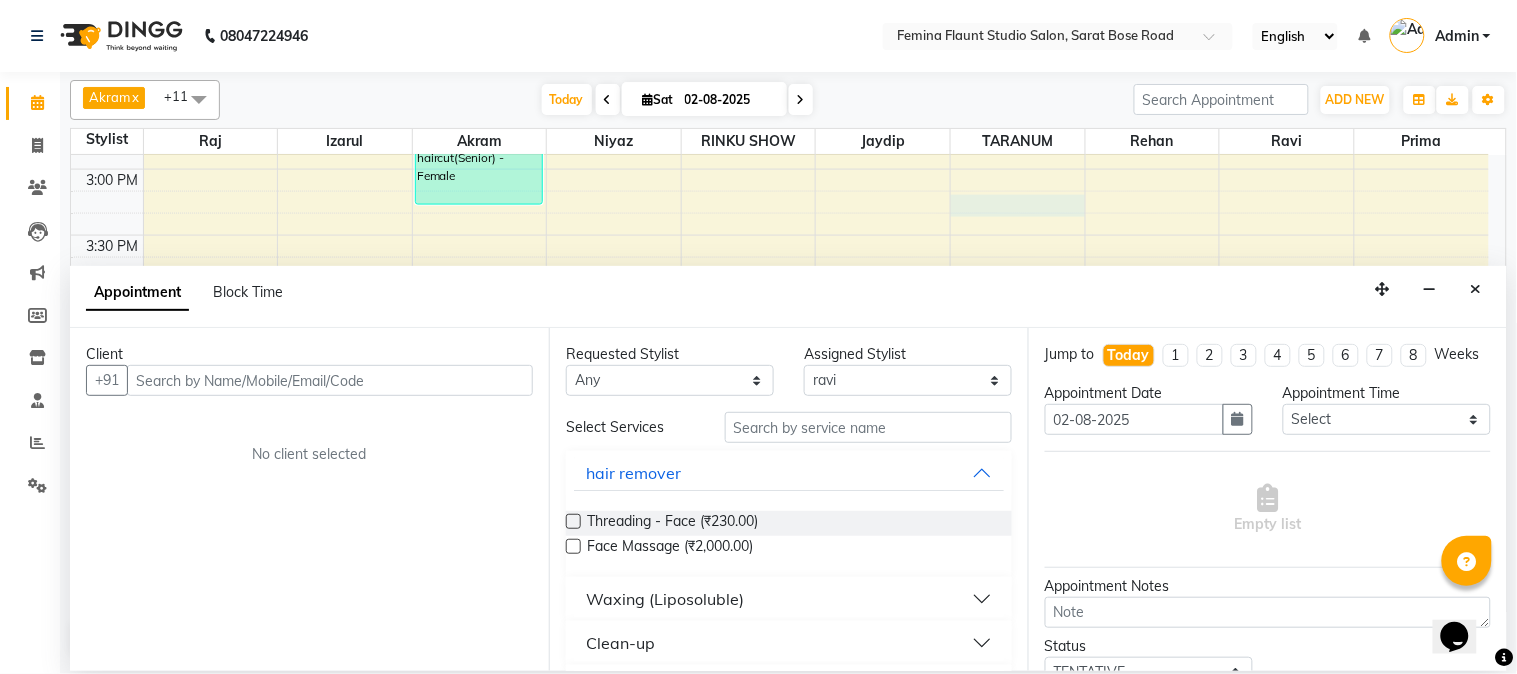 click at bounding box center (1476, 289) 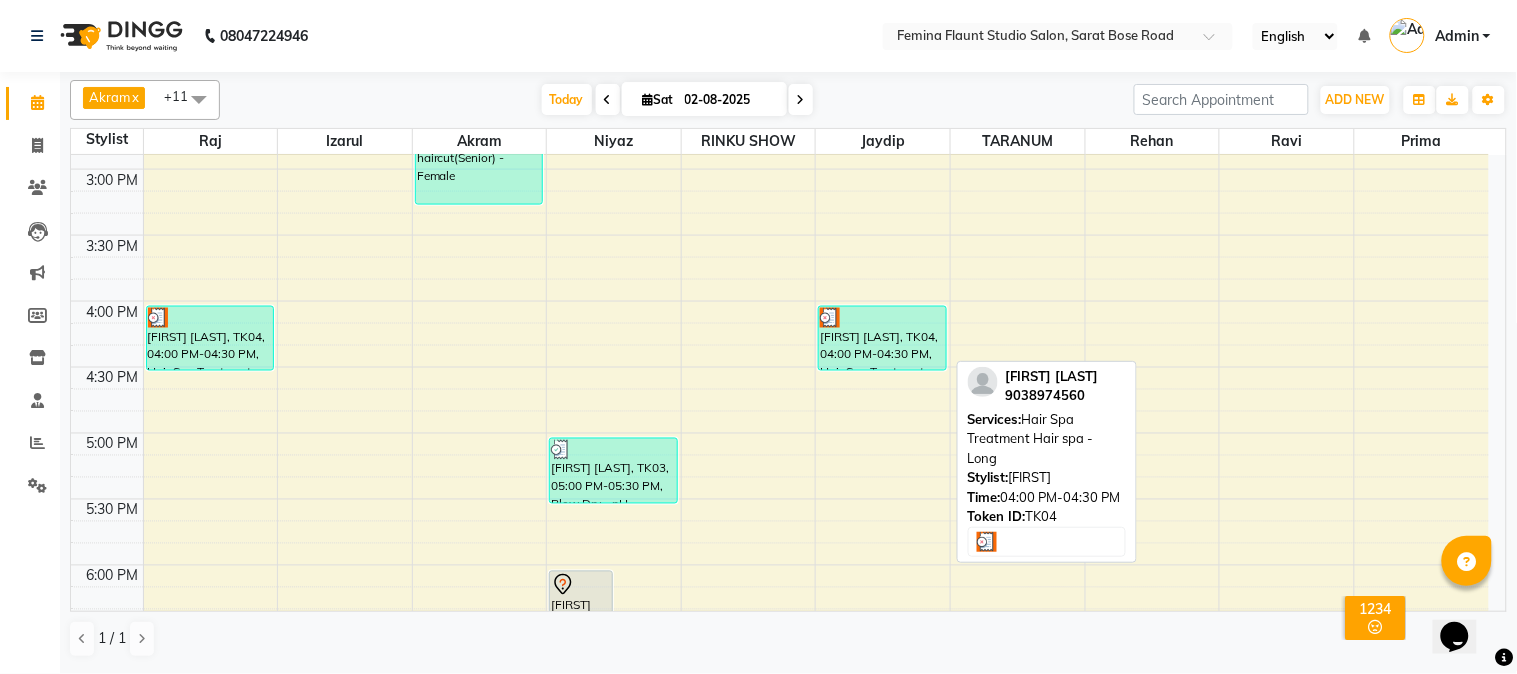 click on "[FIRST] [LAST], TK04, 04:00 PM-04:30 PM, Hair Spa Treatment Hair spa - Long" at bounding box center [882, 338] 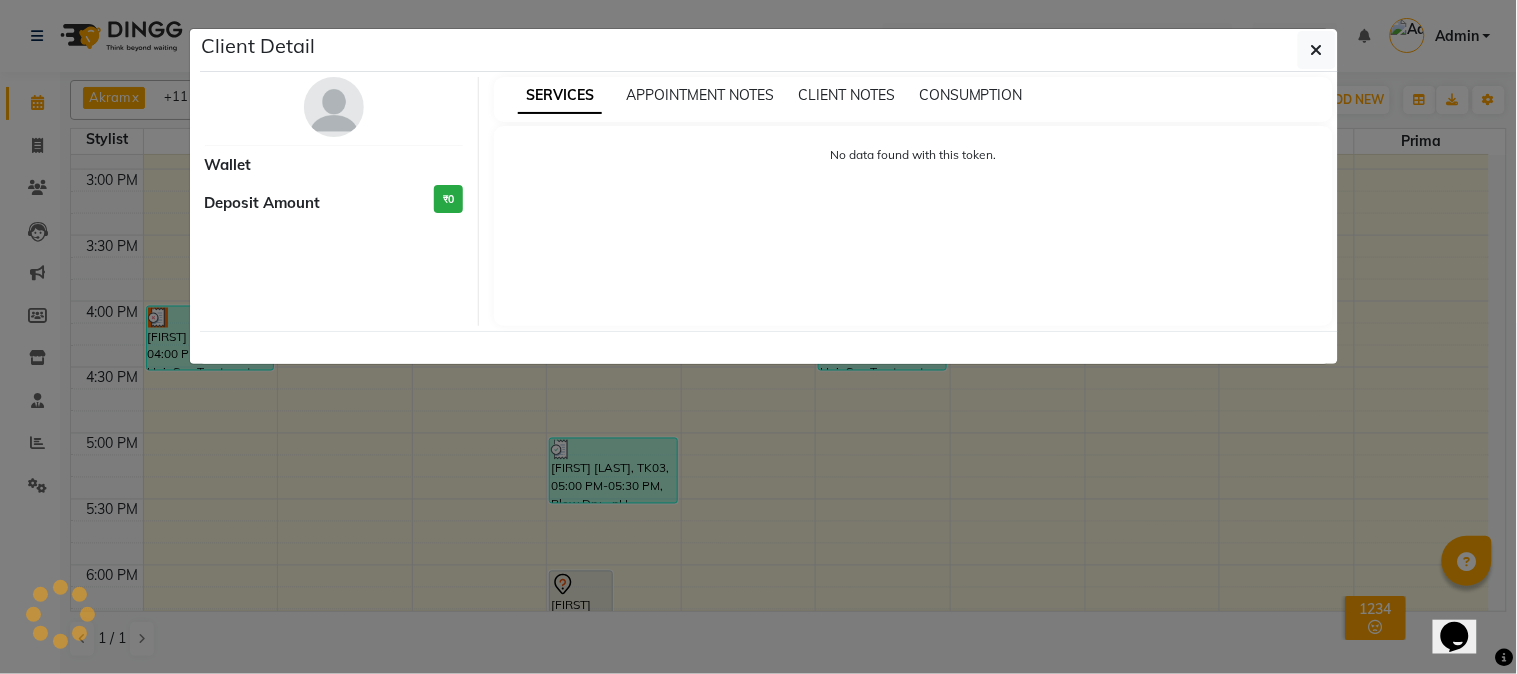 select on "3" 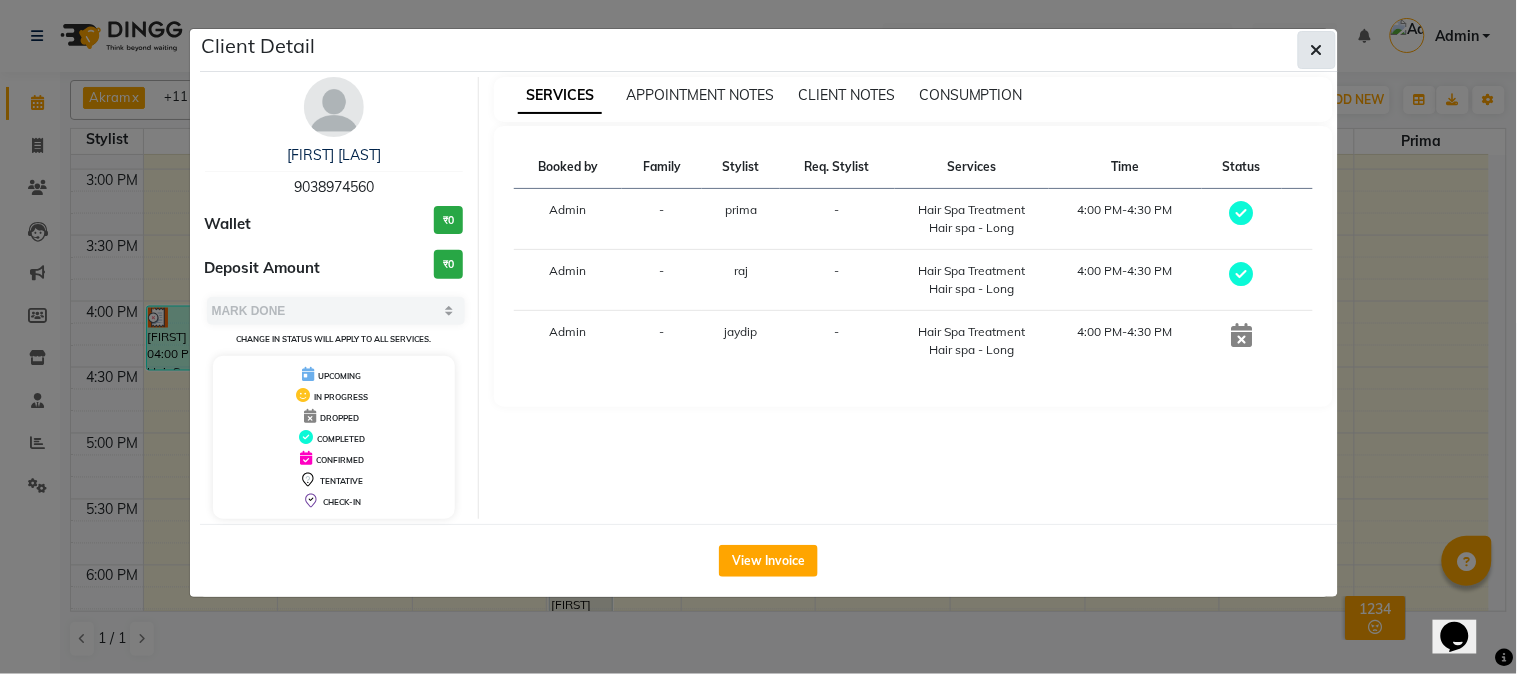 click 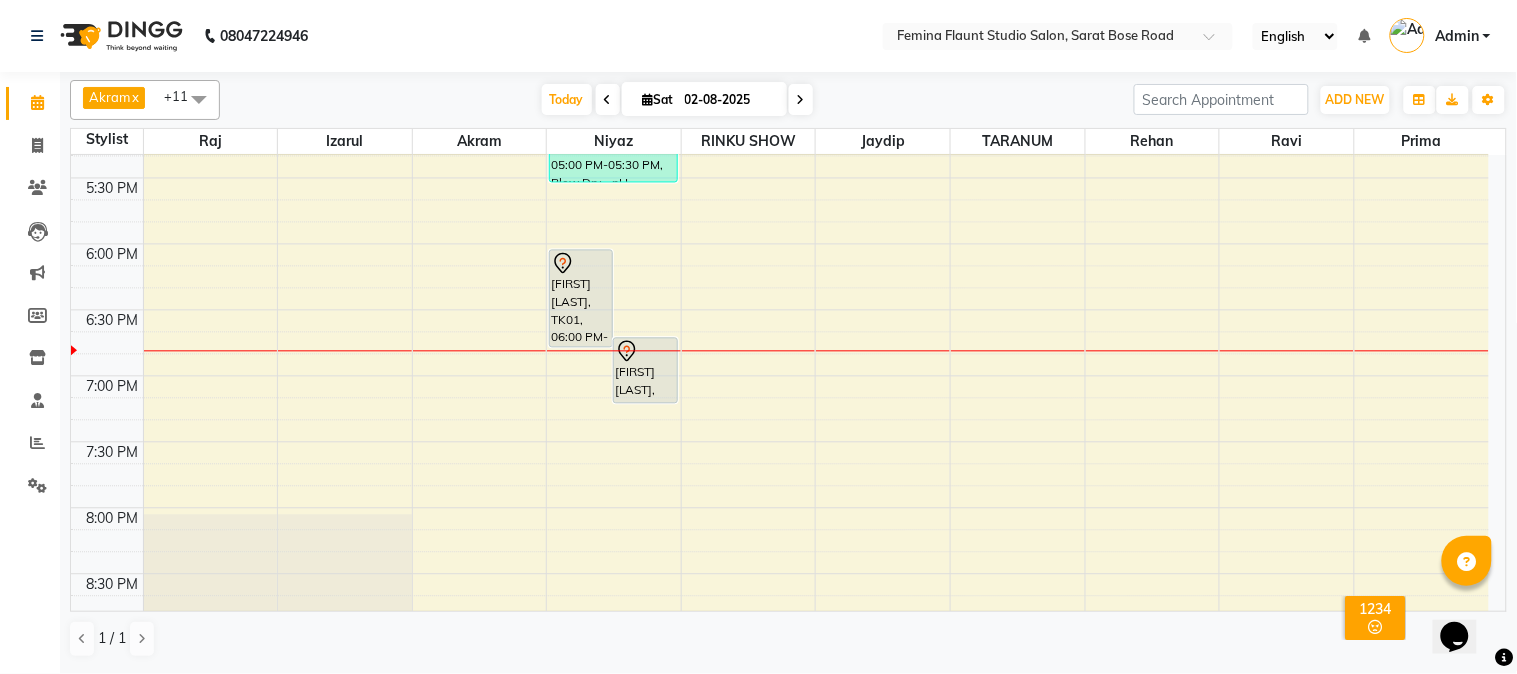 scroll, scrollTop: 1111, scrollLeft: 0, axis: vertical 